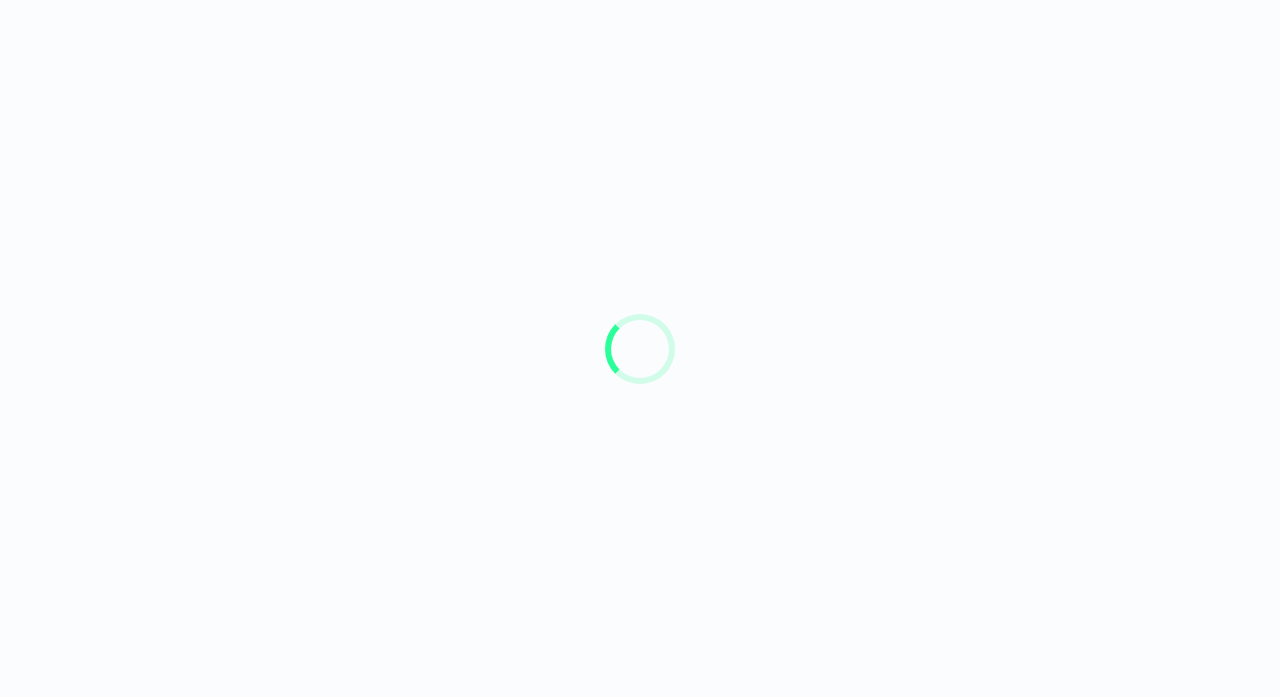 scroll, scrollTop: 0, scrollLeft: 0, axis: both 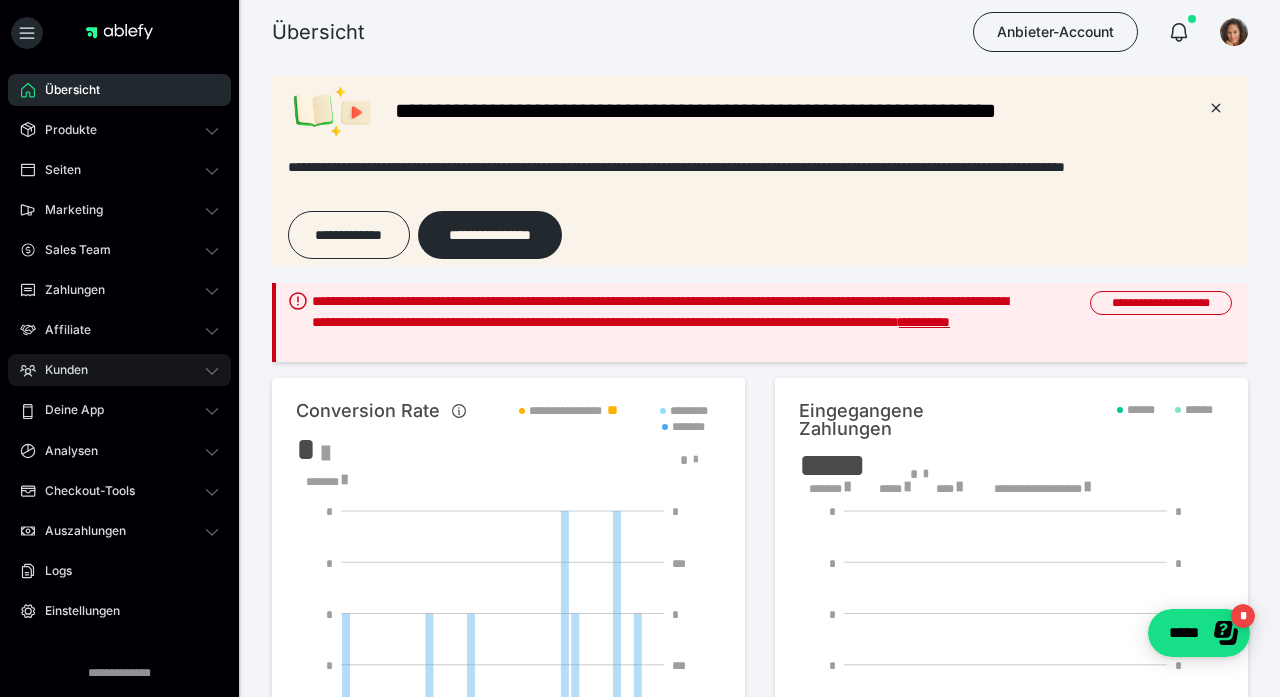 click on "Kunden" at bounding box center [119, 370] 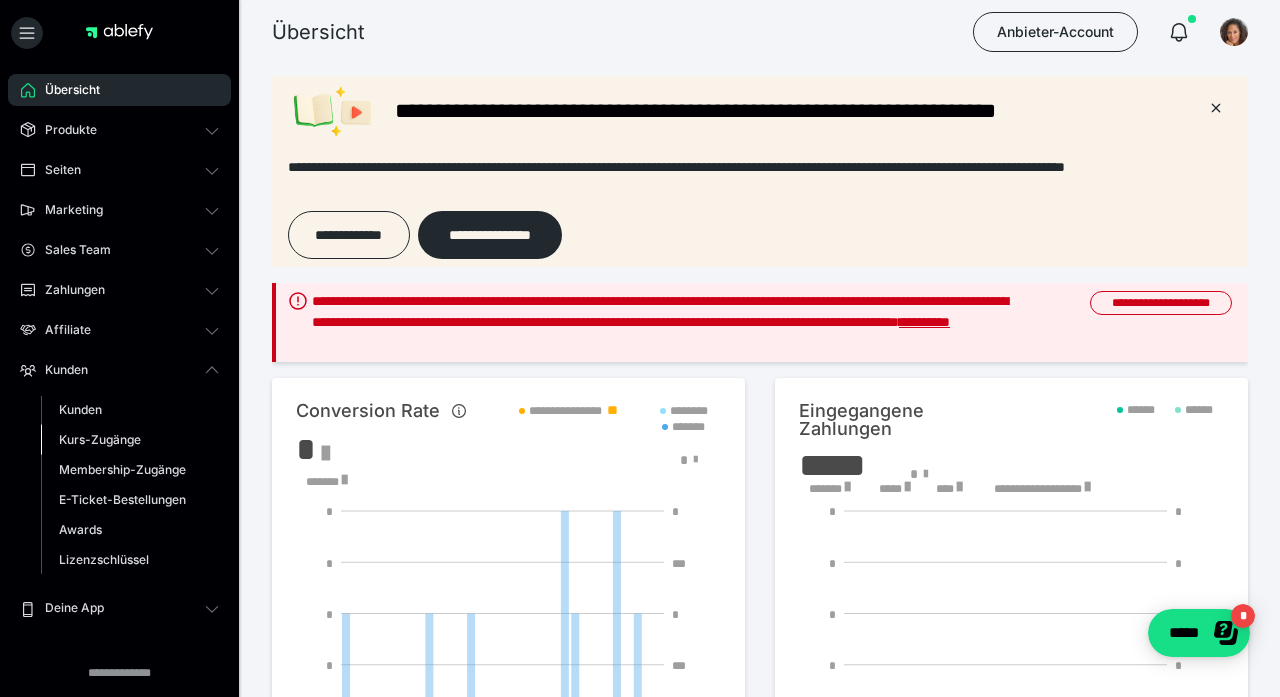 click on "Kurs-Zugänge" at bounding box center (100, 439) 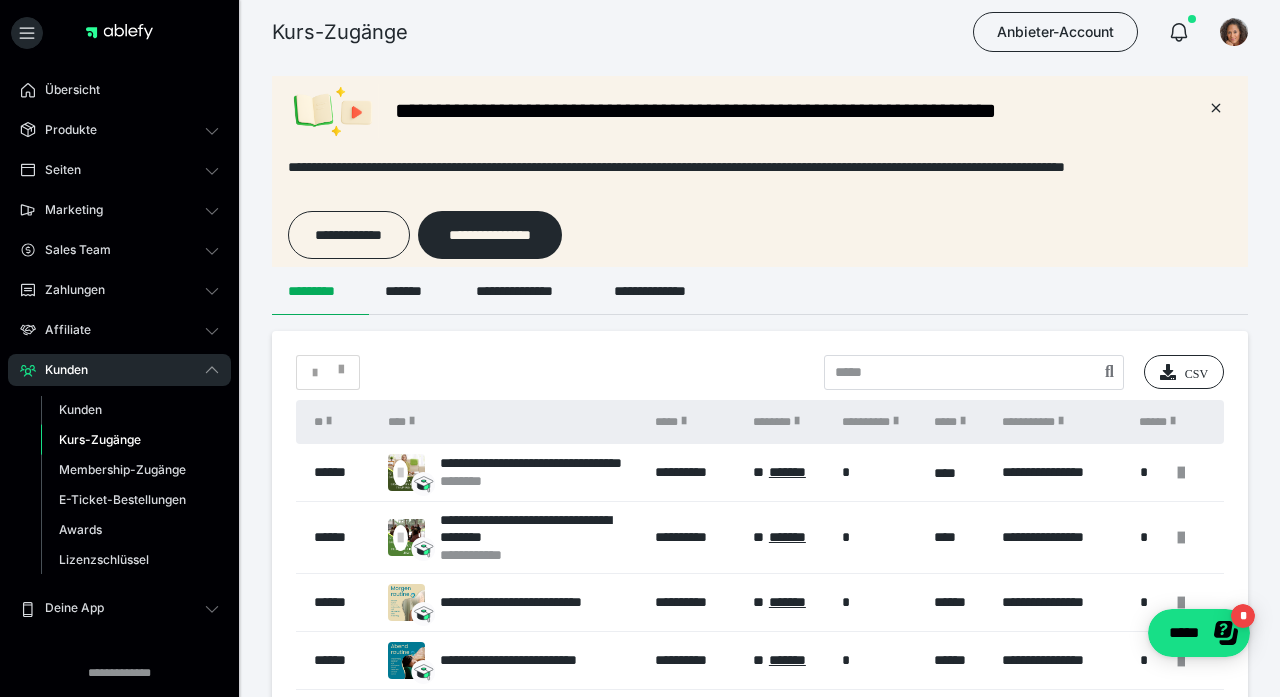 scroll, scrollTop: 0, scrollLeft: 0, axis: both 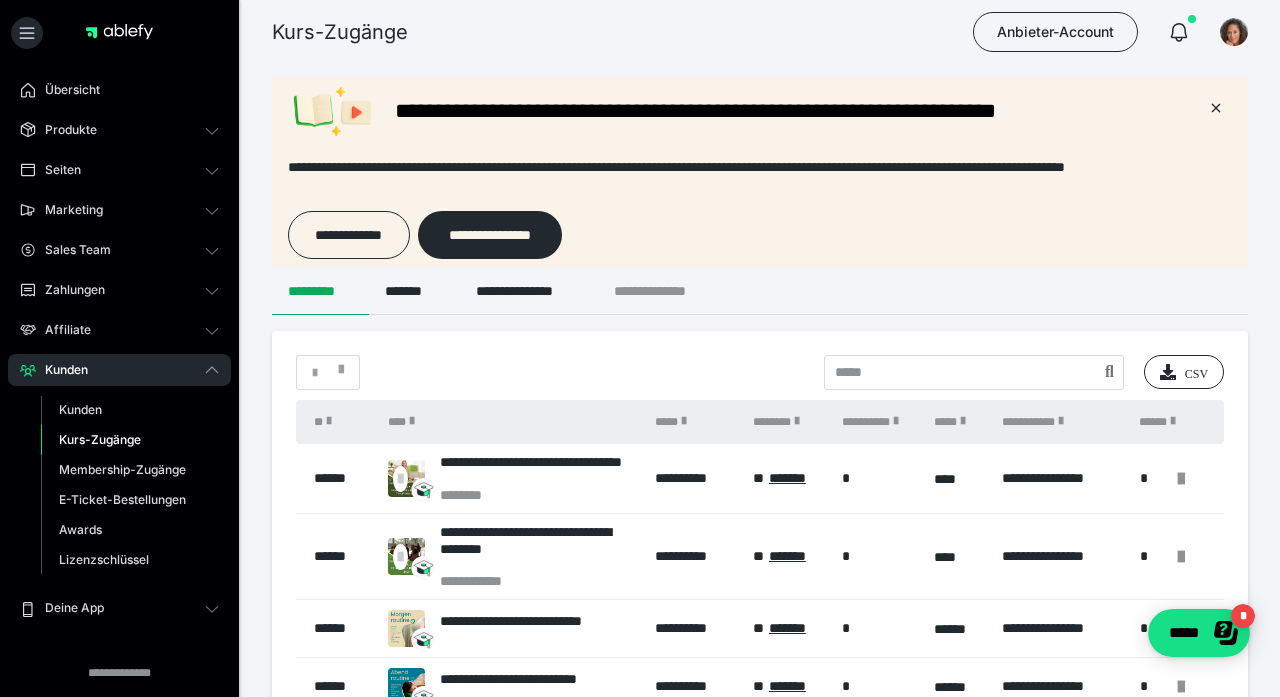 click on "**********" at bounding box center [667, 291] 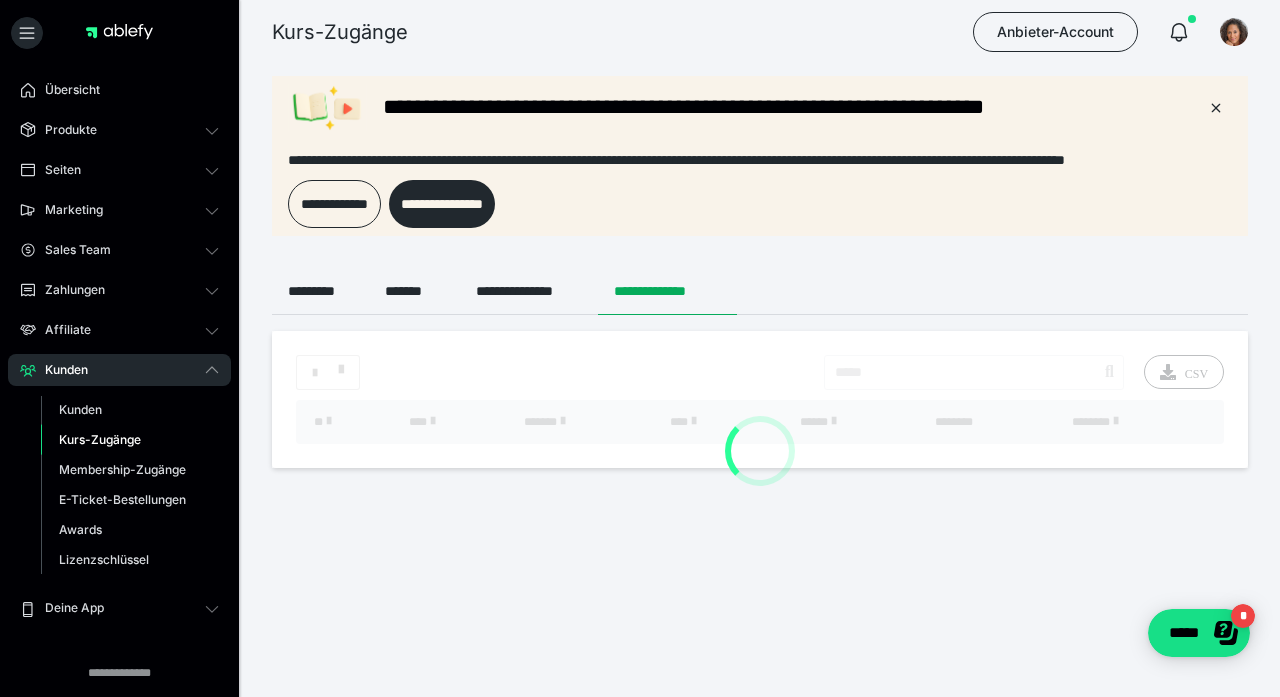 scroll, scrollTop: 0, scrollLeft: 0, axis: both 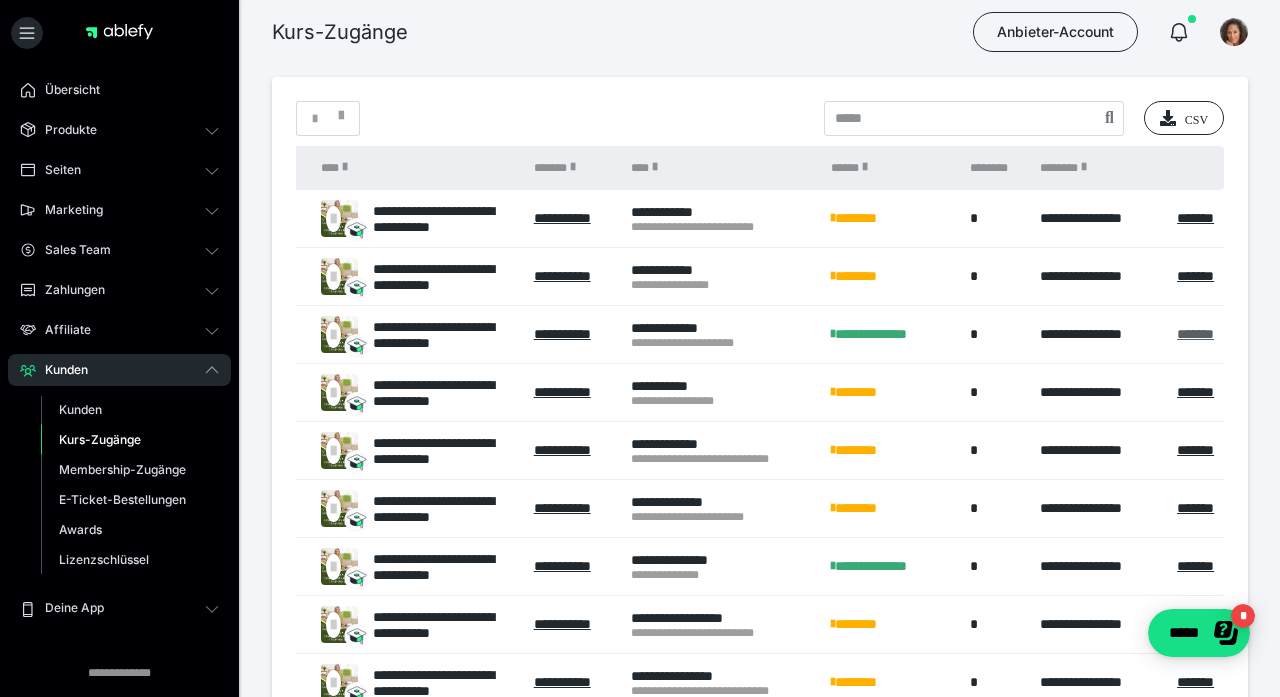 click on "*******" at bounding box center (1195, 334) 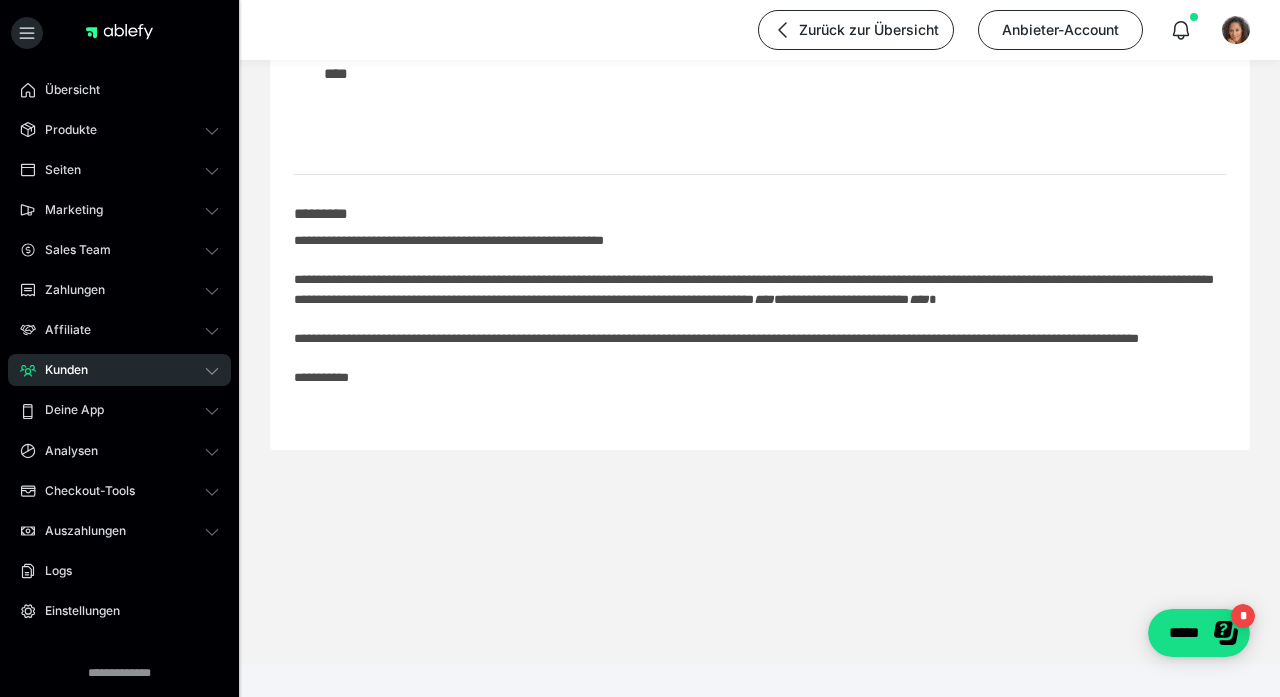 scroll, scrollTop: 500, scrollLeft: 0, axis: vertical 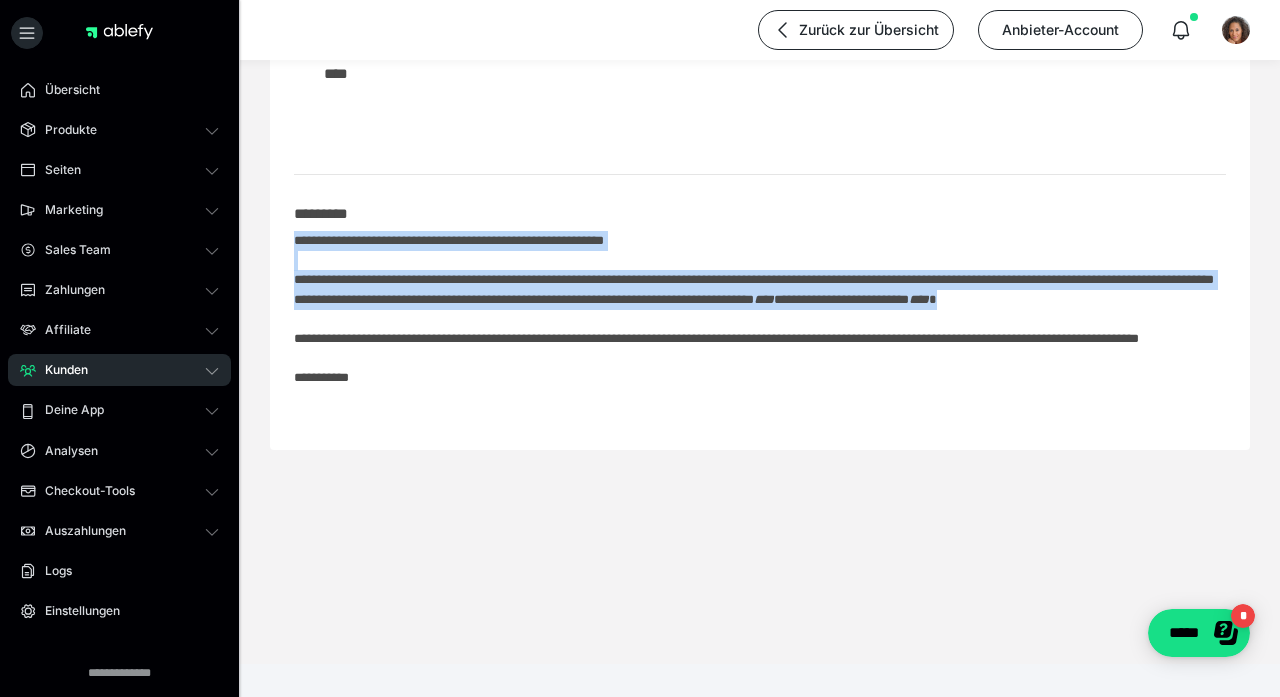 drag, startPoint x: 403, startPoint y: 319, endPoint x: 269, endPoint y: 229, distance: 161.41872 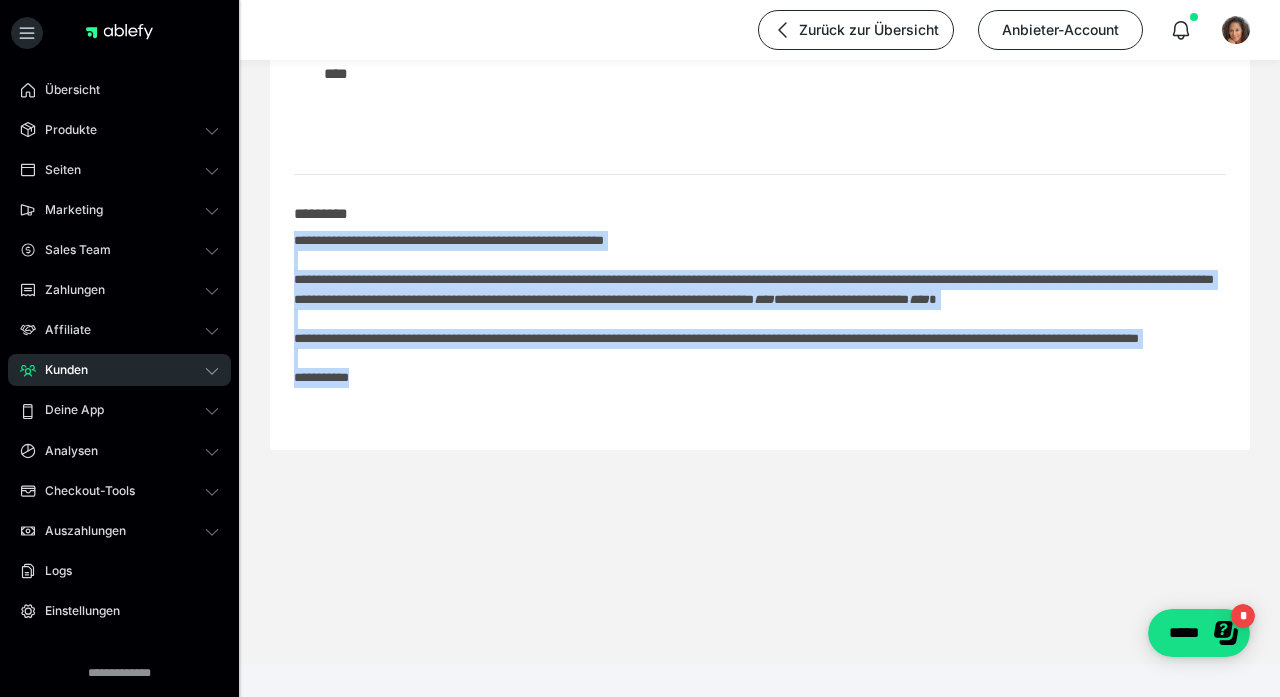 drag, startPoint x: 368, startPoint y: 414, endPoint x: 281, endPoint y: 221, distance: 211.70262 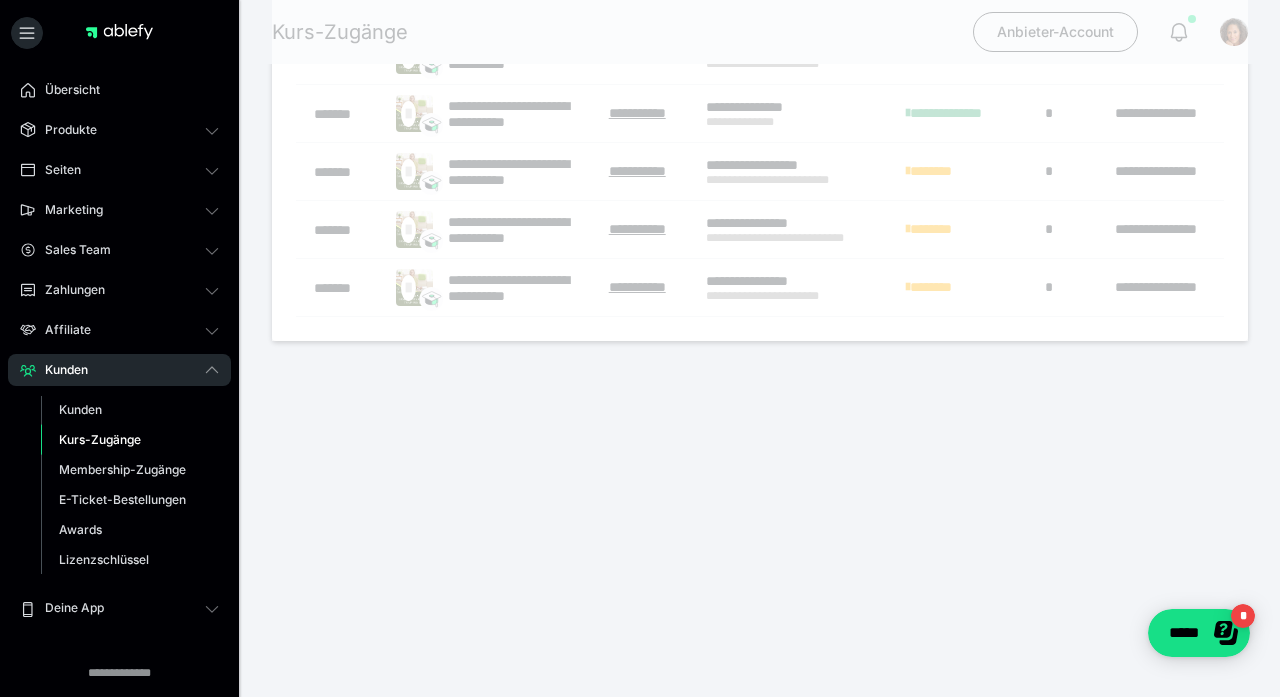 scroll, scrollTop: 254, scrollLeft: 0, axis: vertical 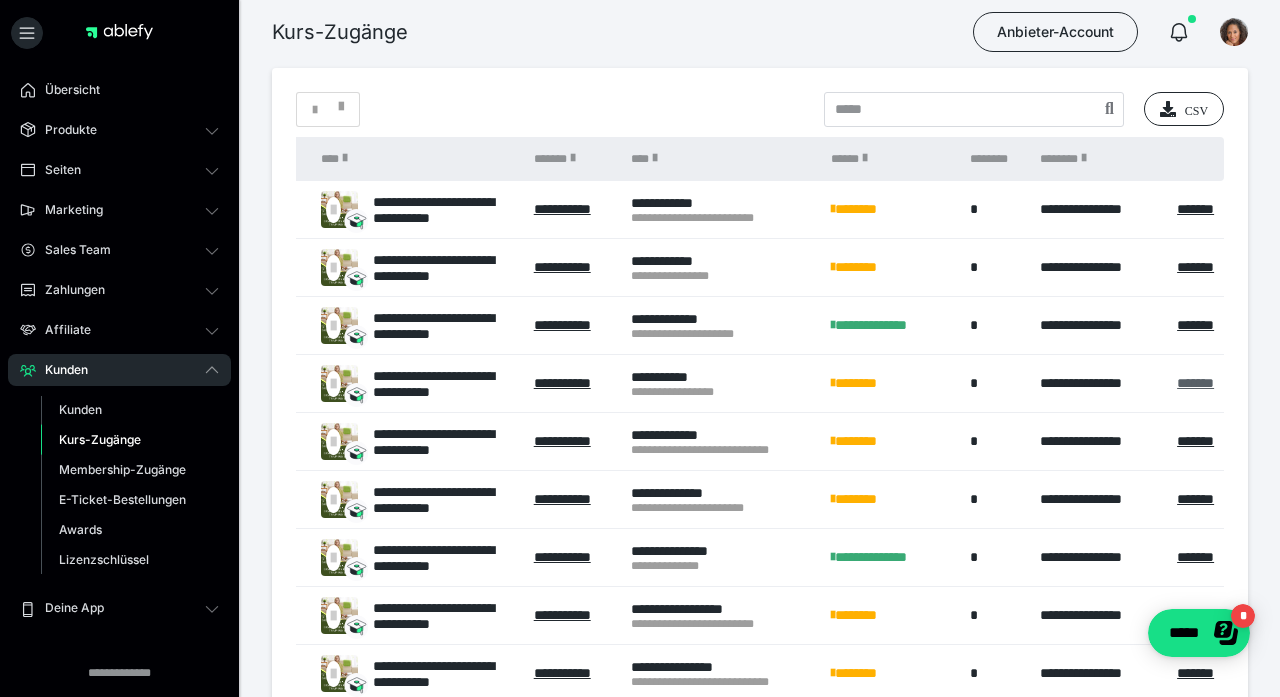 click on "*******" at bounding box center (1195, 383) 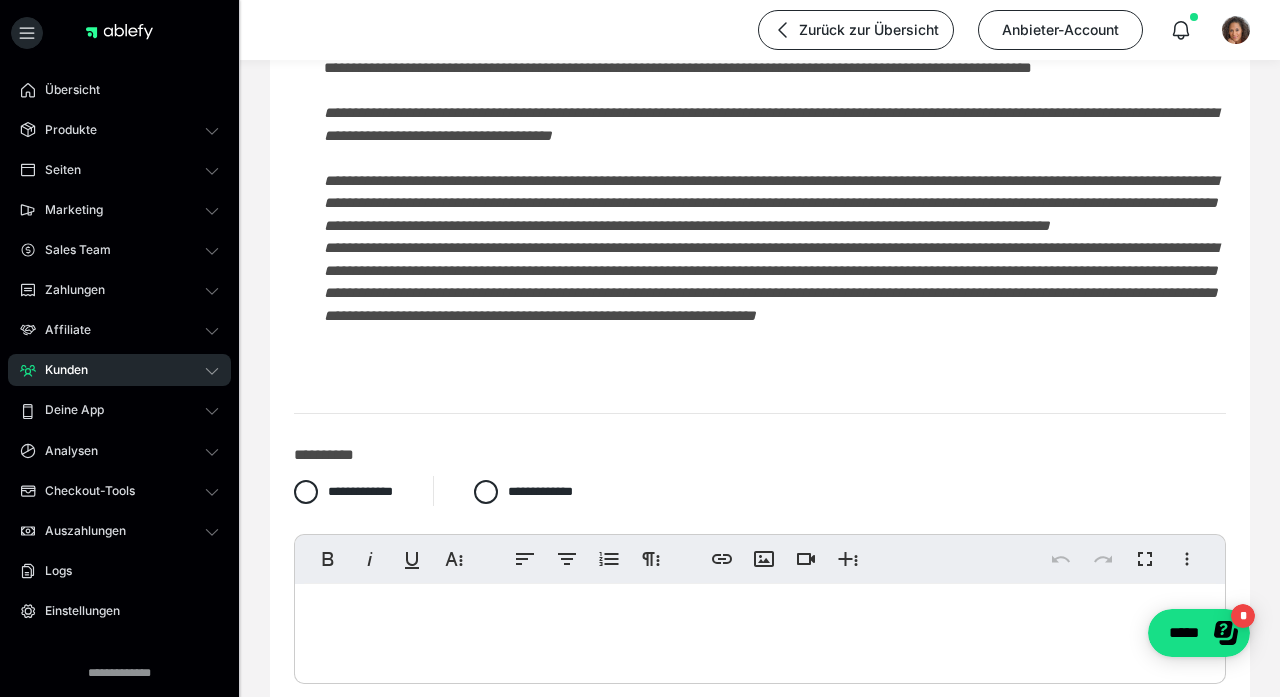 scroll, scrollTop: 418, scrollLeft: 0, axis: vertical 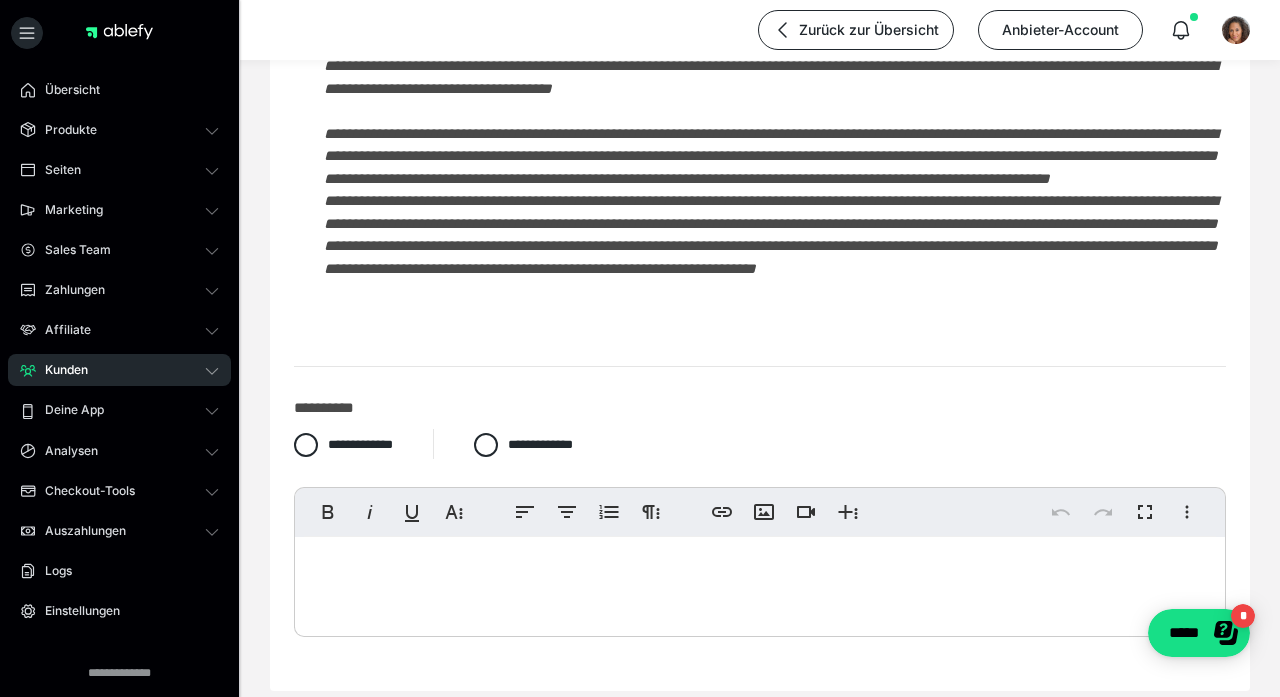 click at bounding box center [760, 582] 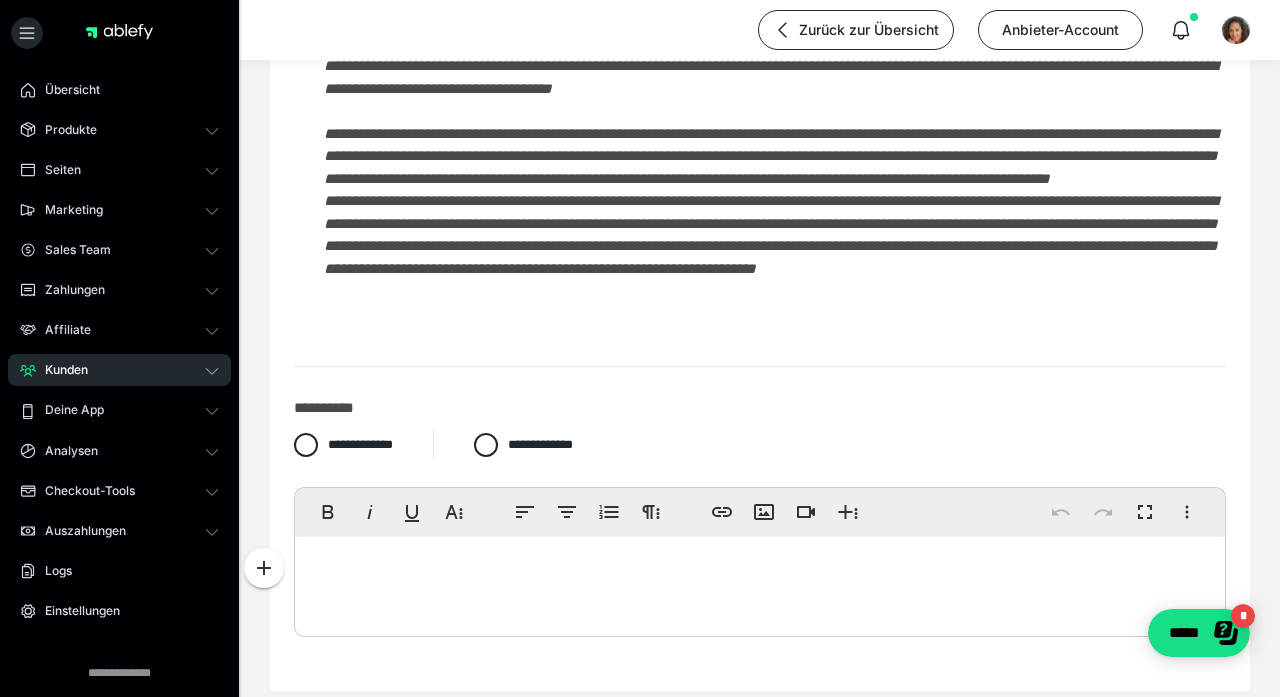 click at bounding box center [760, 582] 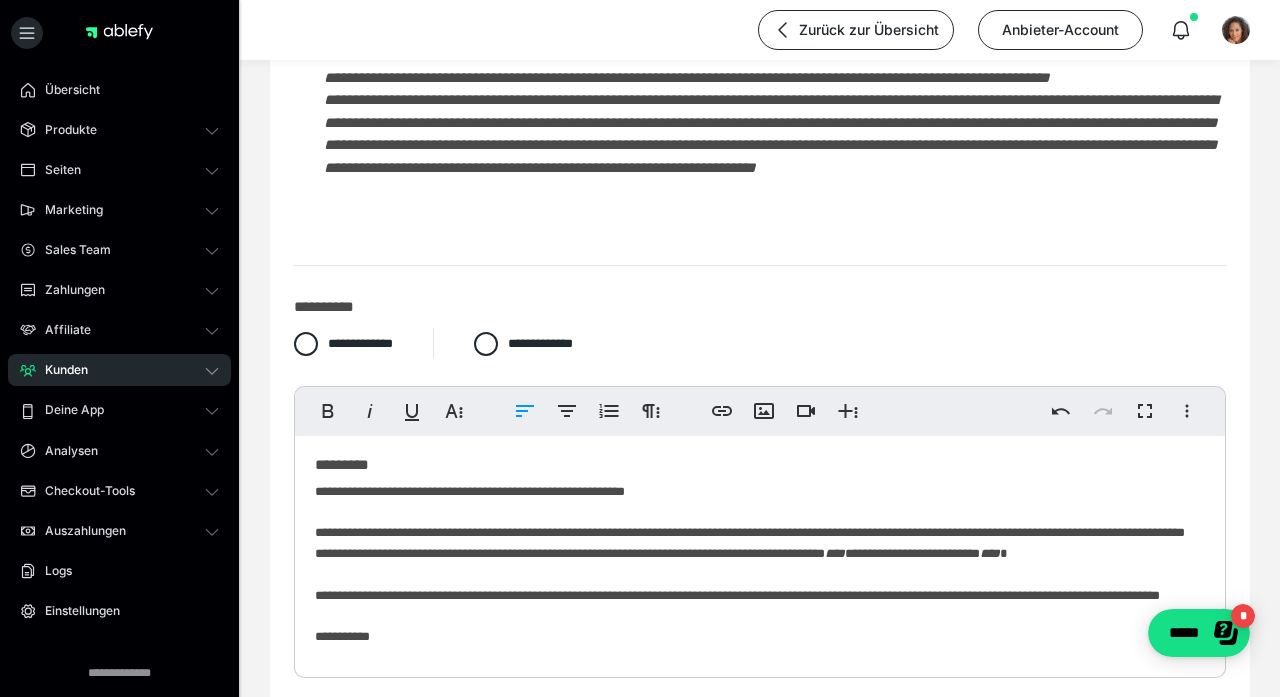 scroll, scrollTop: 520, scrollLeft: 0, axis: vertical 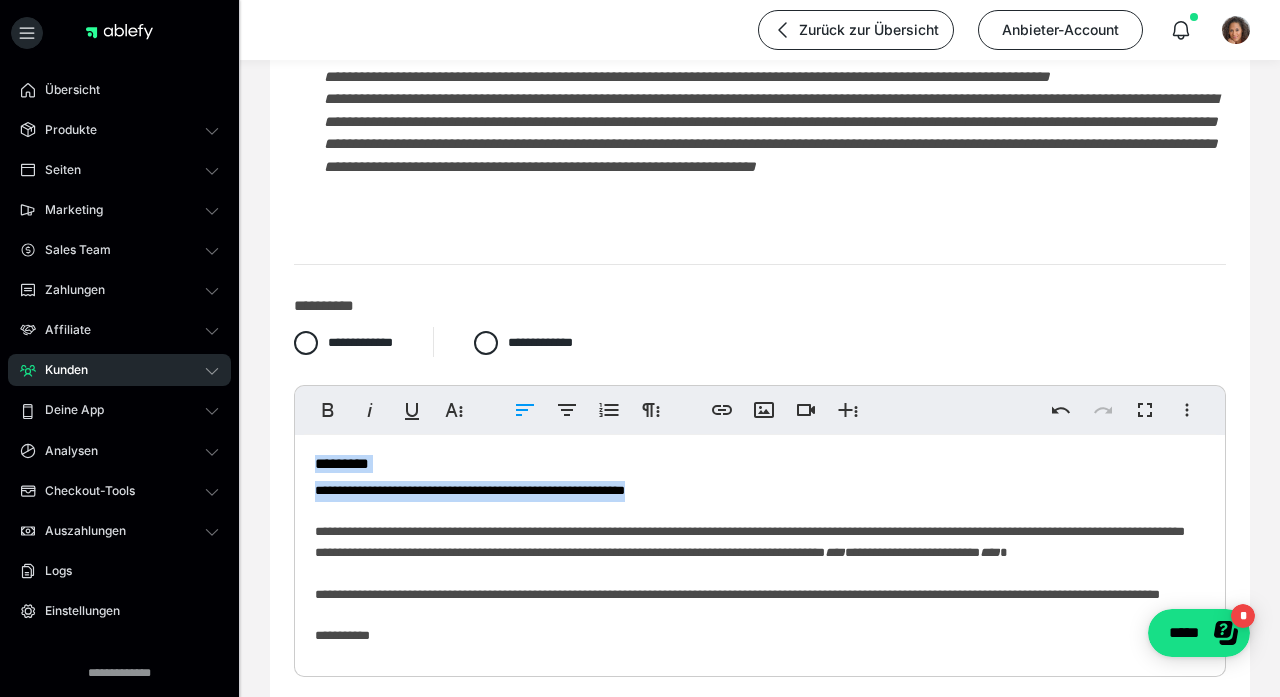 drag, startPoint x: 731, startPoint y: 488, endPoint x: 303, endPoint y: 470, distance: 428.37833 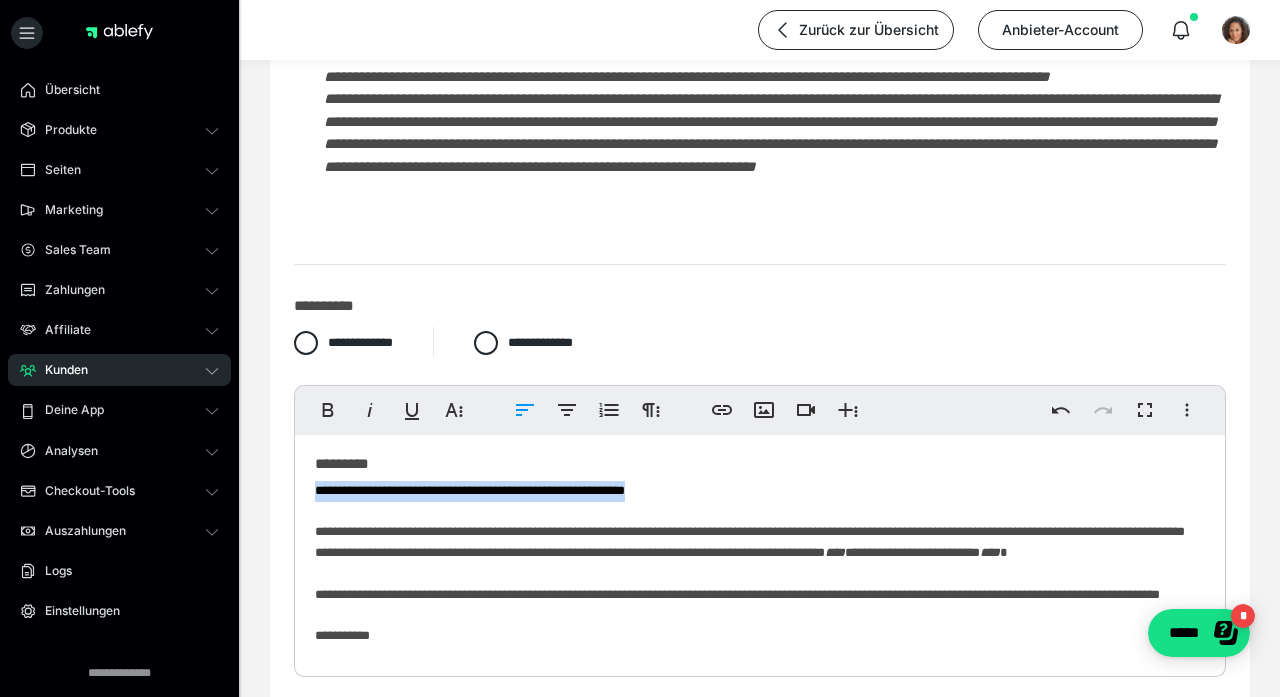 drag, startPoint x: 726, startPoint y: 489, endPoint x: 315, endPoint y: 494, distance: 411.03043 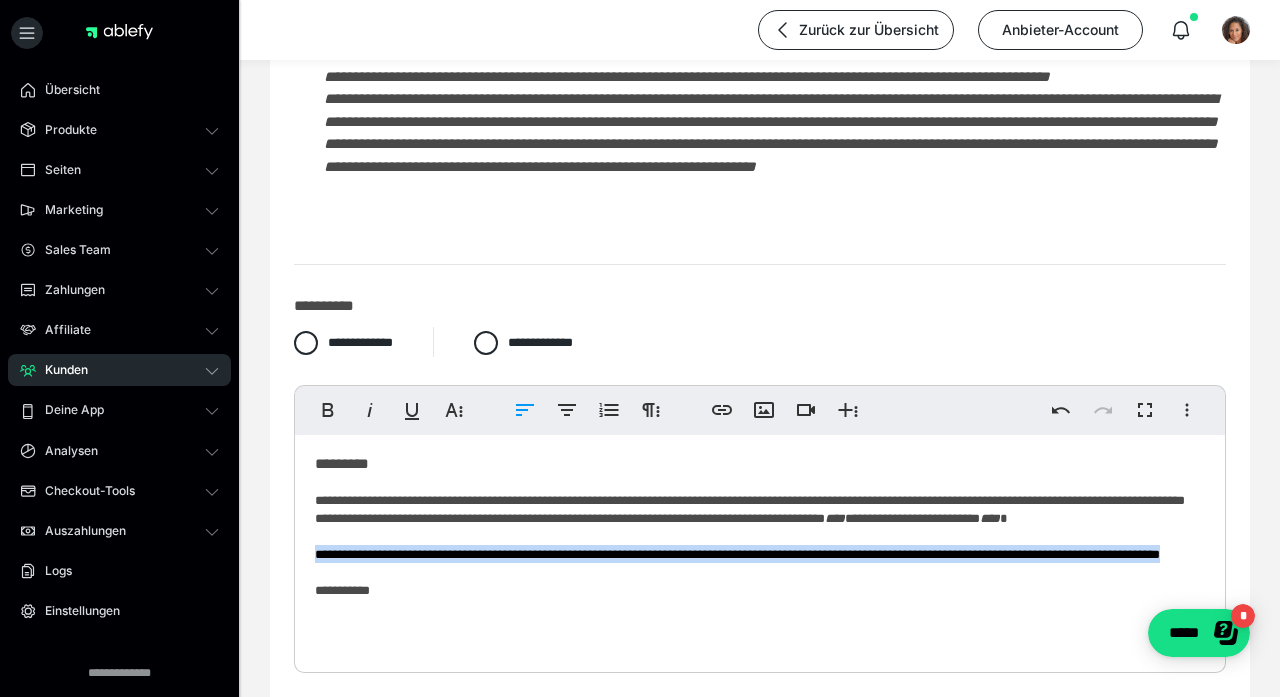 drag, startPoint x: 506, startPoint y: 585, endPoint x: 300, endPoint y: 564, distance: 207.06763 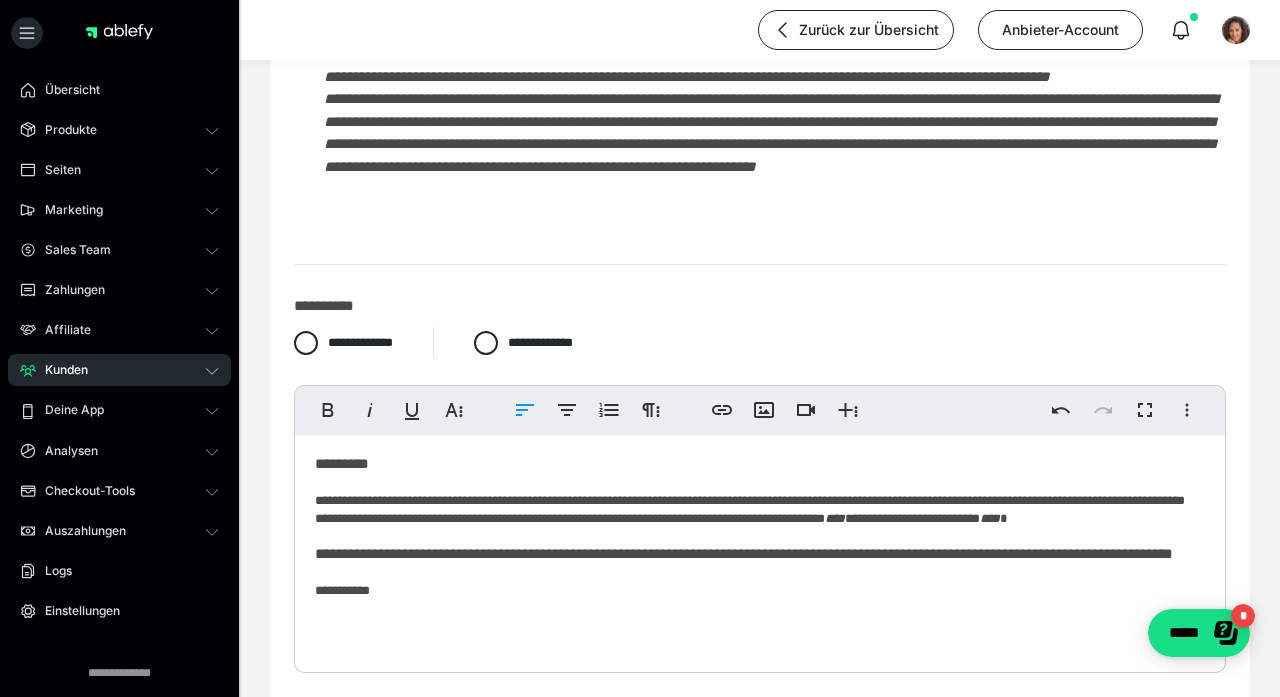 click on "**********" at bounding box center [760, 545] 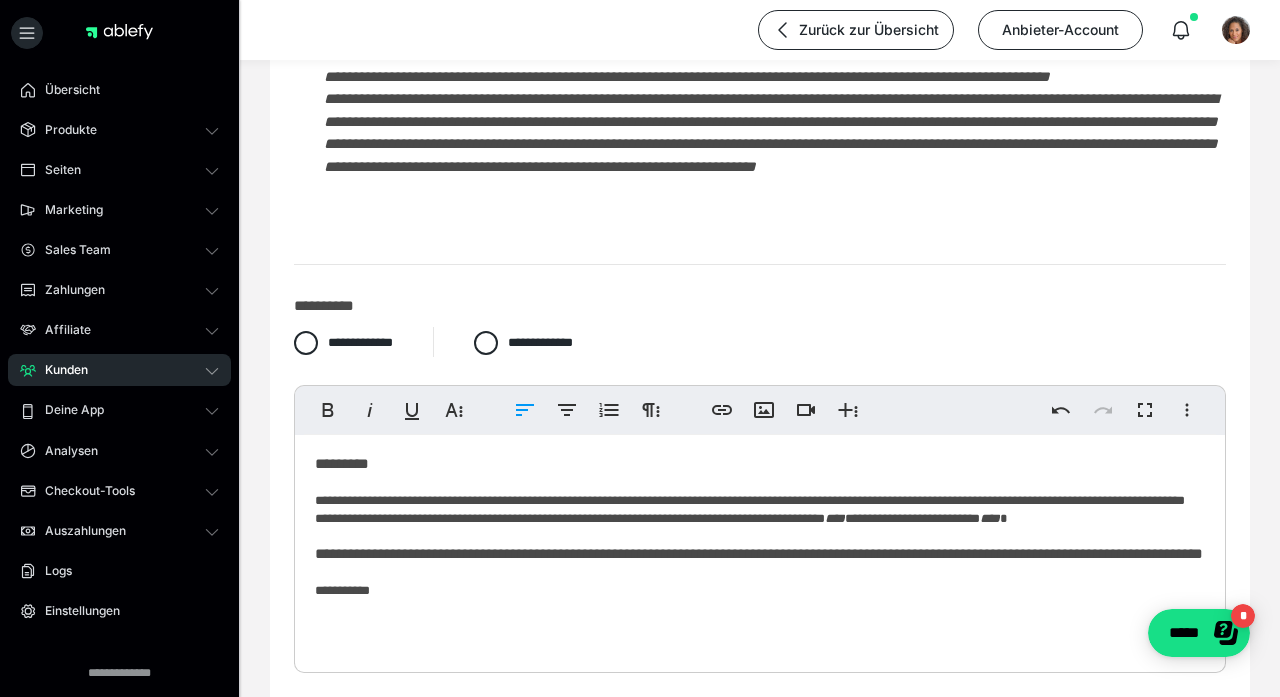 click on "**********" at bounding box center [760, 545] 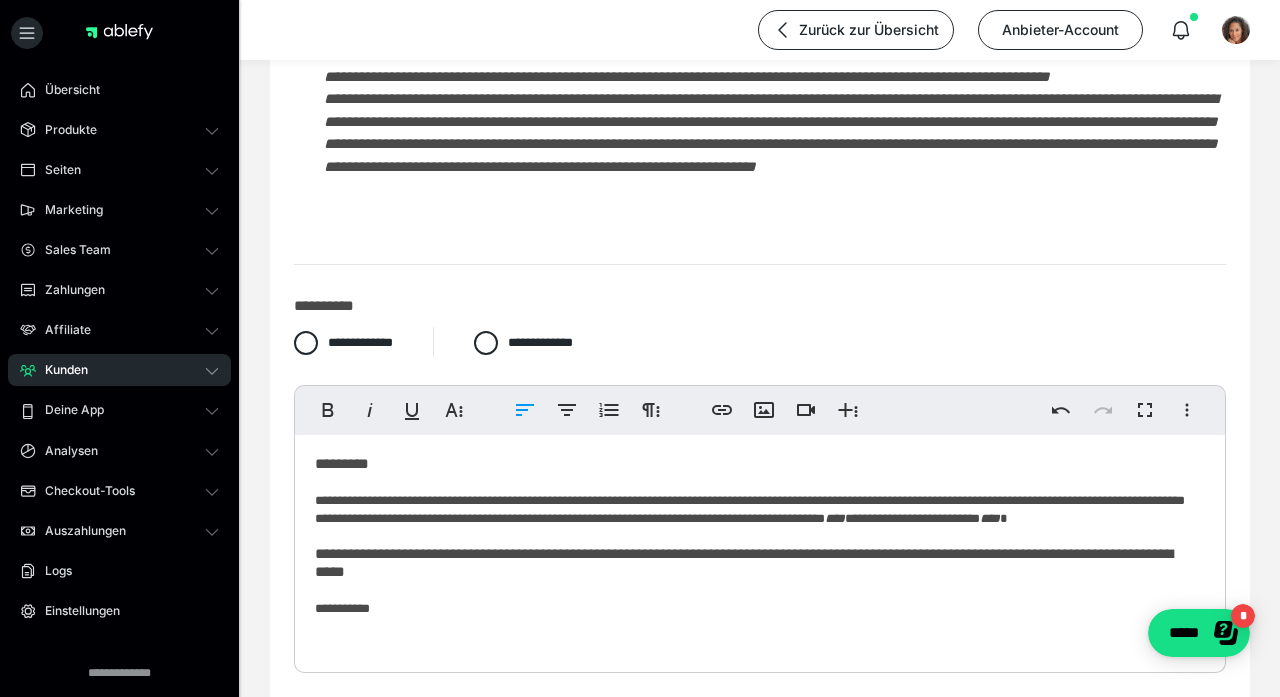 click on "**********" at bounding box center [760, 545] 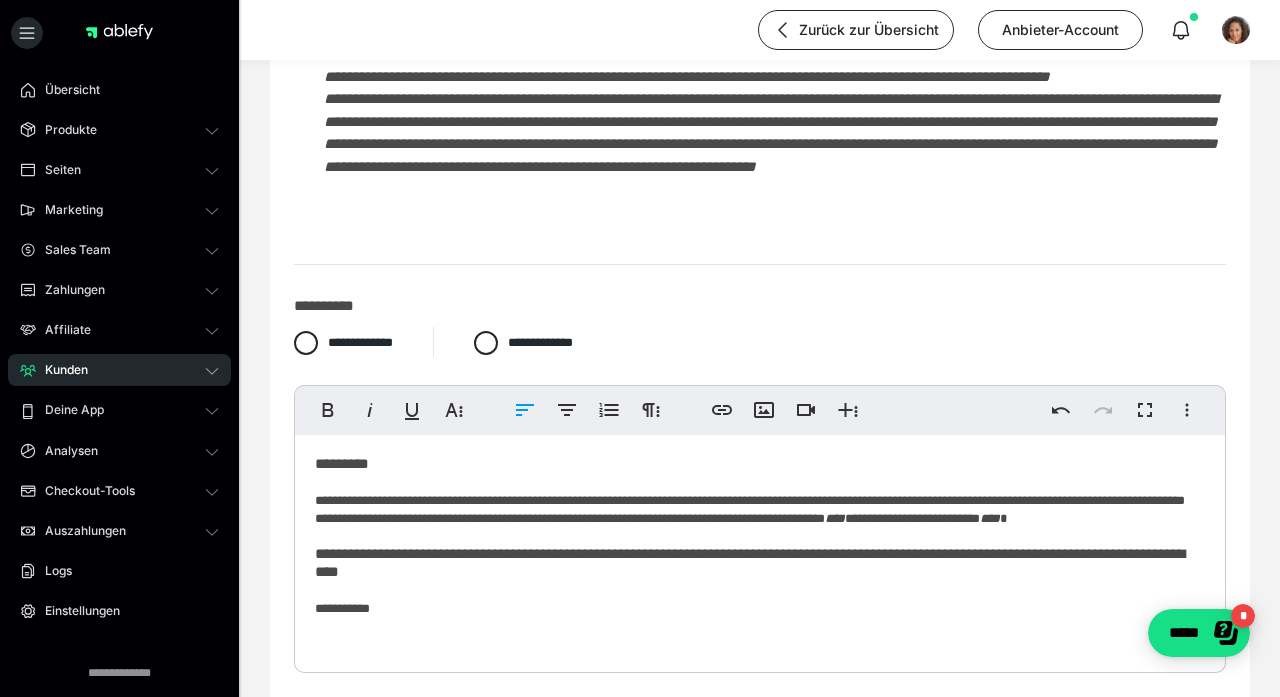 click on "**********" at bounding box center (760, 545) 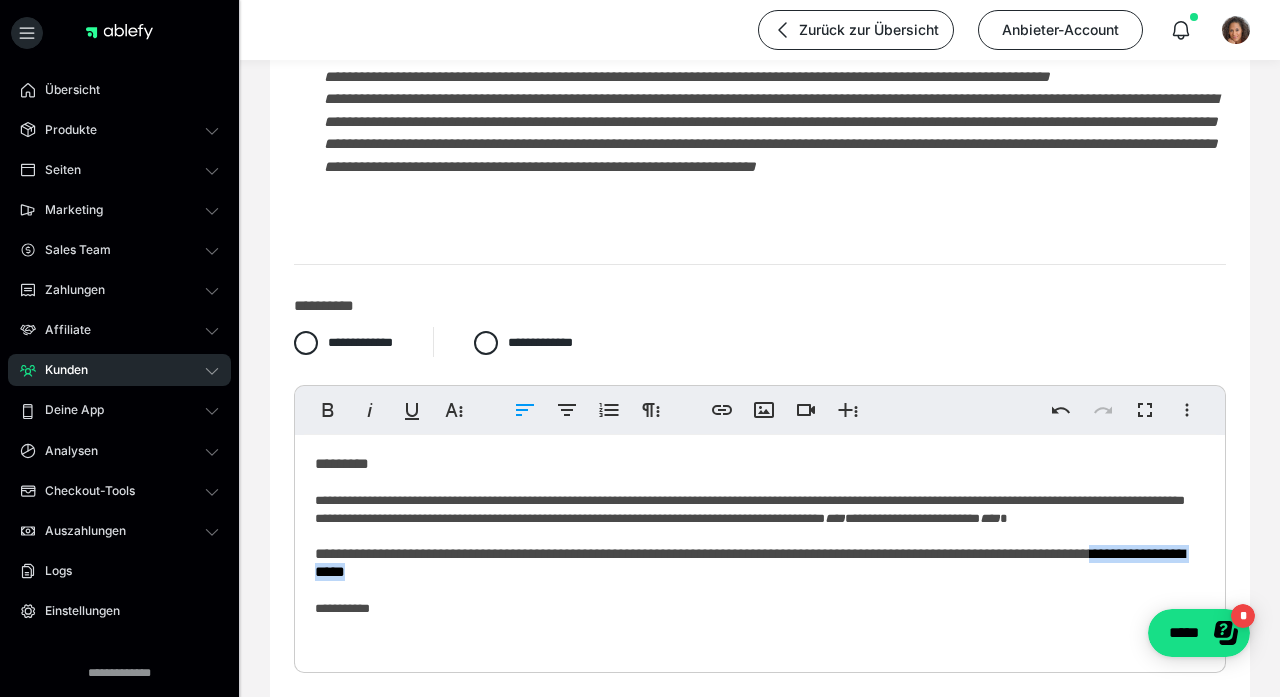 drag, startPoint x: 394, startPoint y: 587, endPoint x: 531, endPoint y: 595, distance: 137.23338 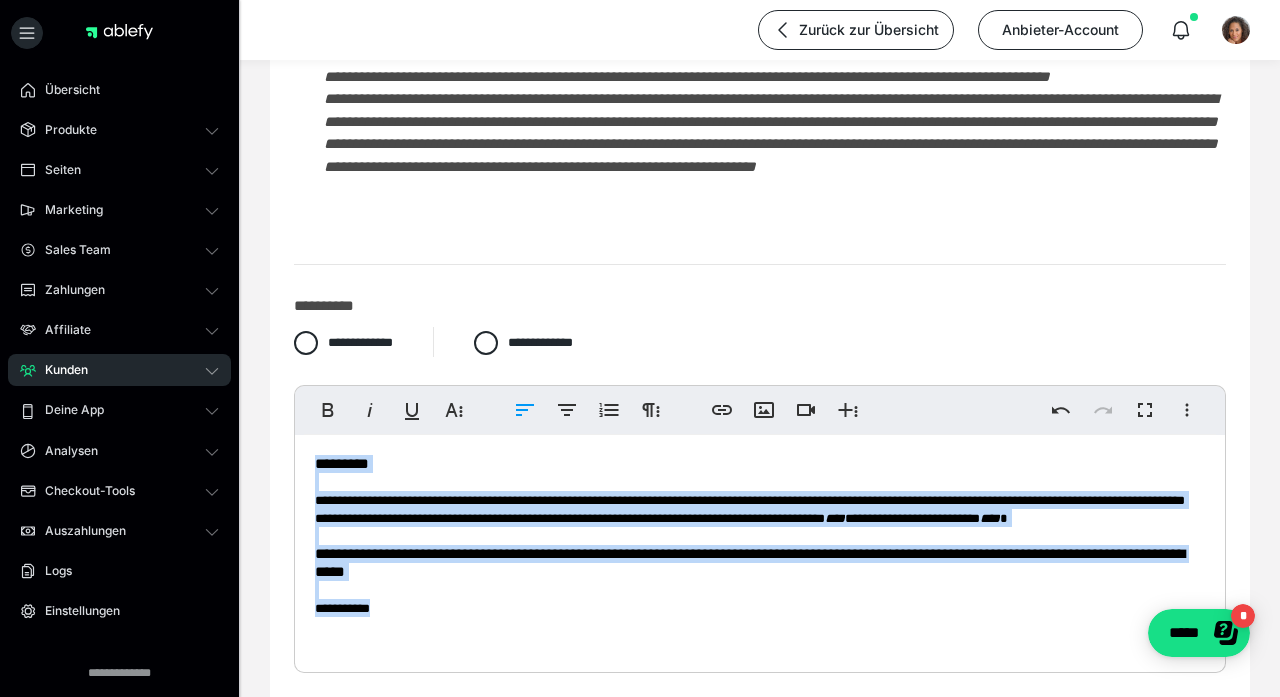 drag, startPoint x: 350, startPoint y: 625, endPoint x: 244, endPoint y: 447, distance: 207.17143 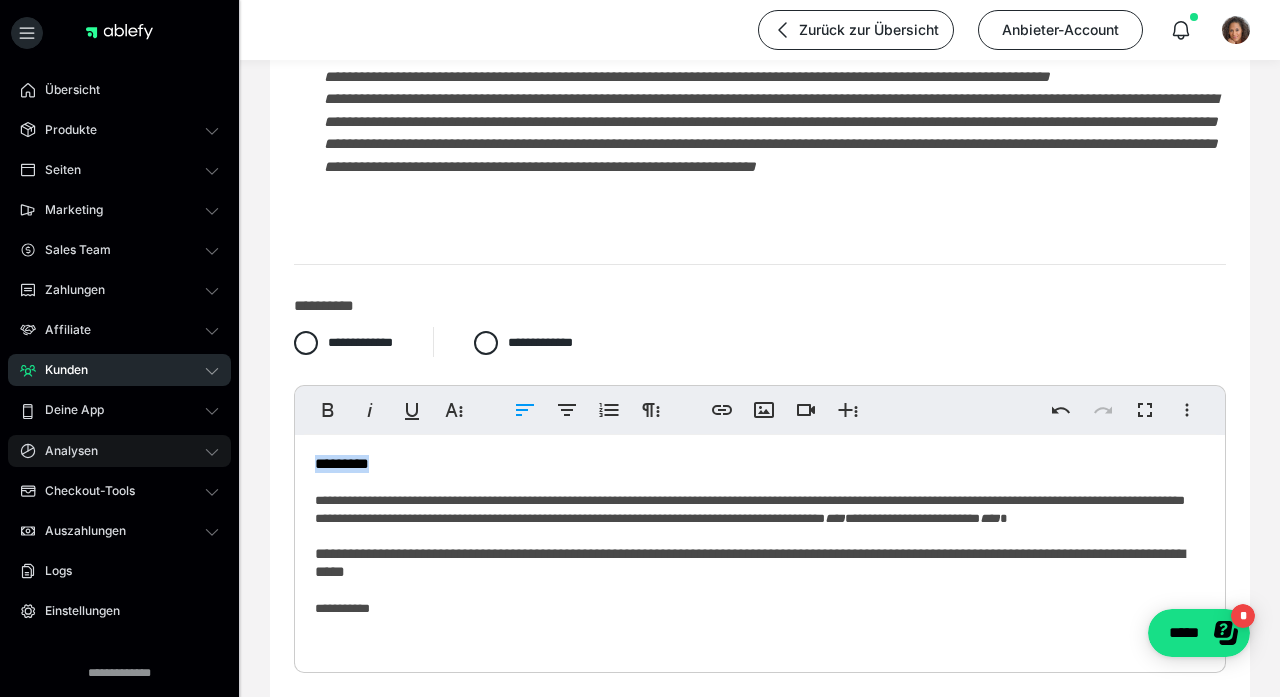 drag, startPoint x: 423, startPoint y: 458, endPoint x: 198, endPoint y: 457, distance: 225.00223 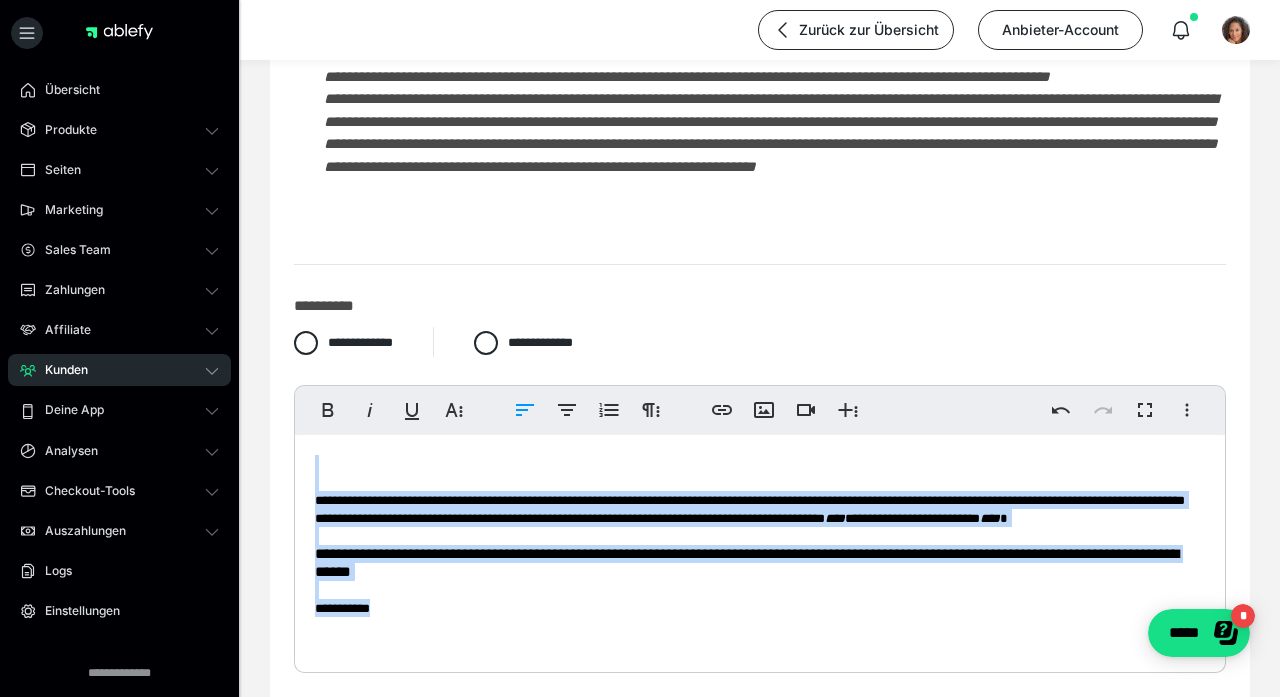 drag, startPoint x: 377, startPoint y: 632, endPoint x: 309, endPoint y: 477, distance: 169.26016 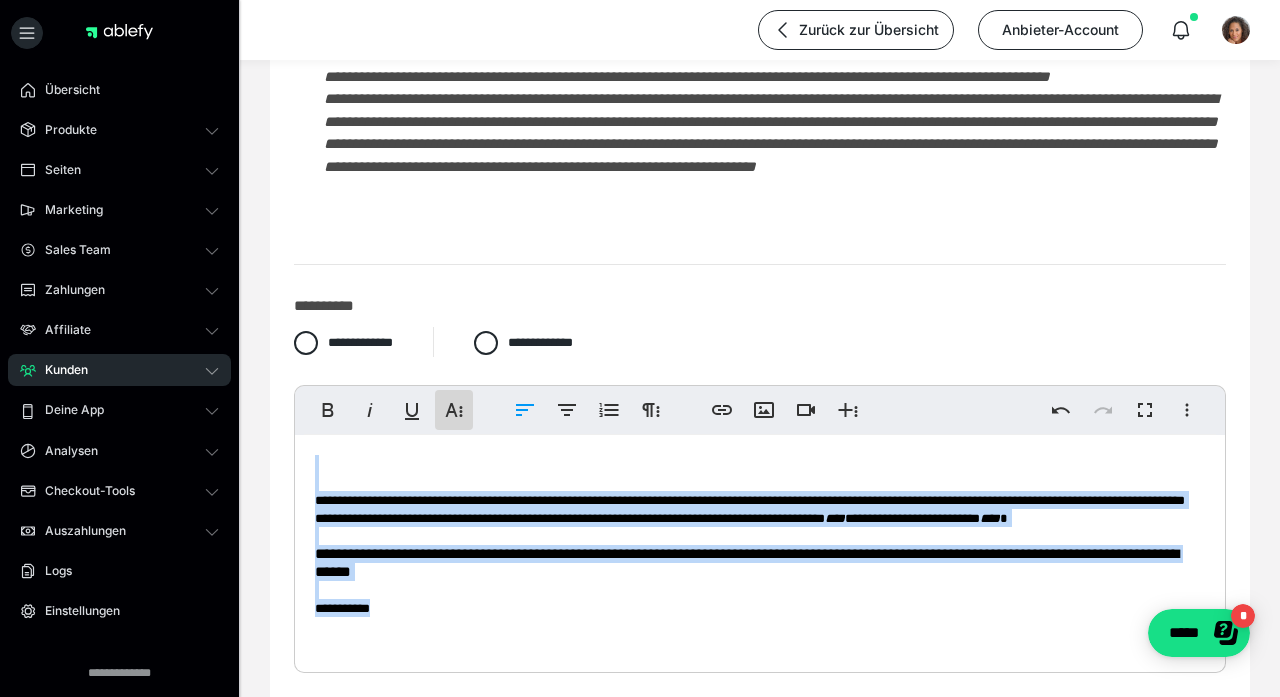 click 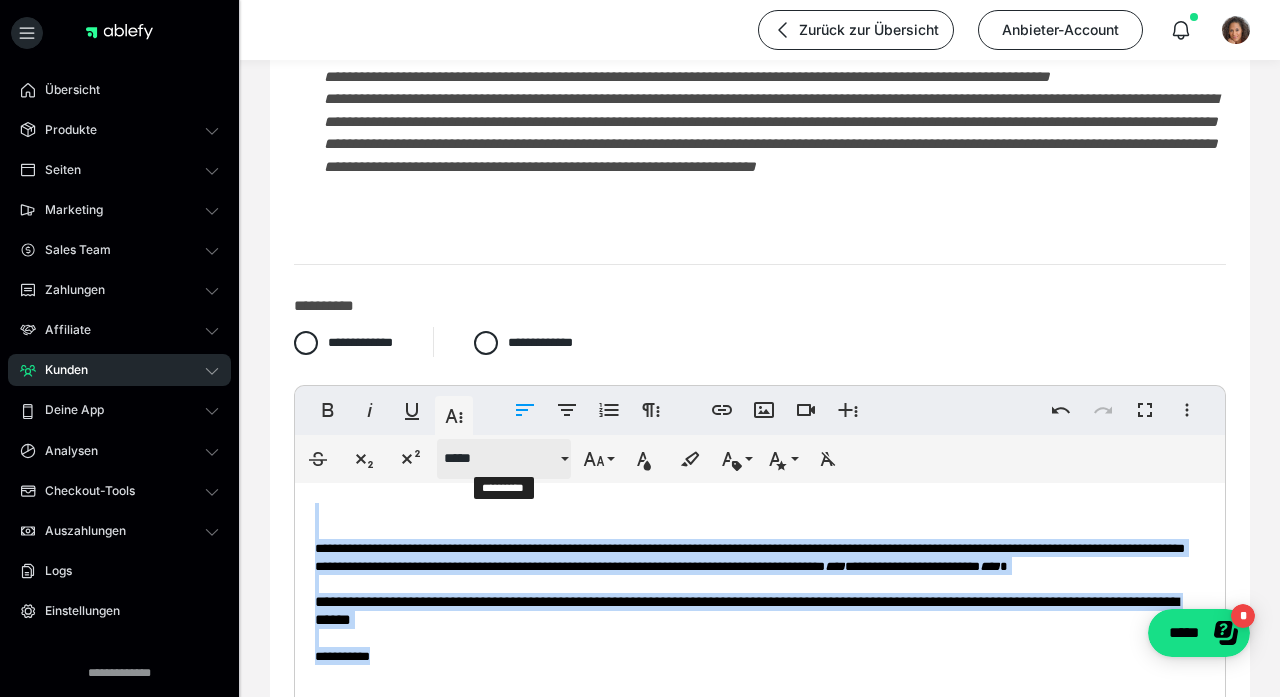 click on "*****" at bounding box center [504, 459] 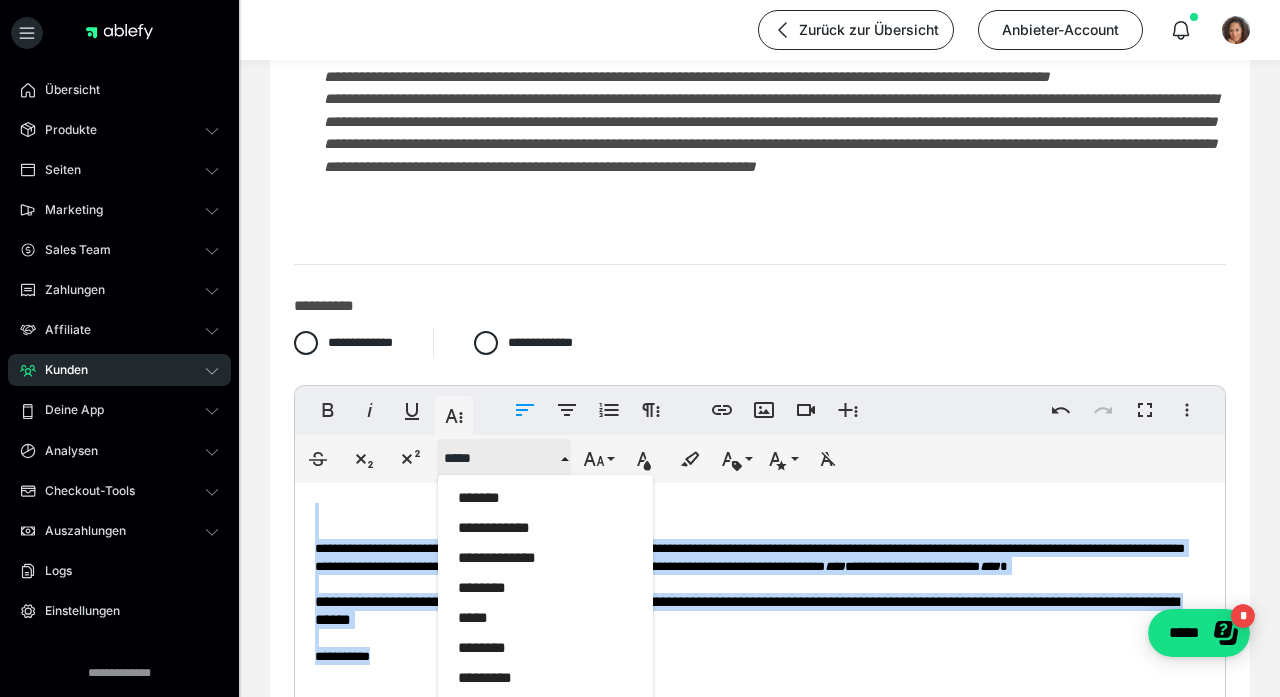 scroll, scrollTop: 1493, scrollLeft: 0, axis: vertical 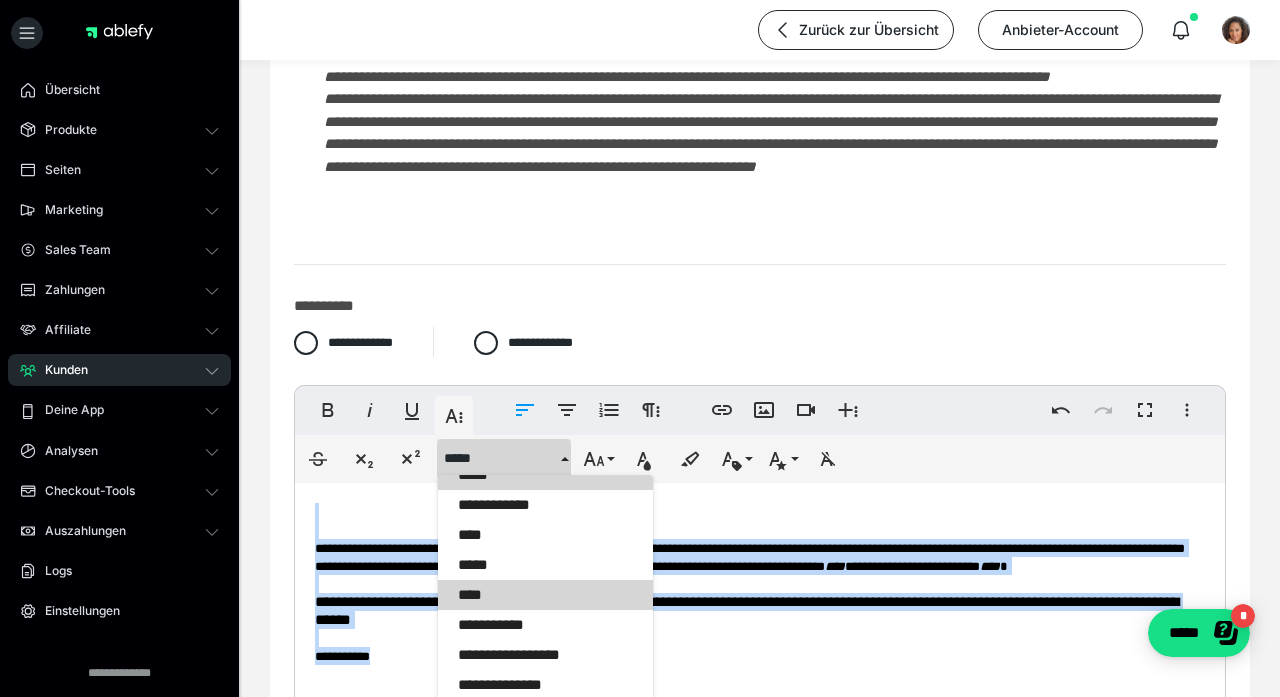 click on "****" at bounding box center (545, 595) 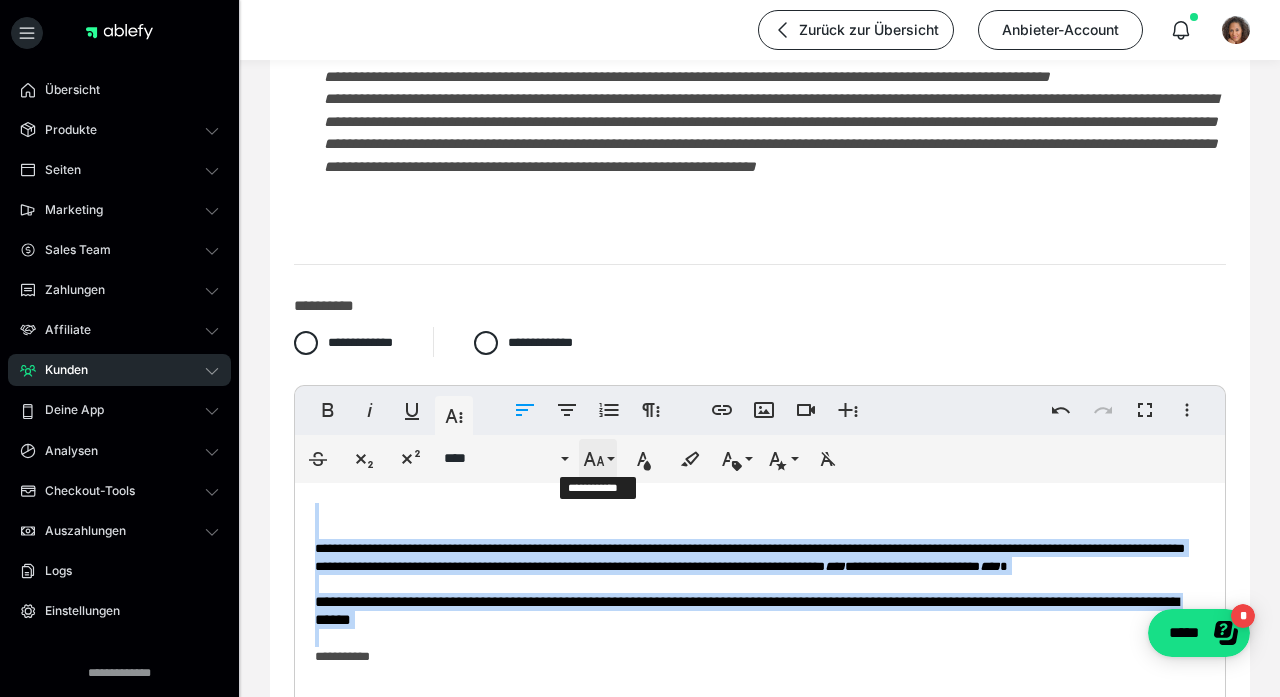 click on "**********" at bounding box center (598, 459) 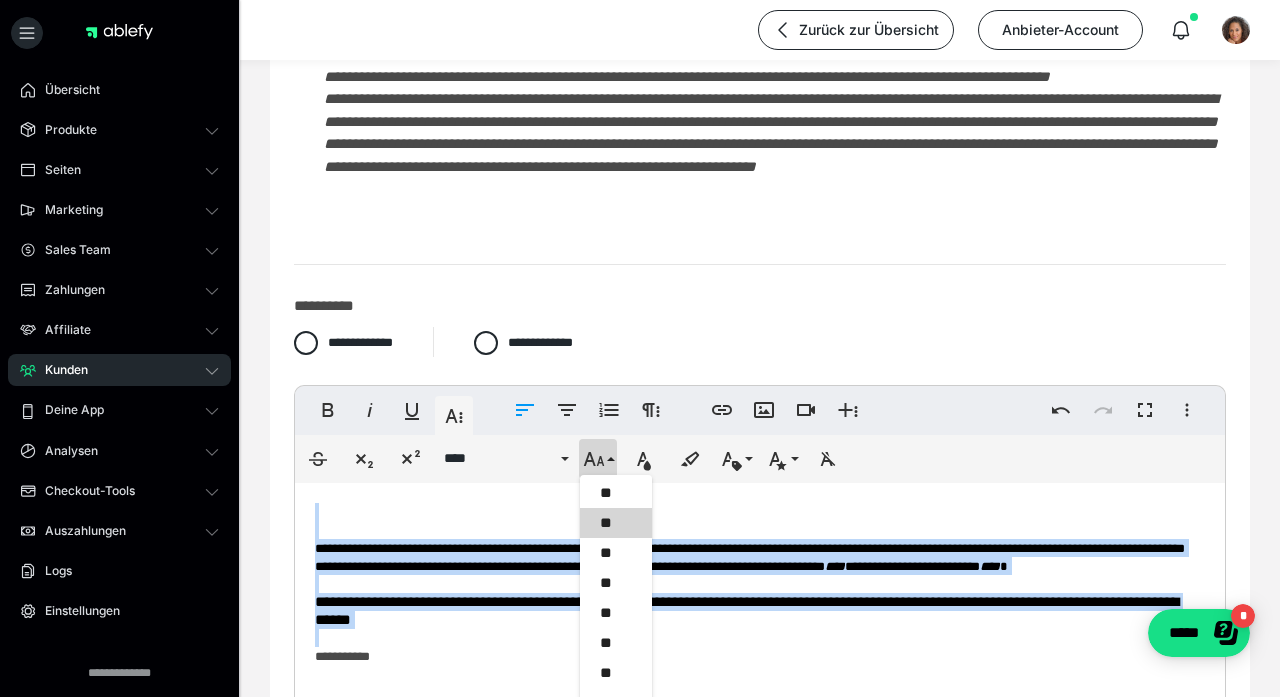 scroll, scrollTop: 396, scrollLeft: 0, axis: vertical 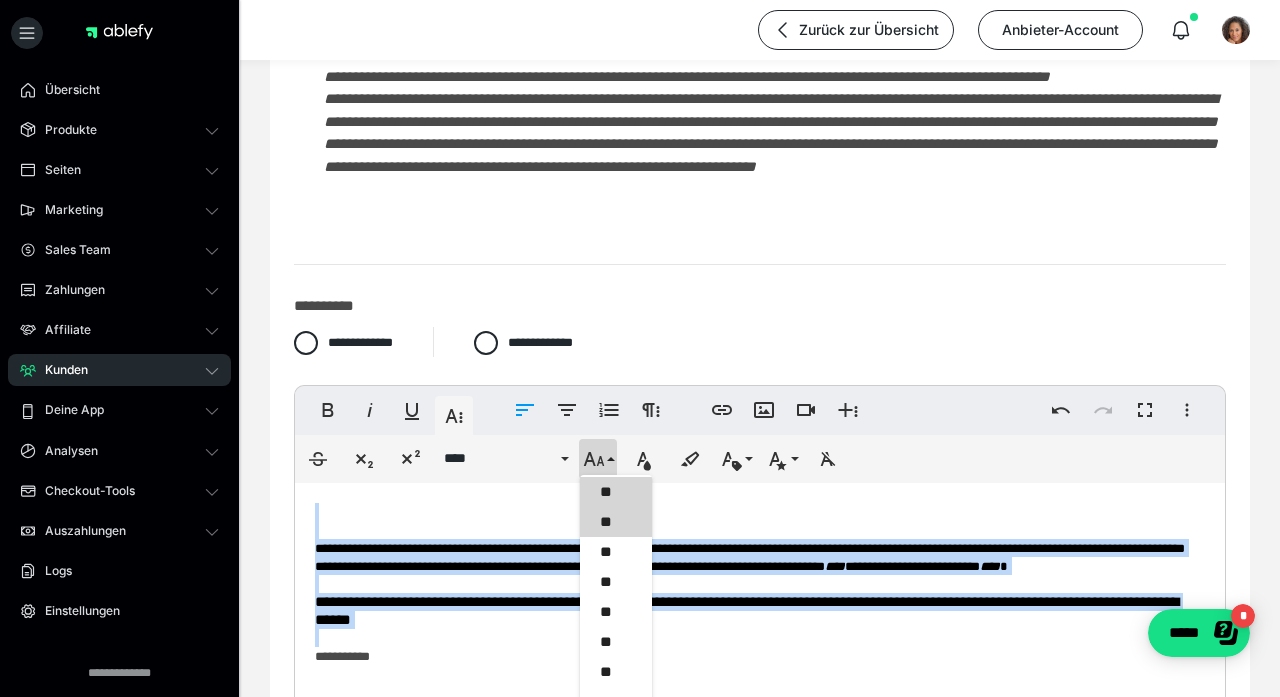 click on "**" at bounding box center (616, 492) 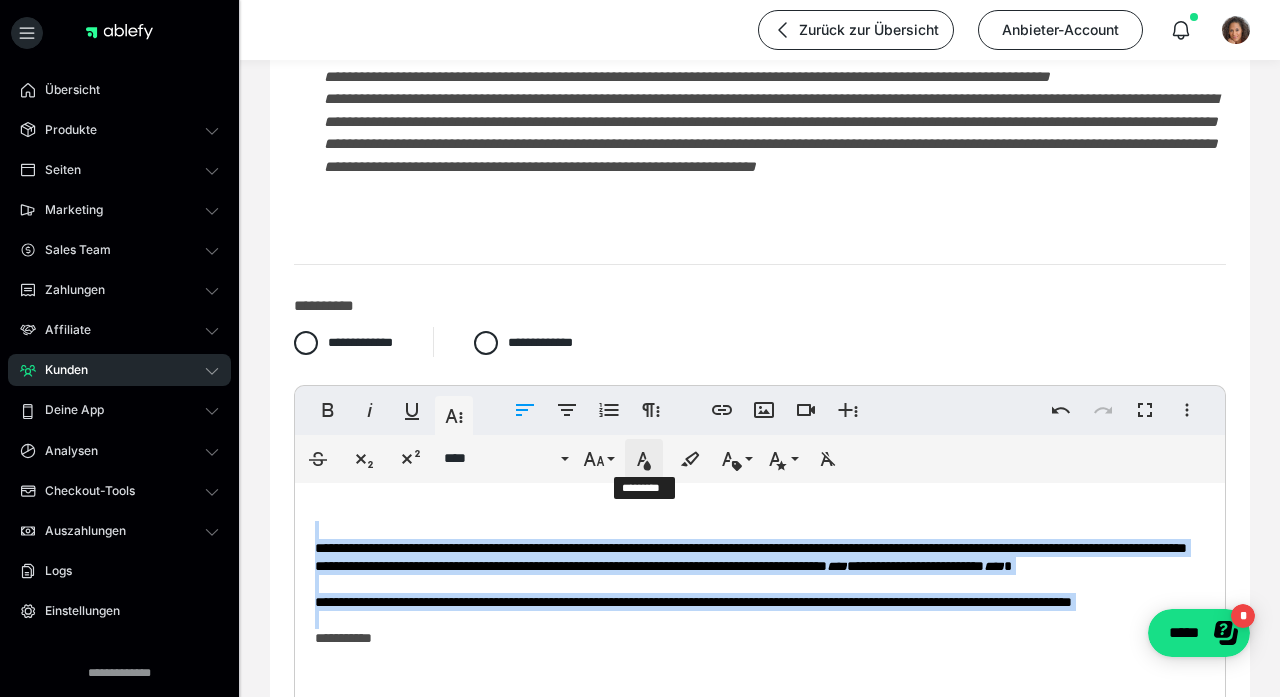 click 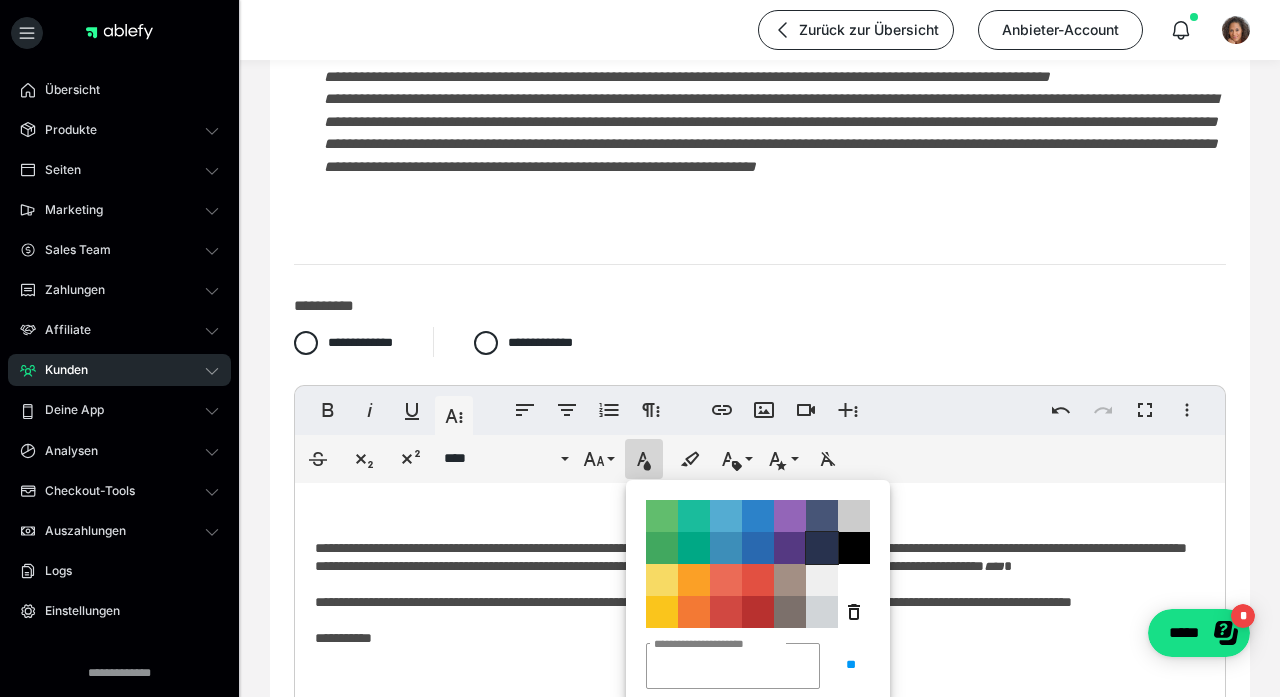 click on "**********" at bounding box center [822, 548] 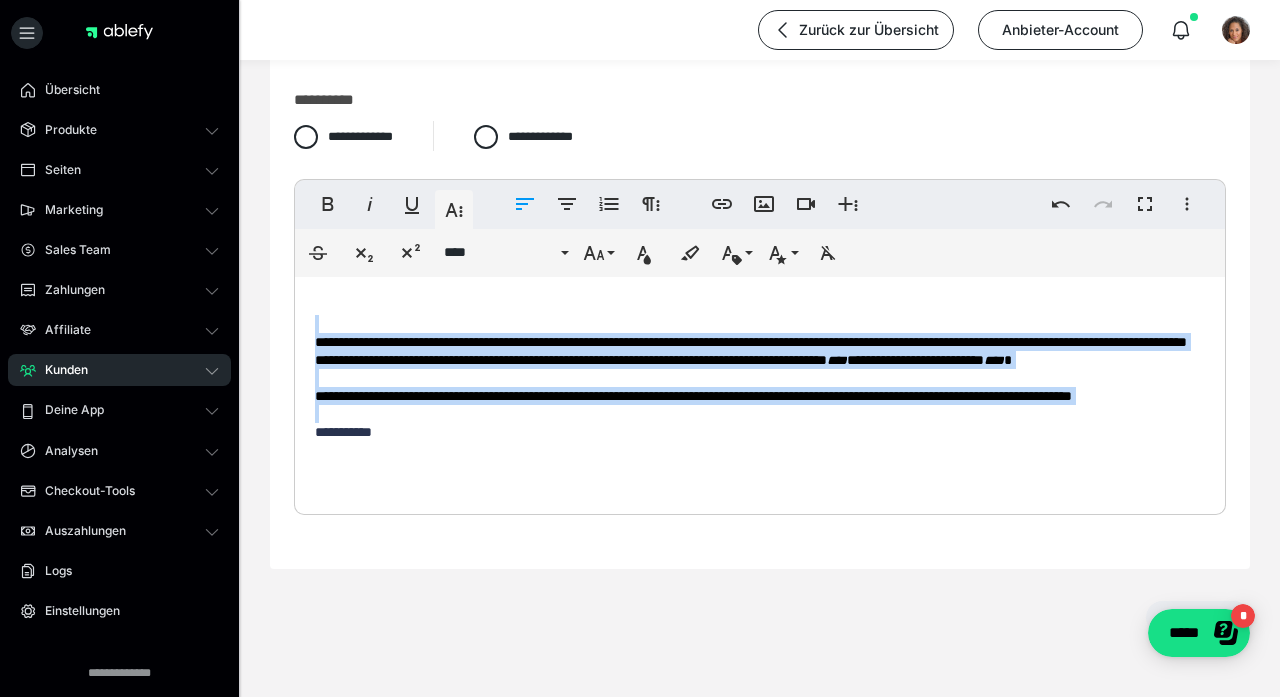 scroll, scrollTop: 745, scrollLeft: 0, axis: vertical 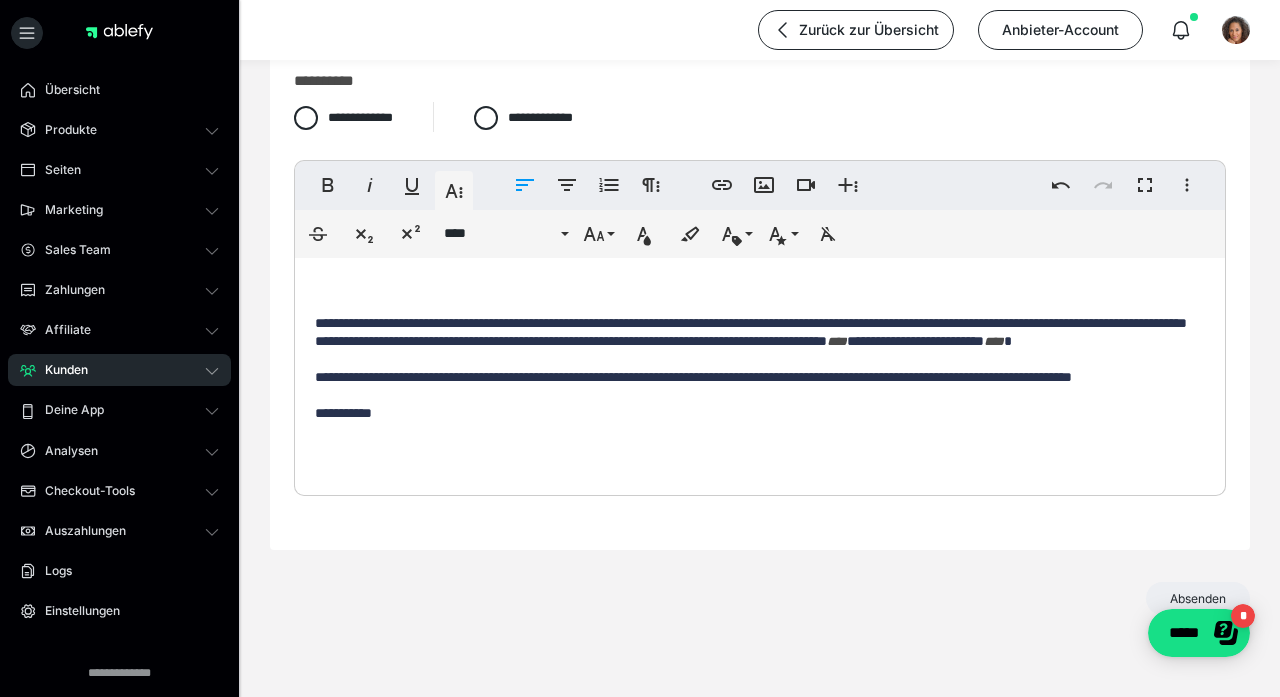click on "**********" at bounding box center (760, 9) 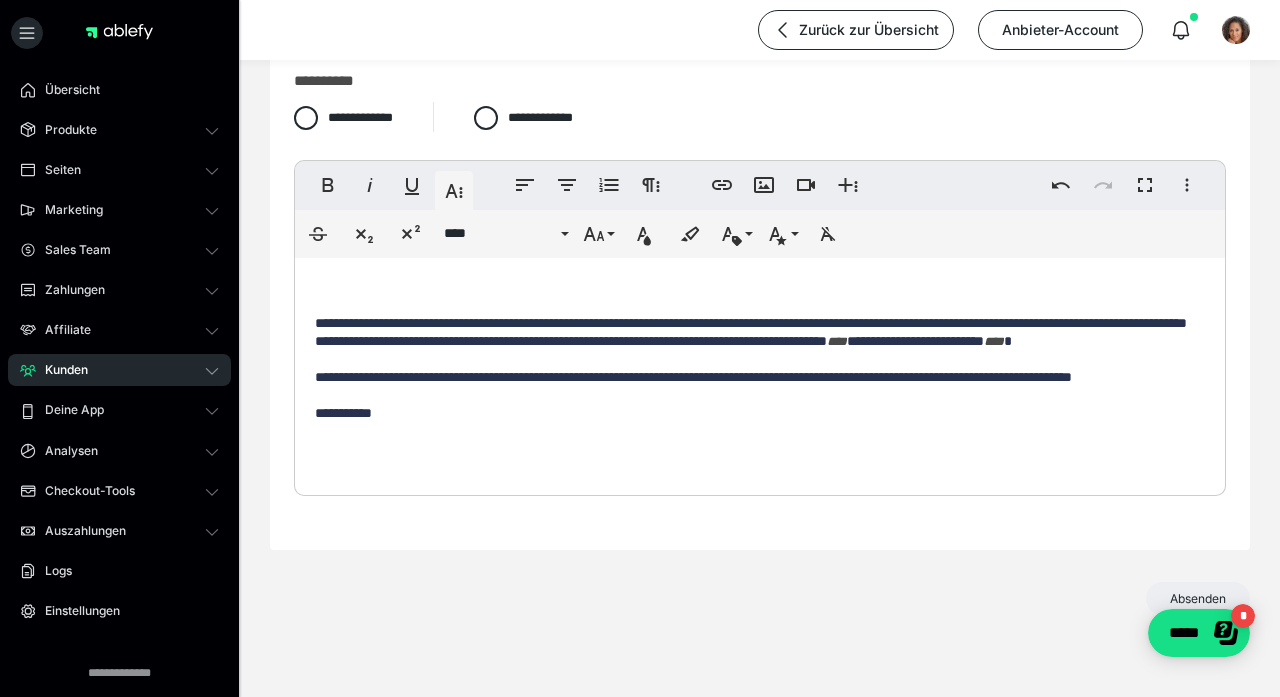 click on "**********" at bounding box center (760, 9) 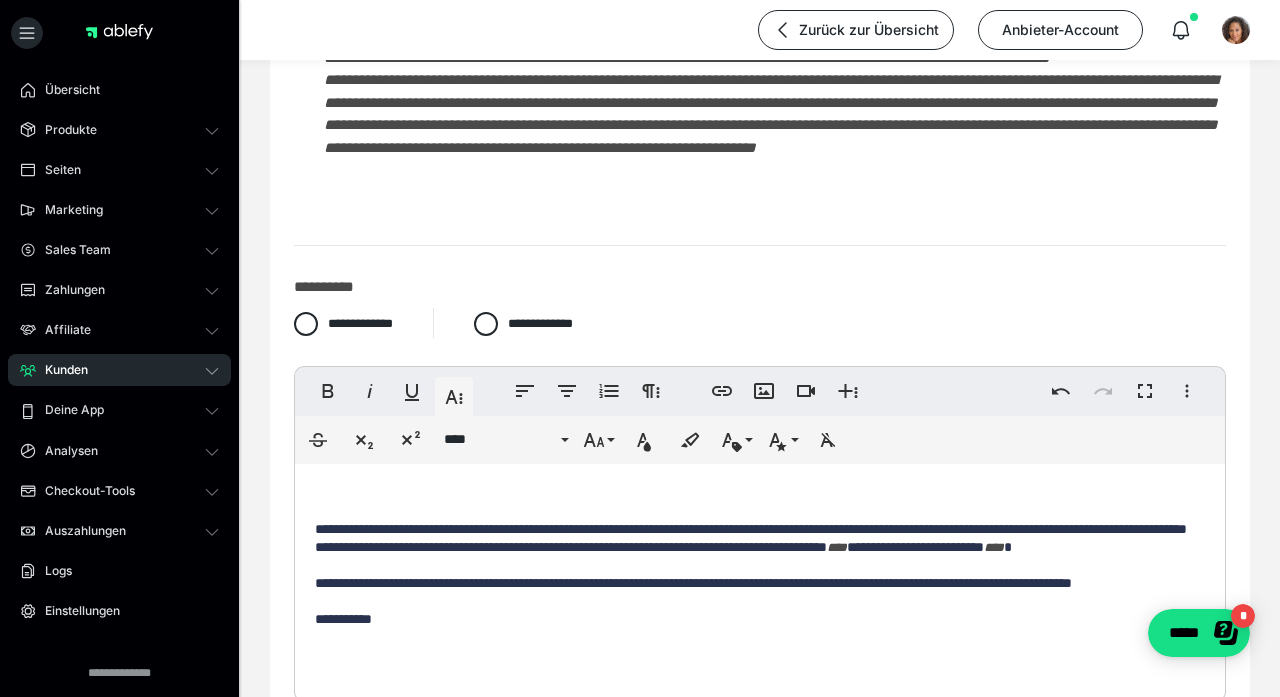 scroll, scrollTop: 535, scrollLeft: 0, axis: vertical 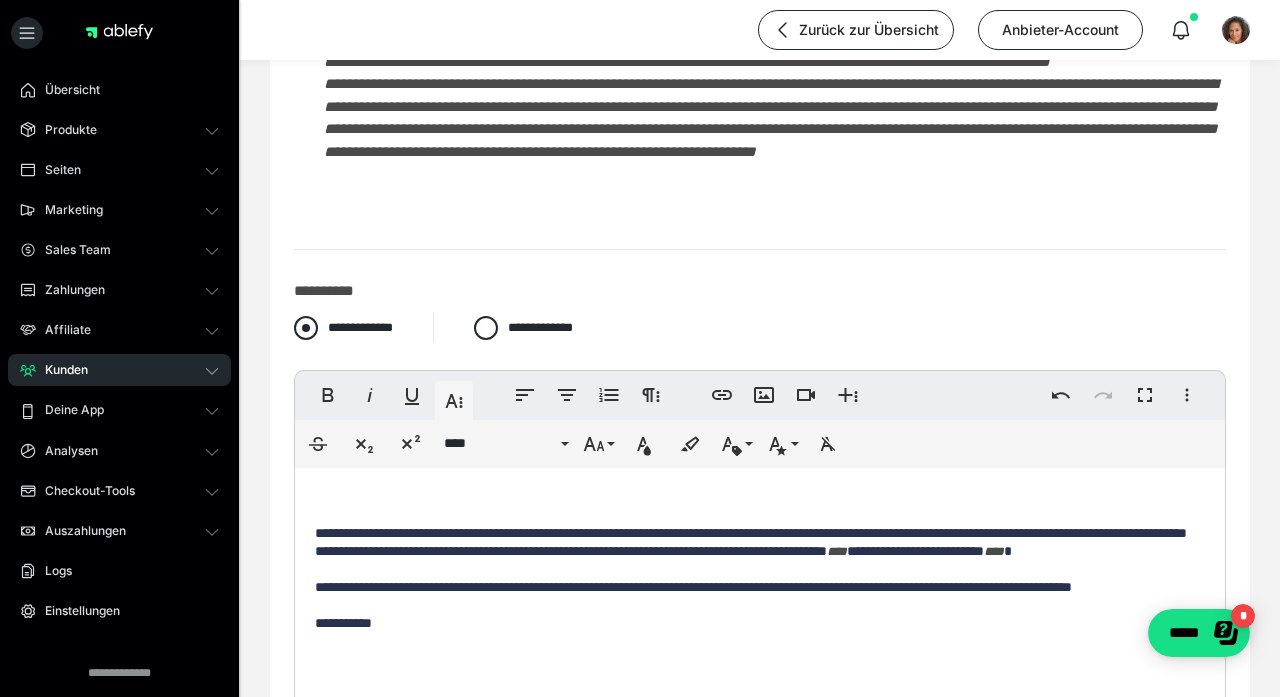 click at bounding box center (306, 328) 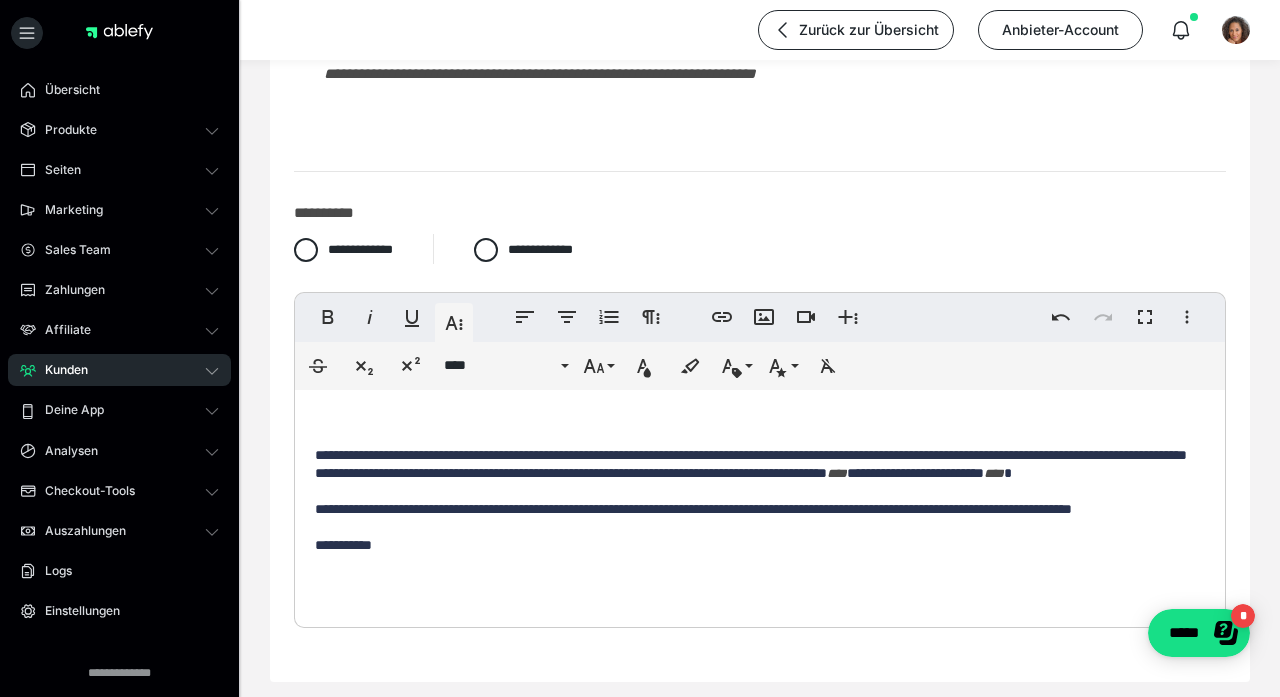 scroll, scrollTop: 809, scrollLeft: 0, axis: vertical 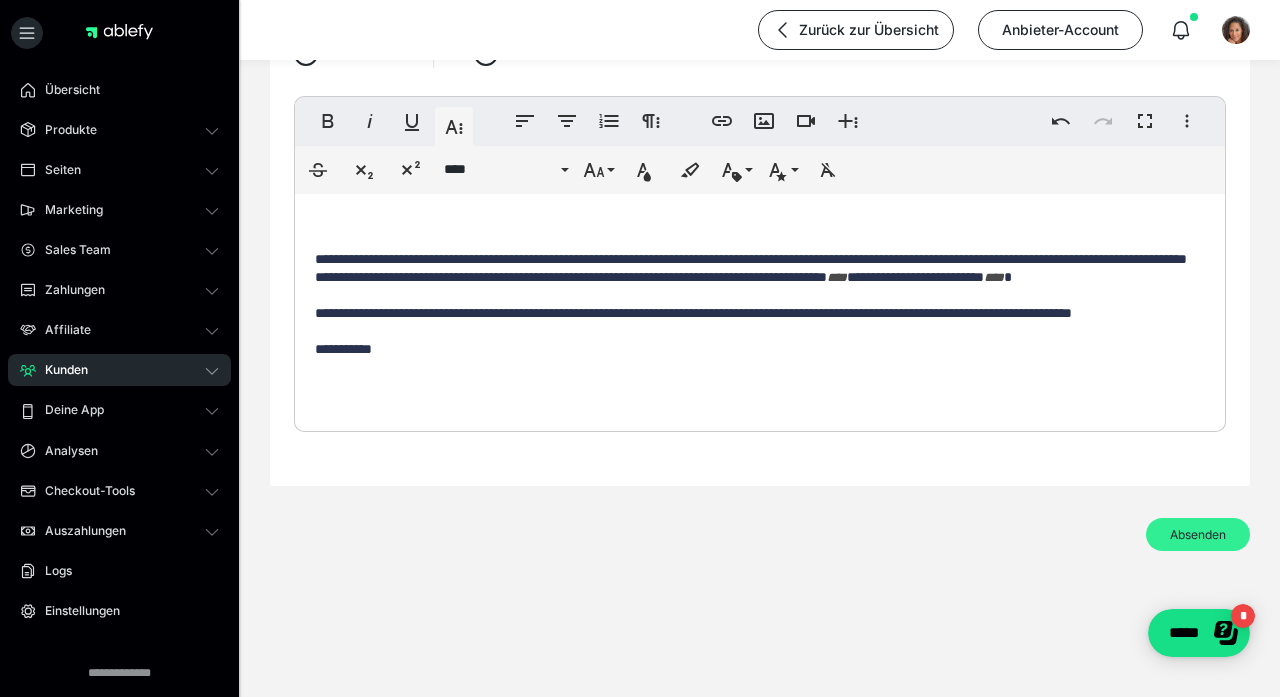 click on "Absenden" at bounding box center (1198, 534) 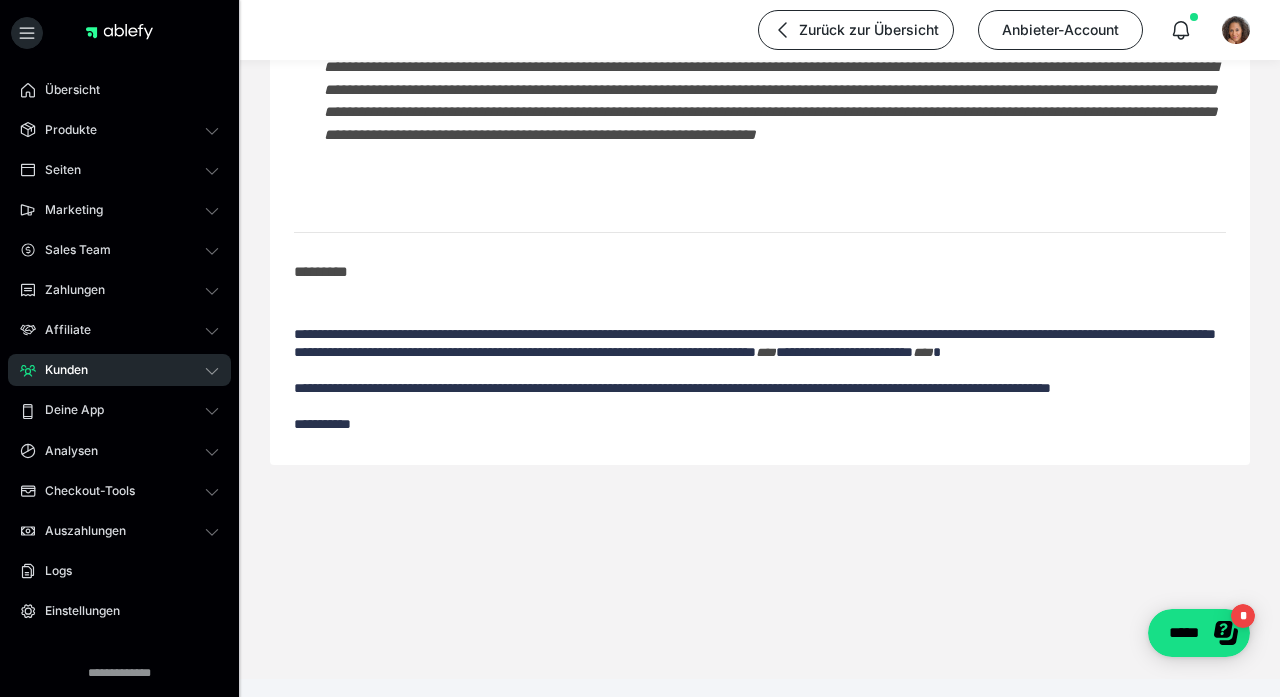 scroll, scrollTop: 552, scrollLeft: 0, axis: vertical 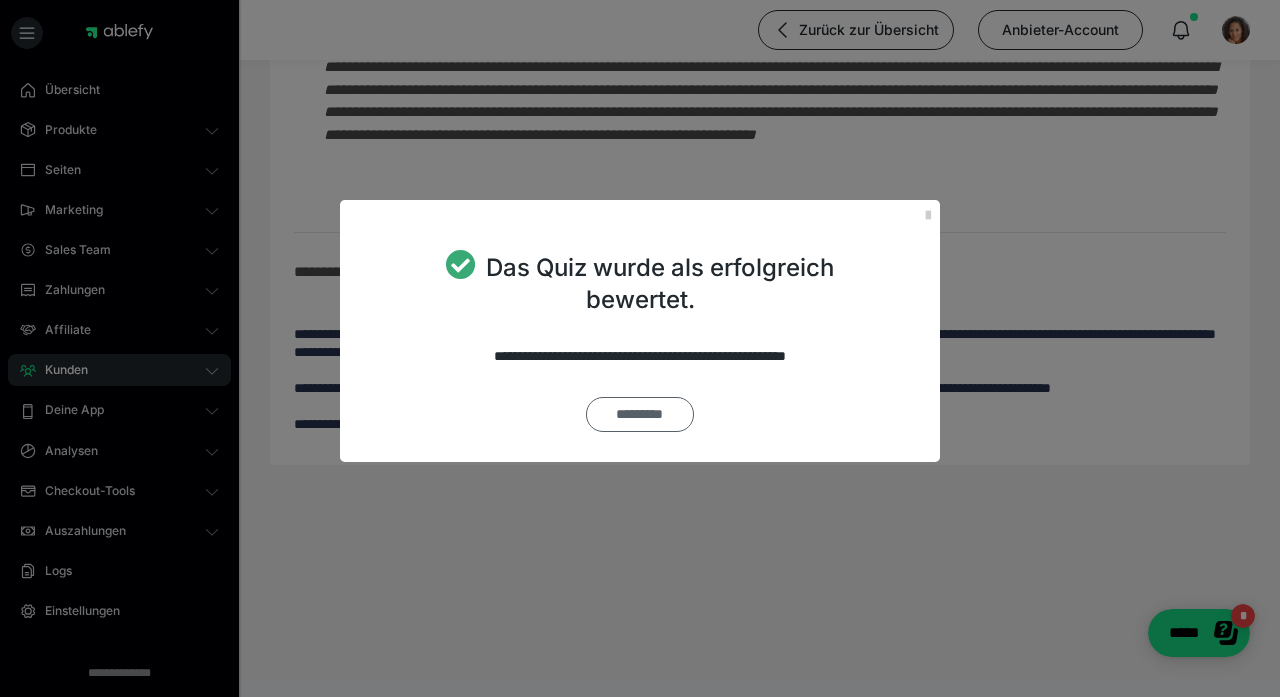 click on "*********" at bounding box center [639, 414] 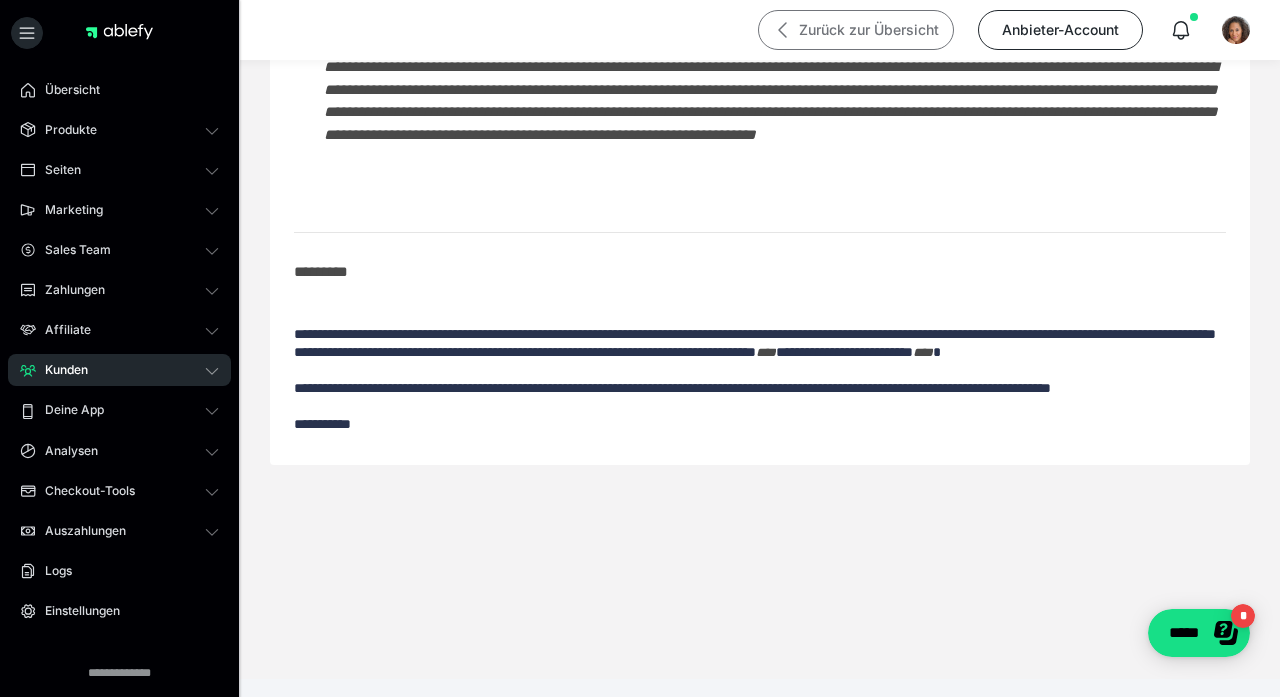 click on "Zurück zur Übersicht" at bounding box center [856, 30] 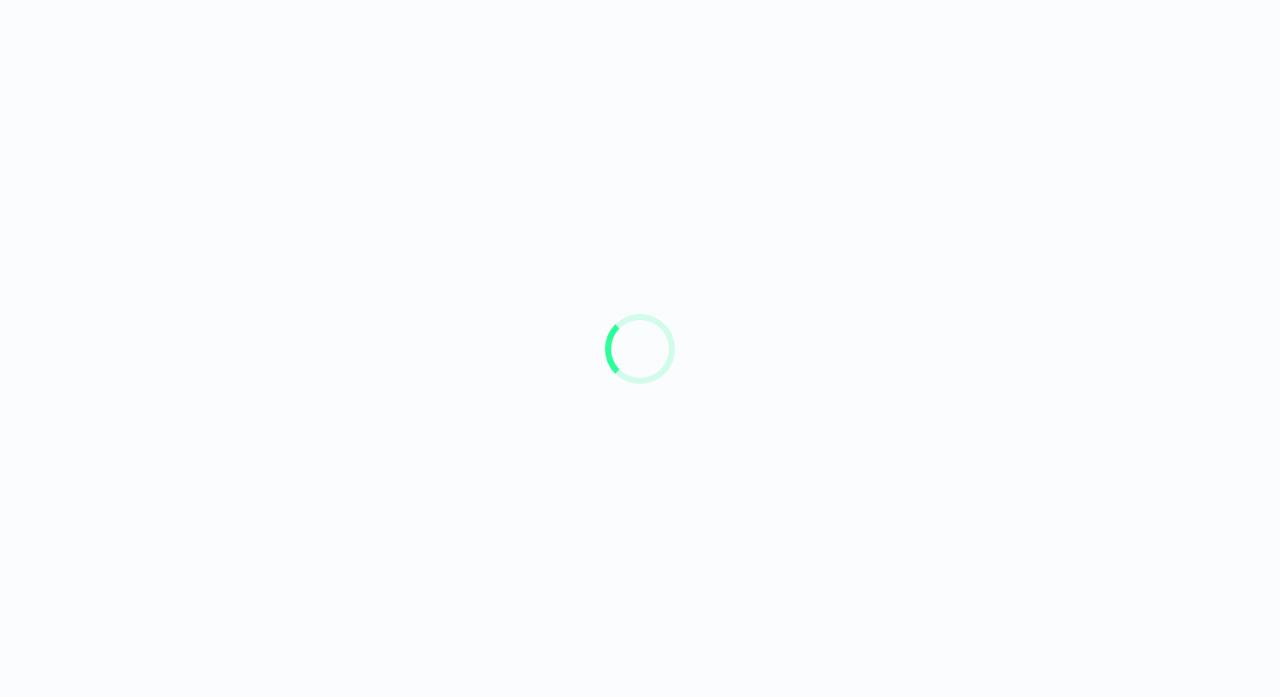 scroll, scrollTop: 0, scrollLeft: 0, axis: both 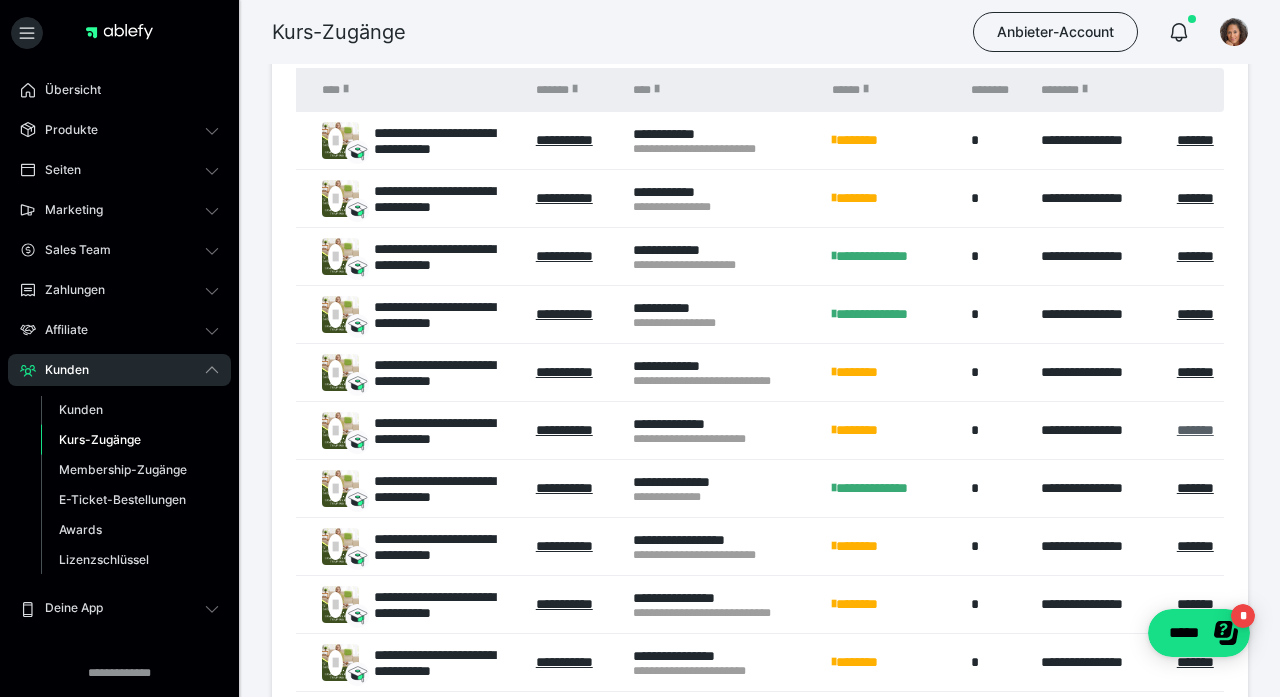 click on "*******" at bounding box center [1195, 430] 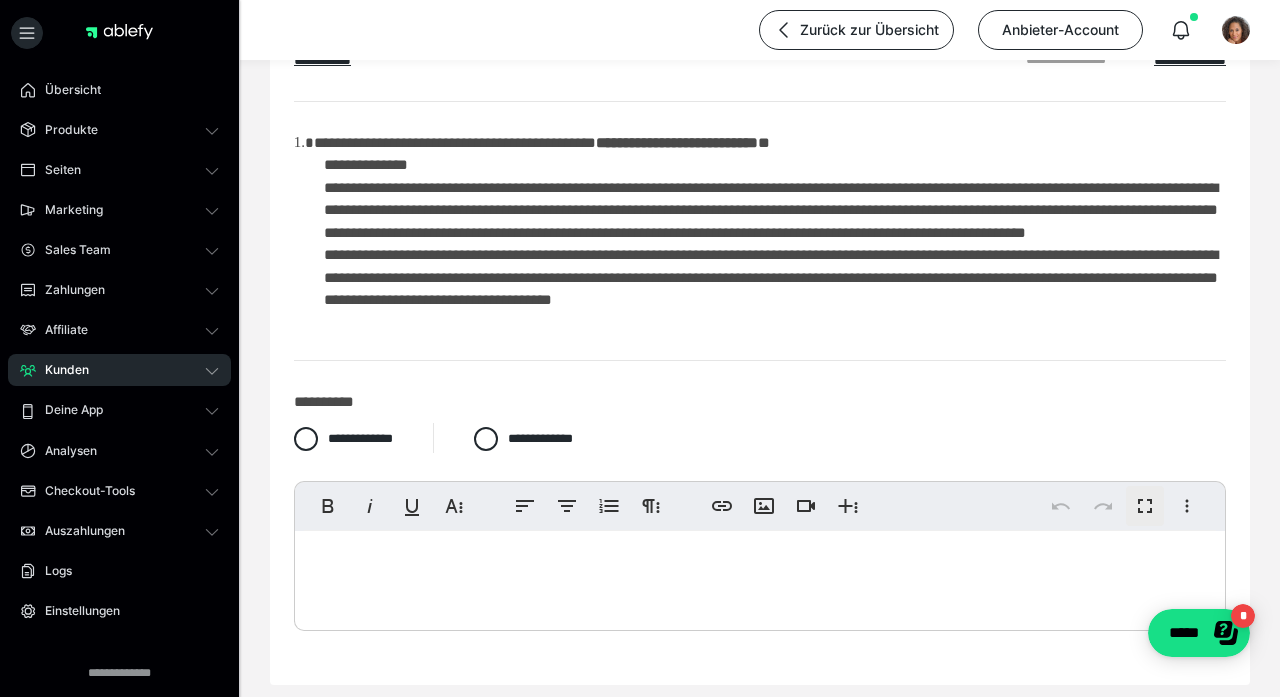 scroll, scrollTop: 95, scrollLeft: 0, axis: vertical 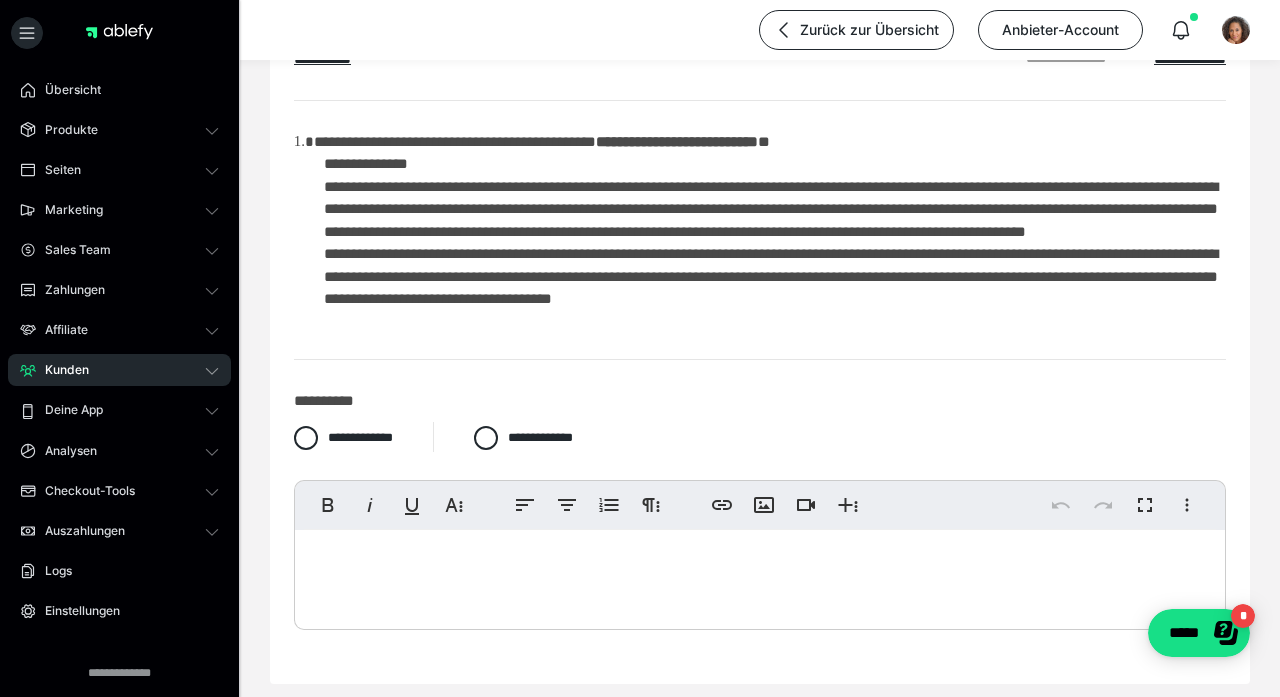 click at bounding box center (760, 575) 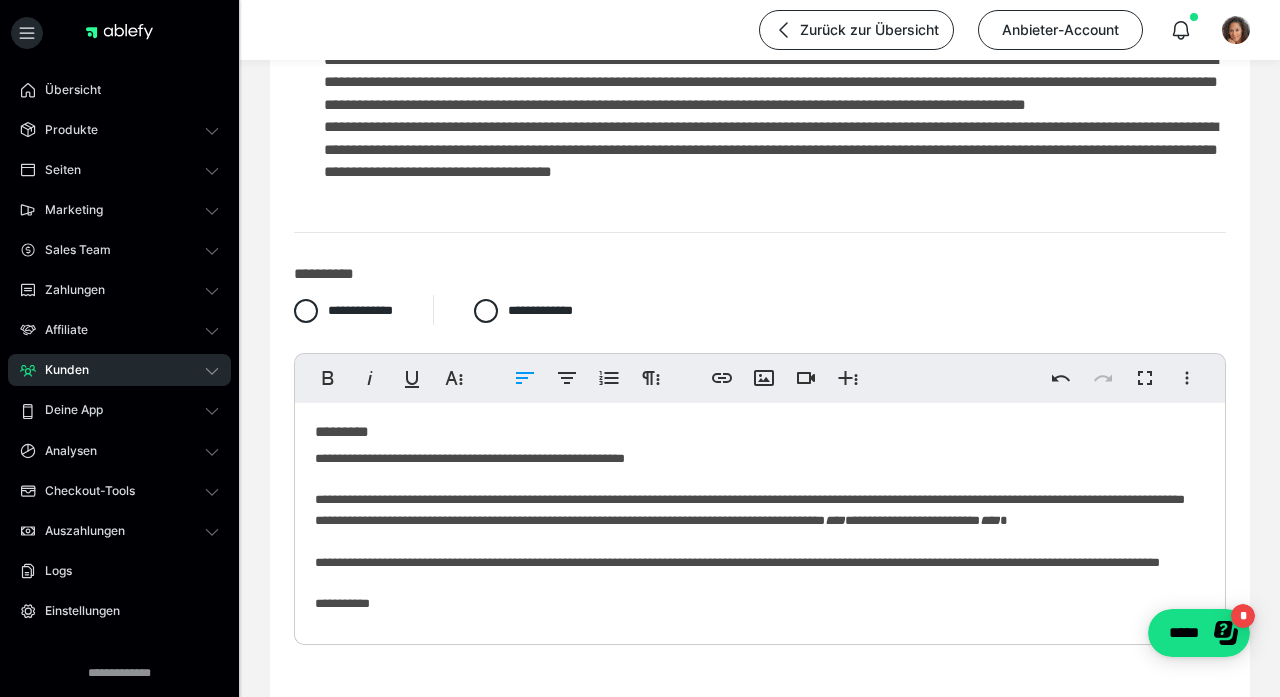 scroll, scrollTop: 237, scrollLeft: 0, axis: vertical 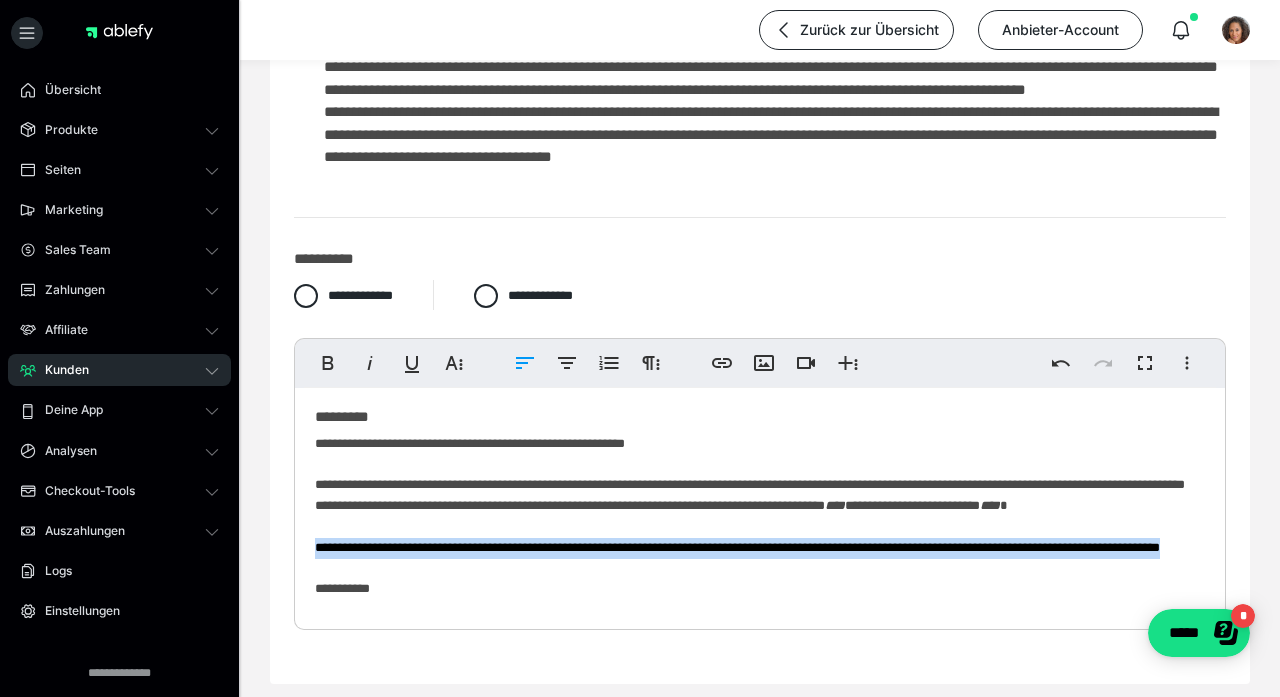 drag, startPoint x: 503, startPoint y: 585, endPoint x: 280, endPoint y: 560, distance: 224.39697 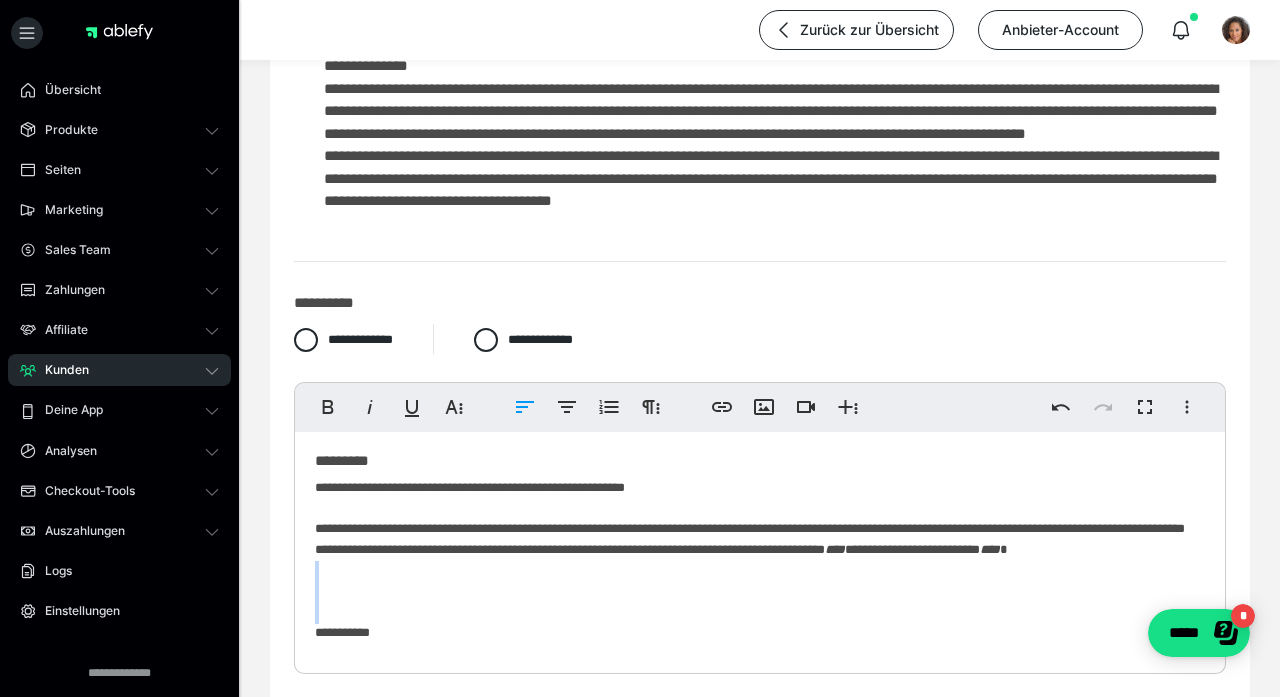 scroll, scrollTop: 193, scrollLeft: 0, axis: vertical 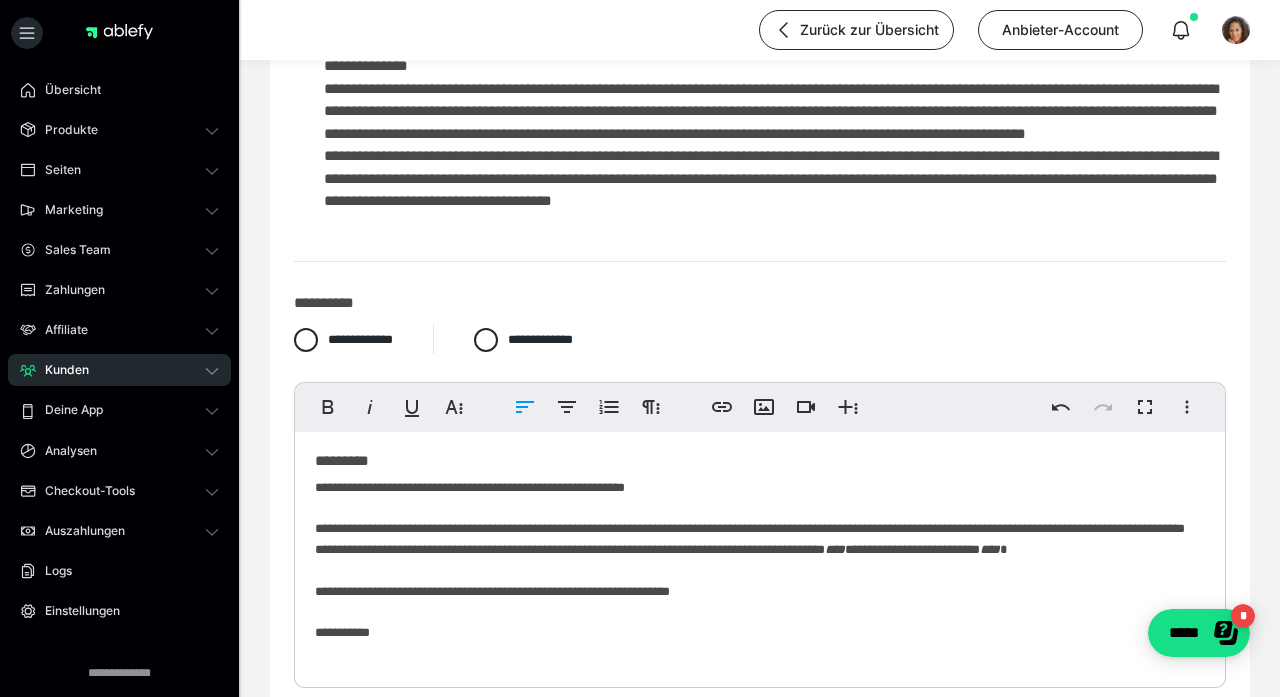 click on "**********" at bounding box center (760, 568) 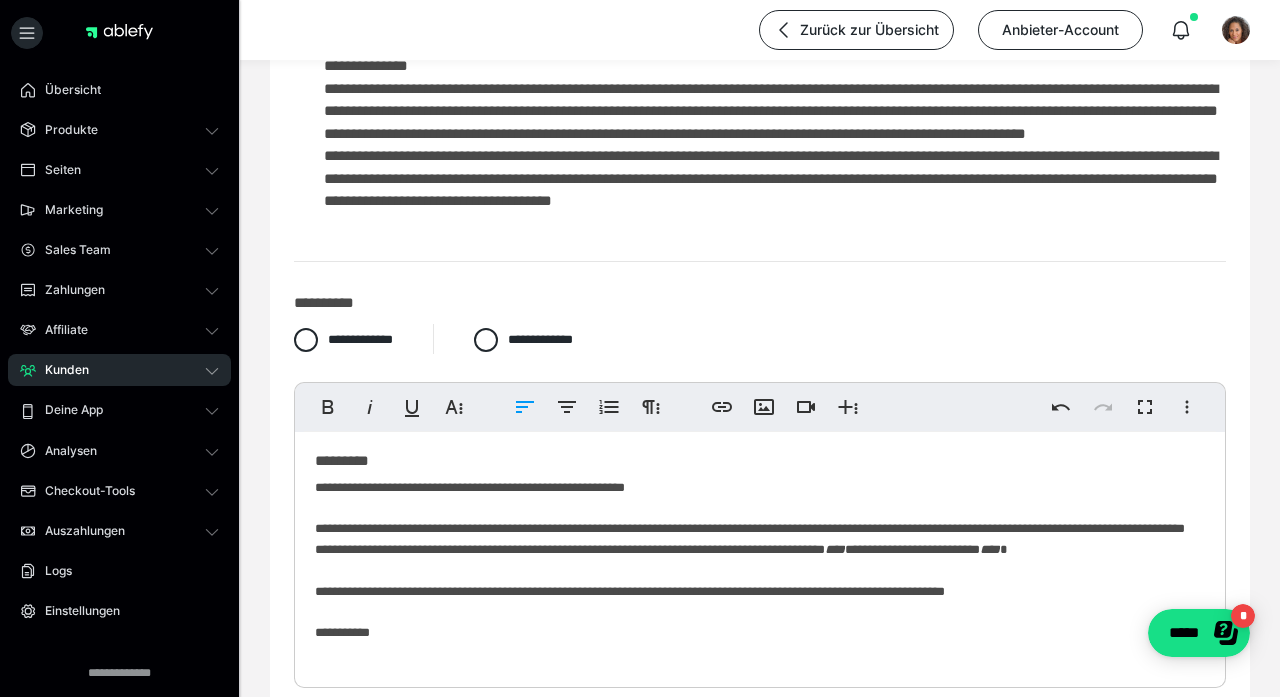 click on "**********" at bounding box center (760, 568) 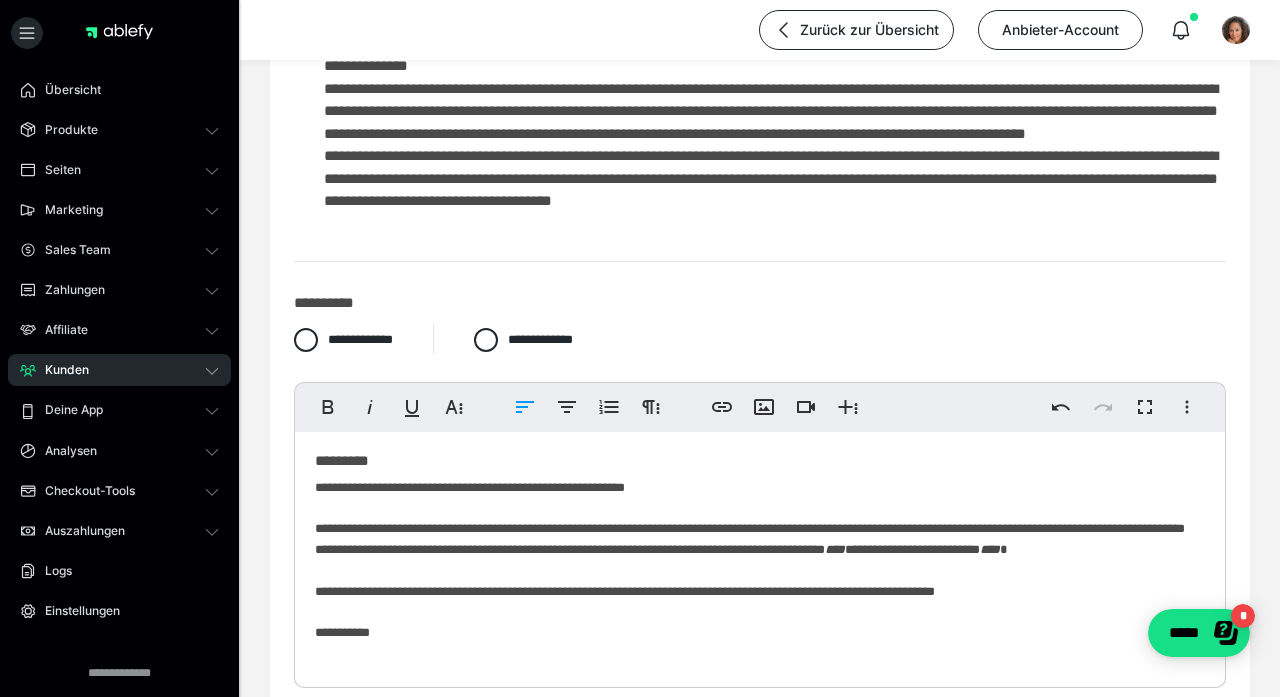 click on "**********" at bounding box center [760, 568] 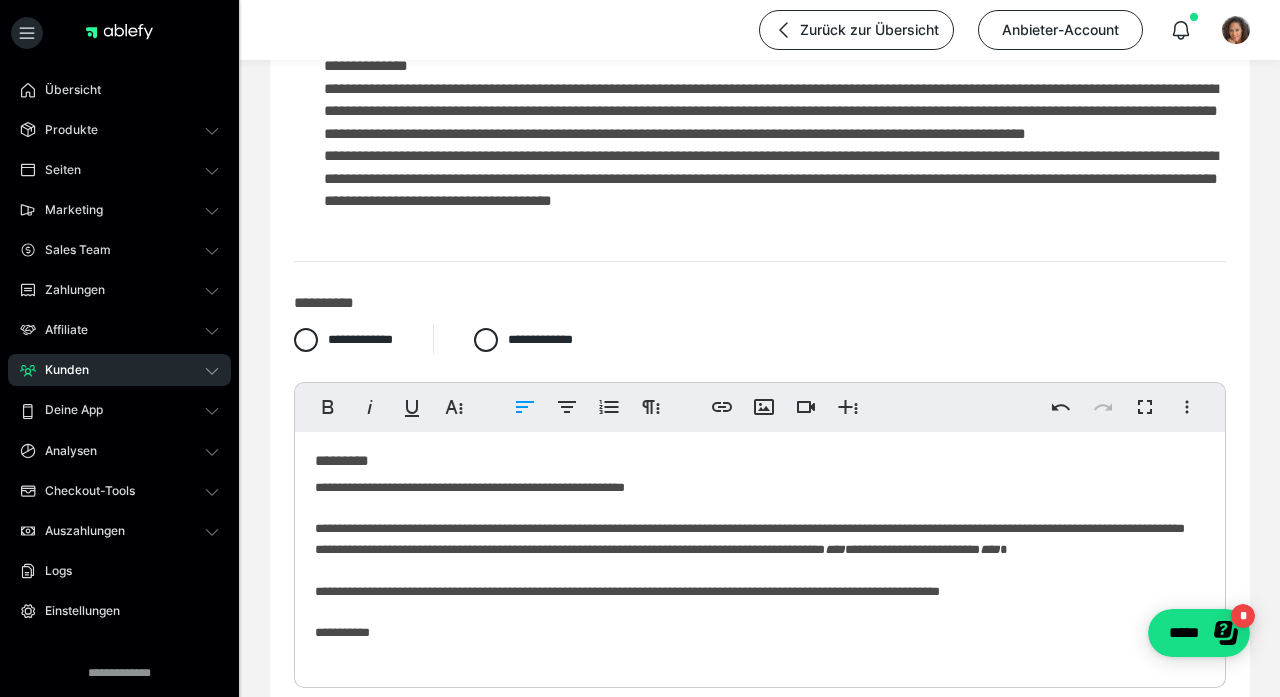 click on "**********" at bounding box center [760, 568] 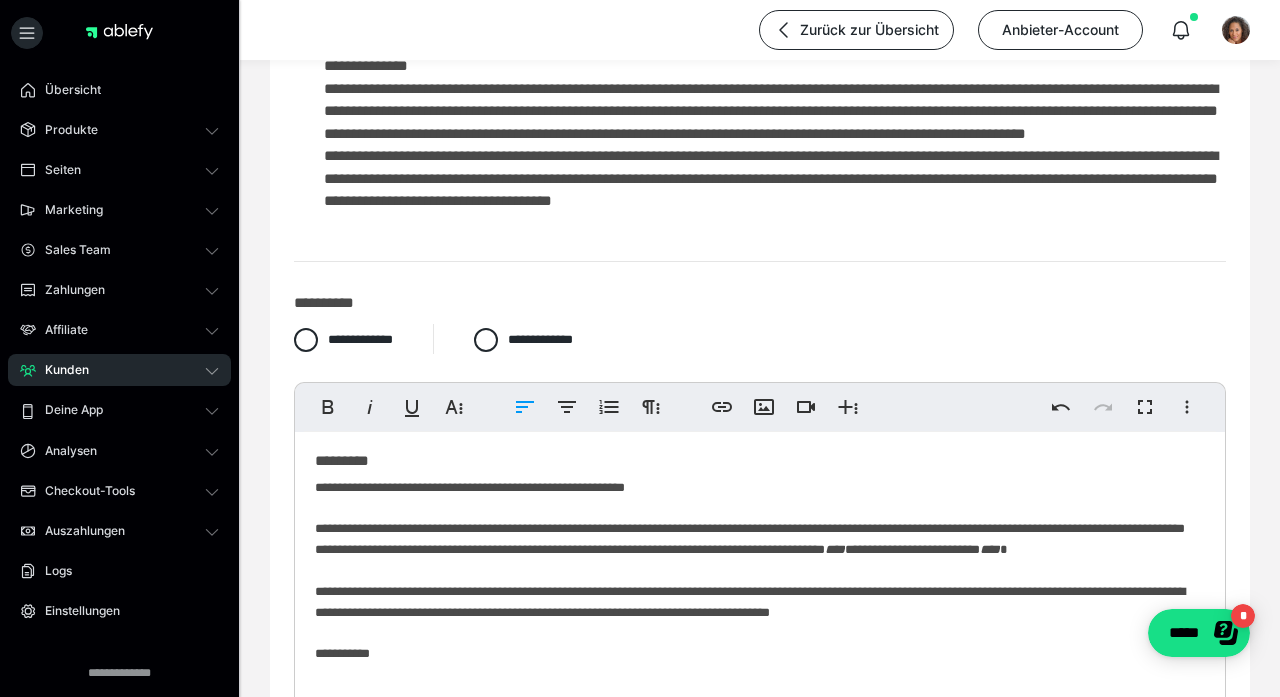 click on "**********" at bounding box center [760, 578] 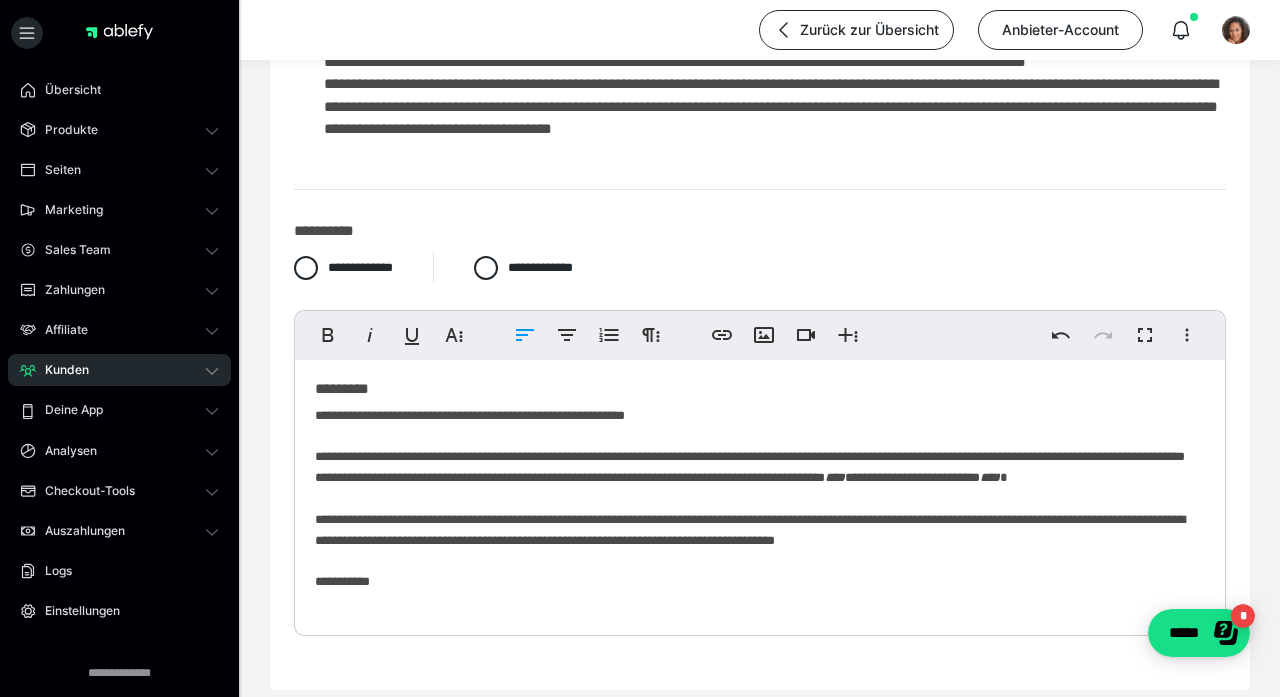 scroll, scrollTop: 280, scrollLeft: 0, axis: vertical 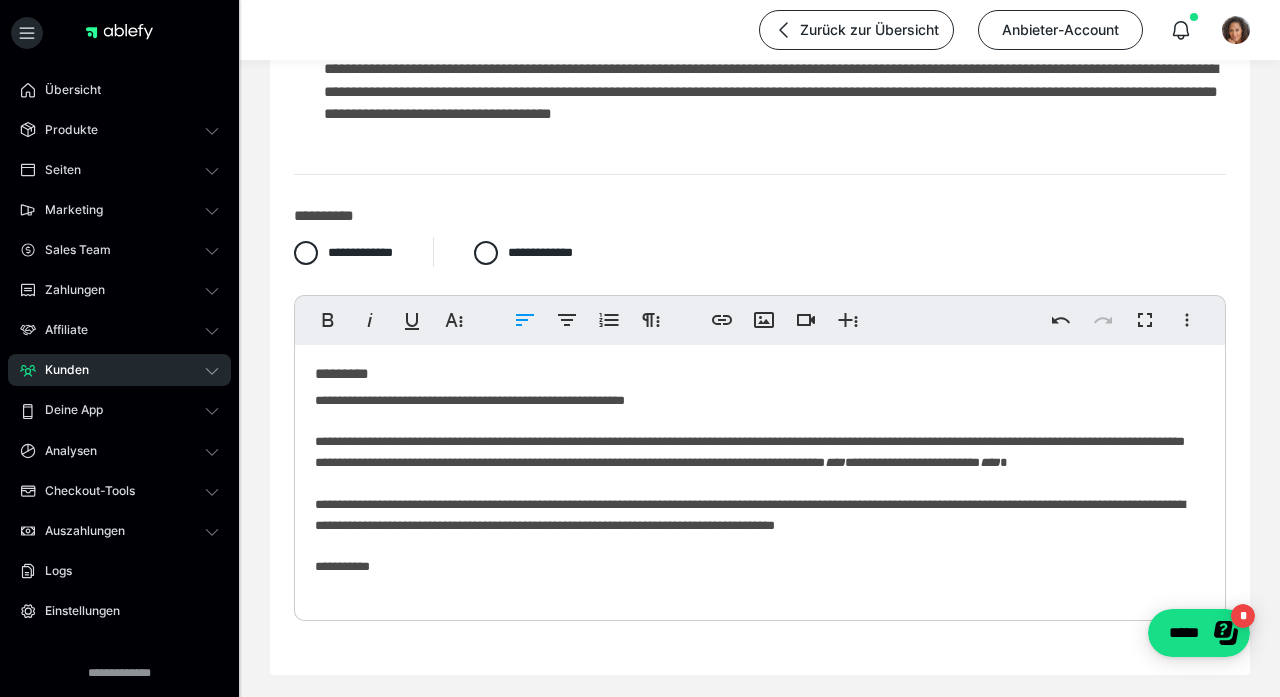 click on "**********" at bounding box center [760, 491] 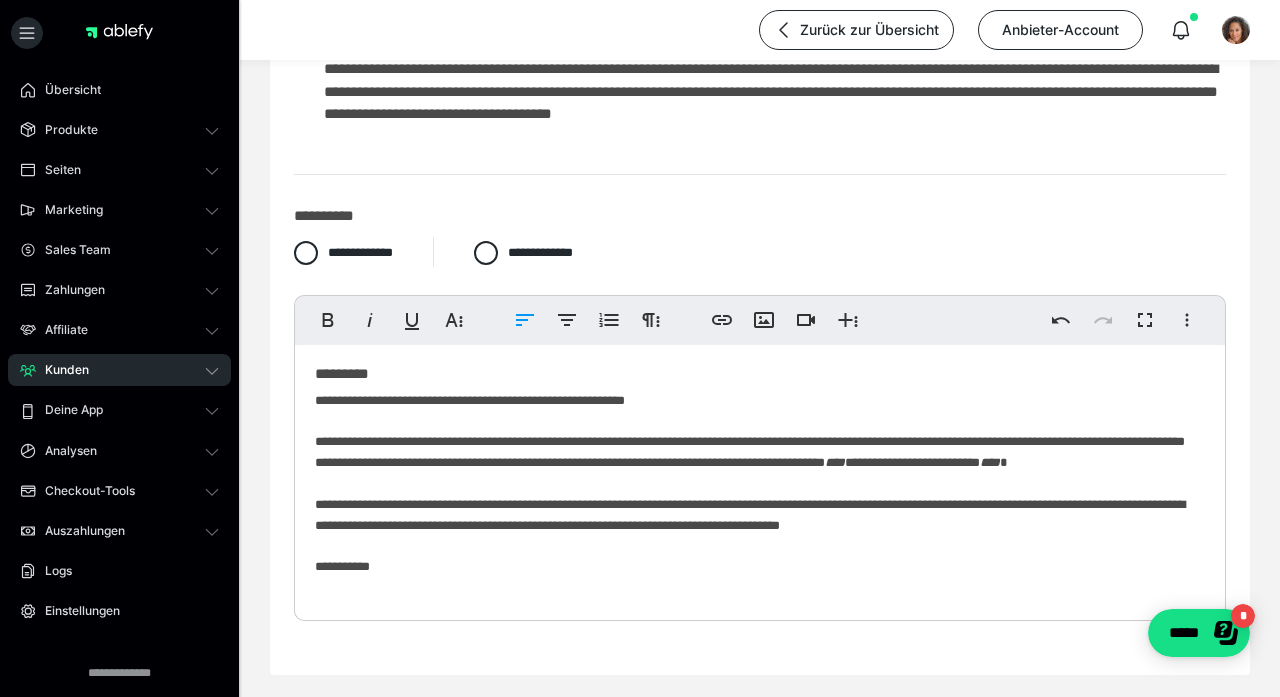 click on "**********" at bounding box center [760, 491] 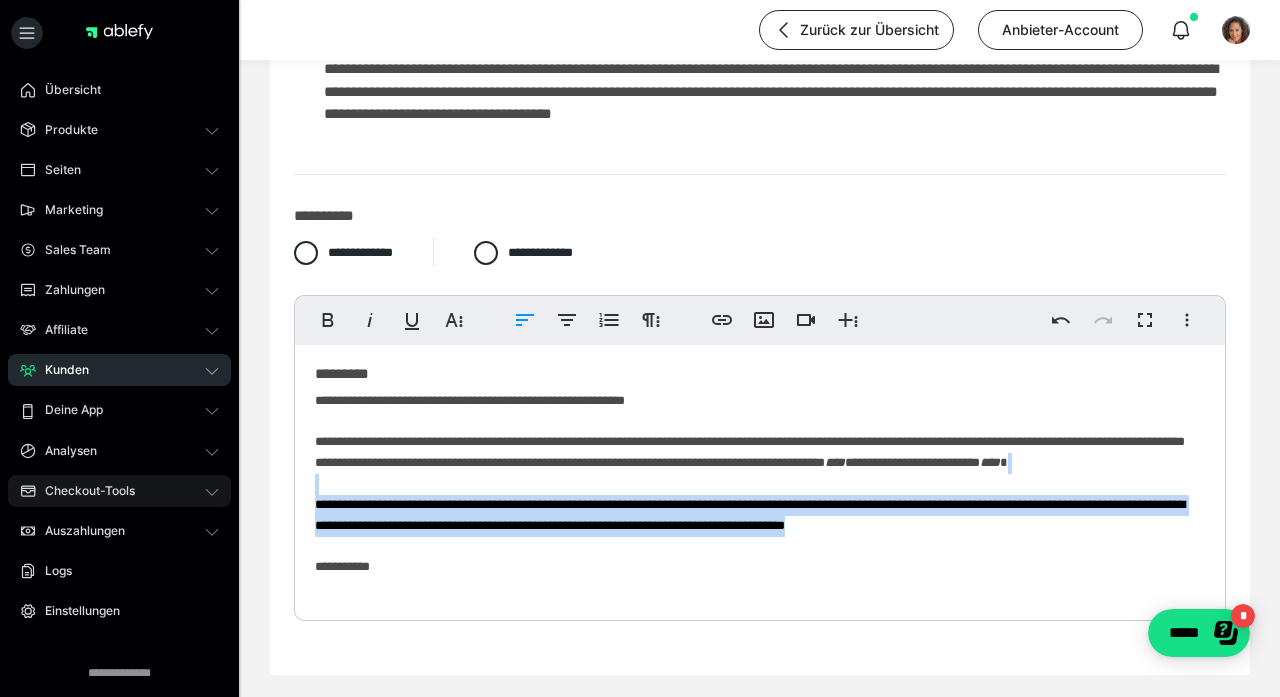 drag, startPoint x: 1150, startPoint y: 539, endPoint x: 172, endPoint y: 506, distance: 978.5566 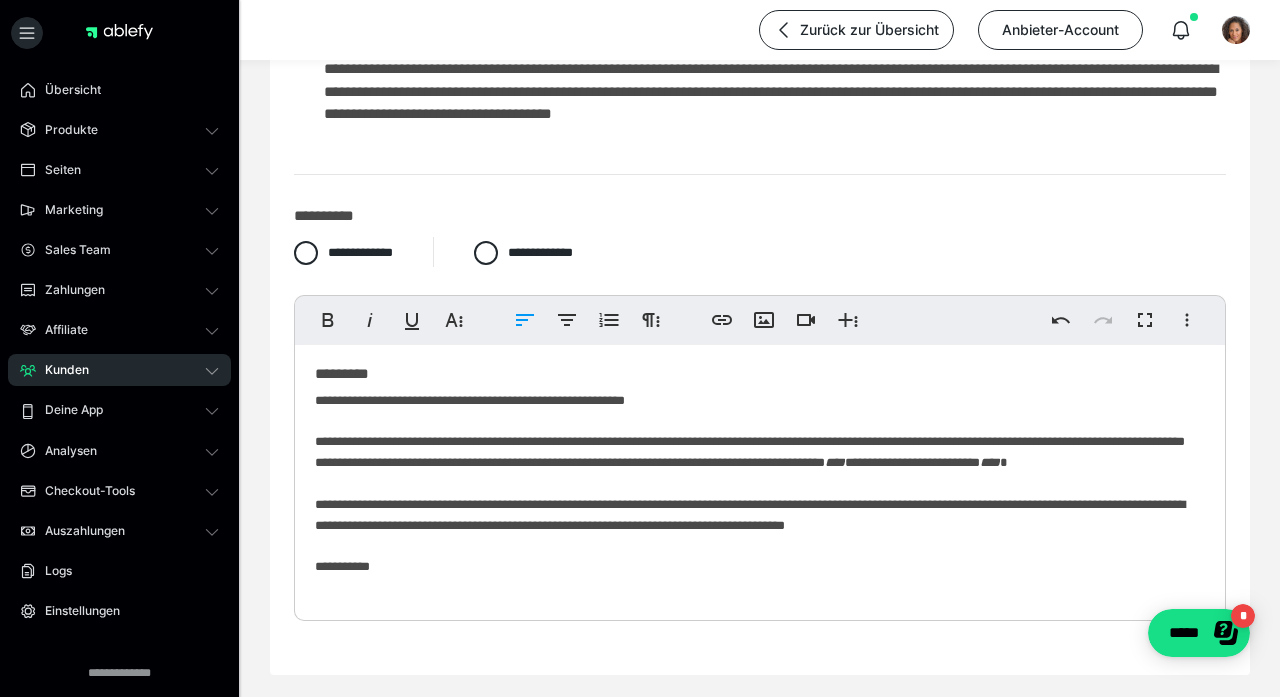 click on "**********" at bounding box center [760, 491] 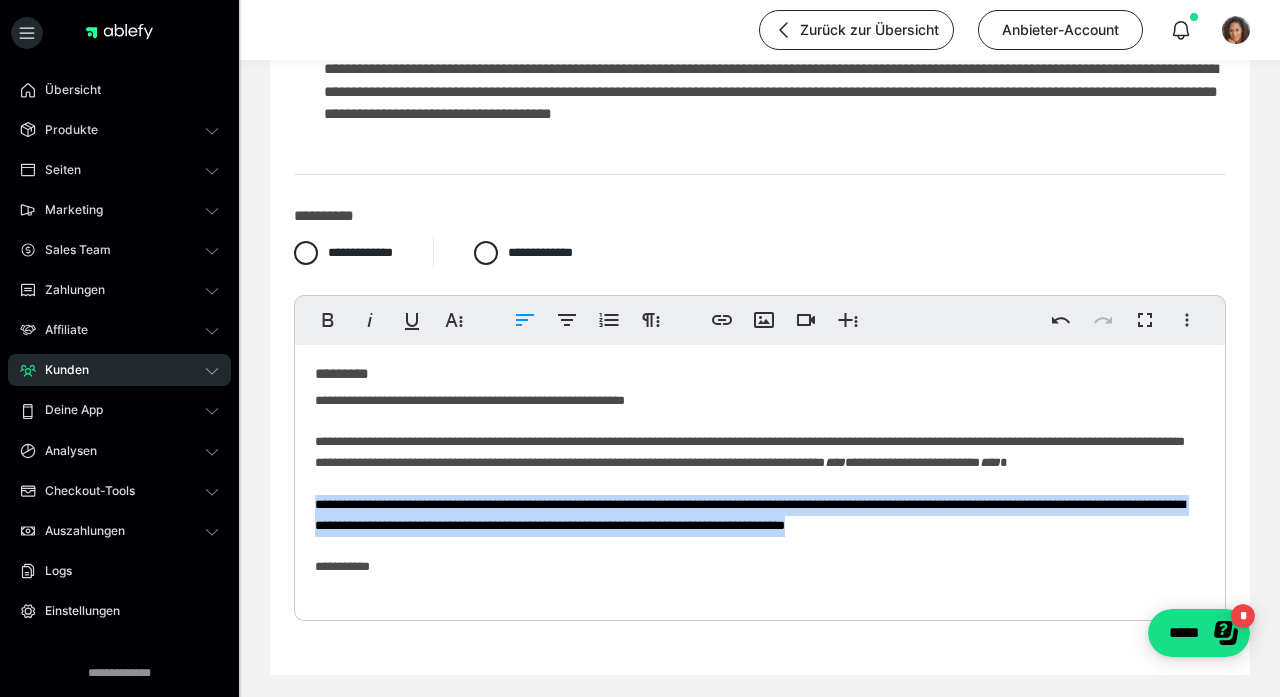 drag, startPoint x: 1161, startPoint y: 540, endPoint x: 302, endPoint y: 509, distance: 859.5592 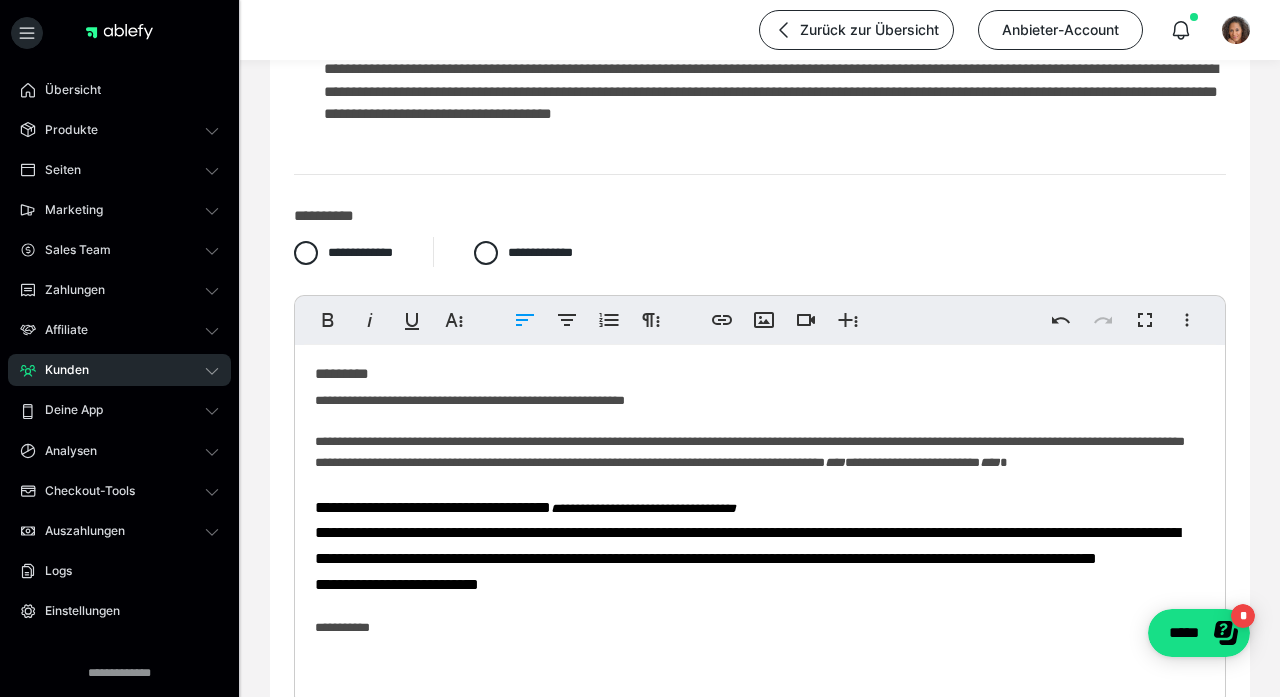 click on "**********" at bounding box center [747, 545] 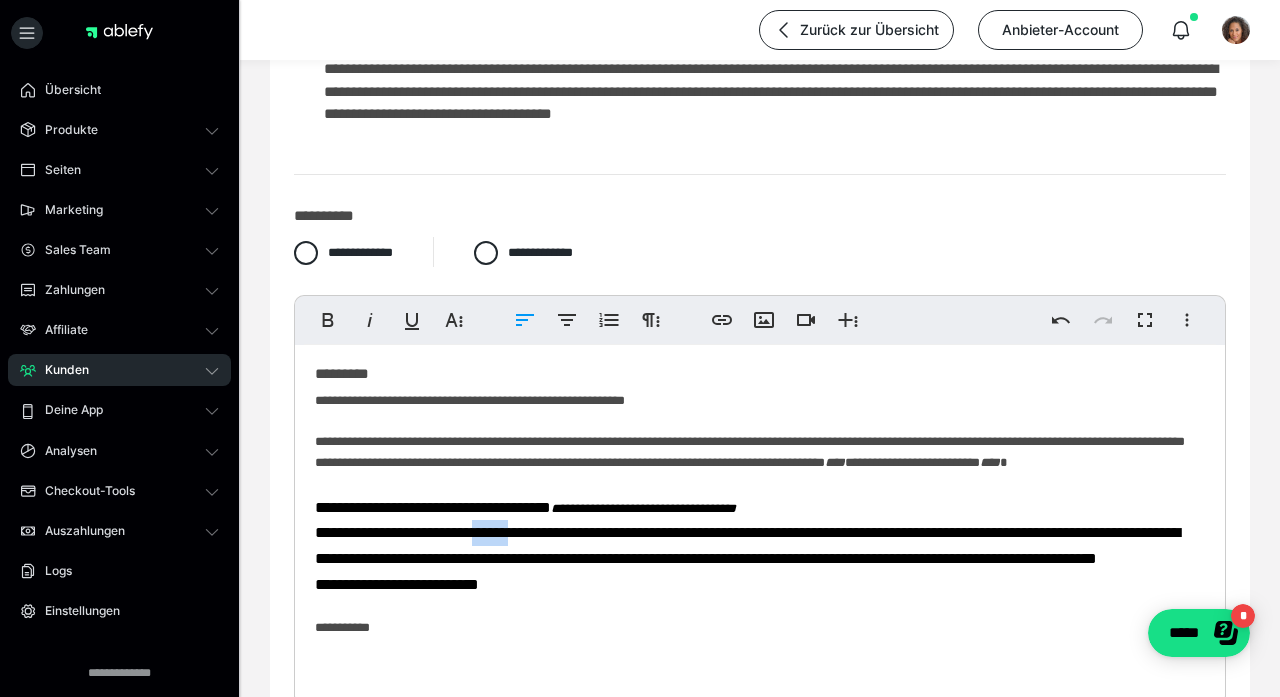 drag, startPoint x: 498, startPoint y: 548, endPoint x: 552, endPoint y: 546, distance: 54.037025 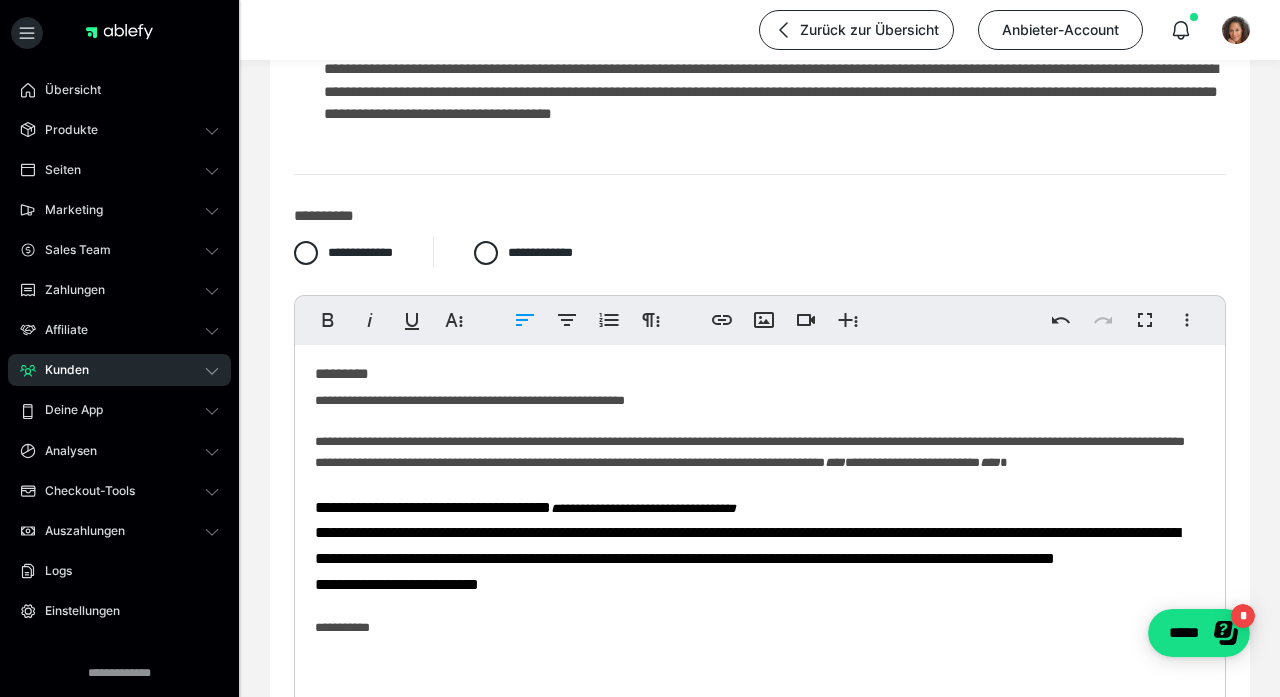 click on "**********" at bounding box center (747, 545) 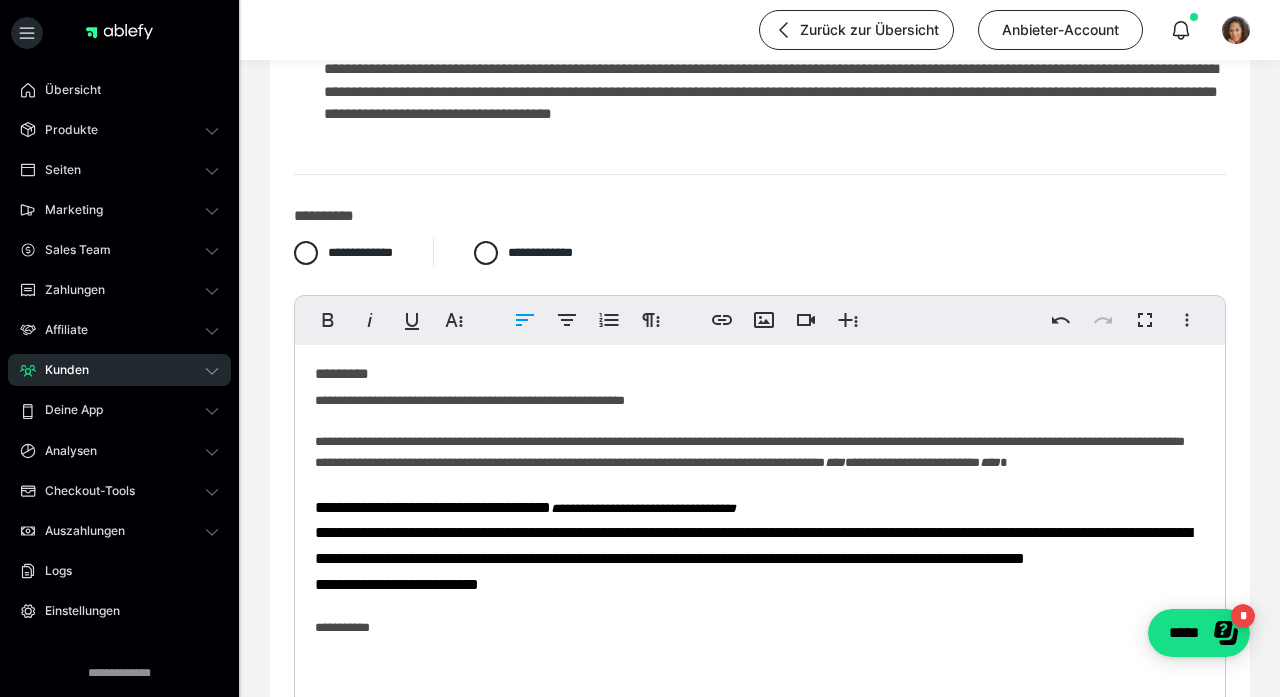 click on "**********" at bounding box center (397, 584) 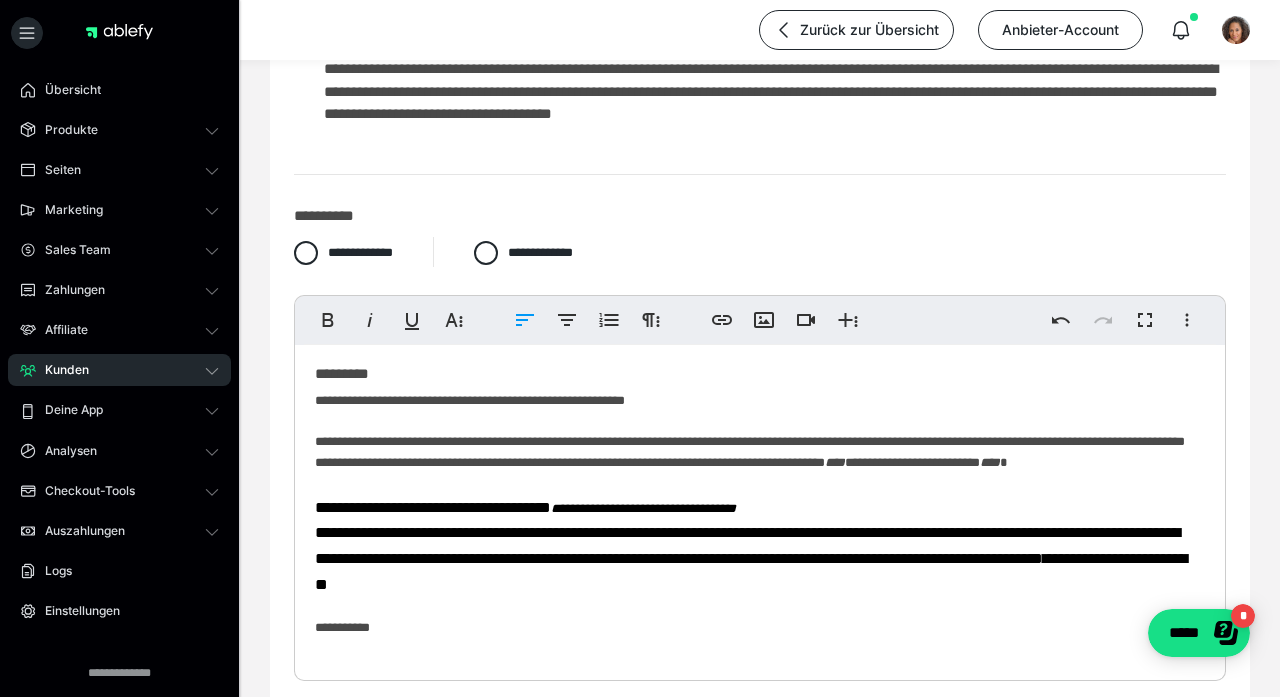 click on "**********" at bounding box center (760, 521) 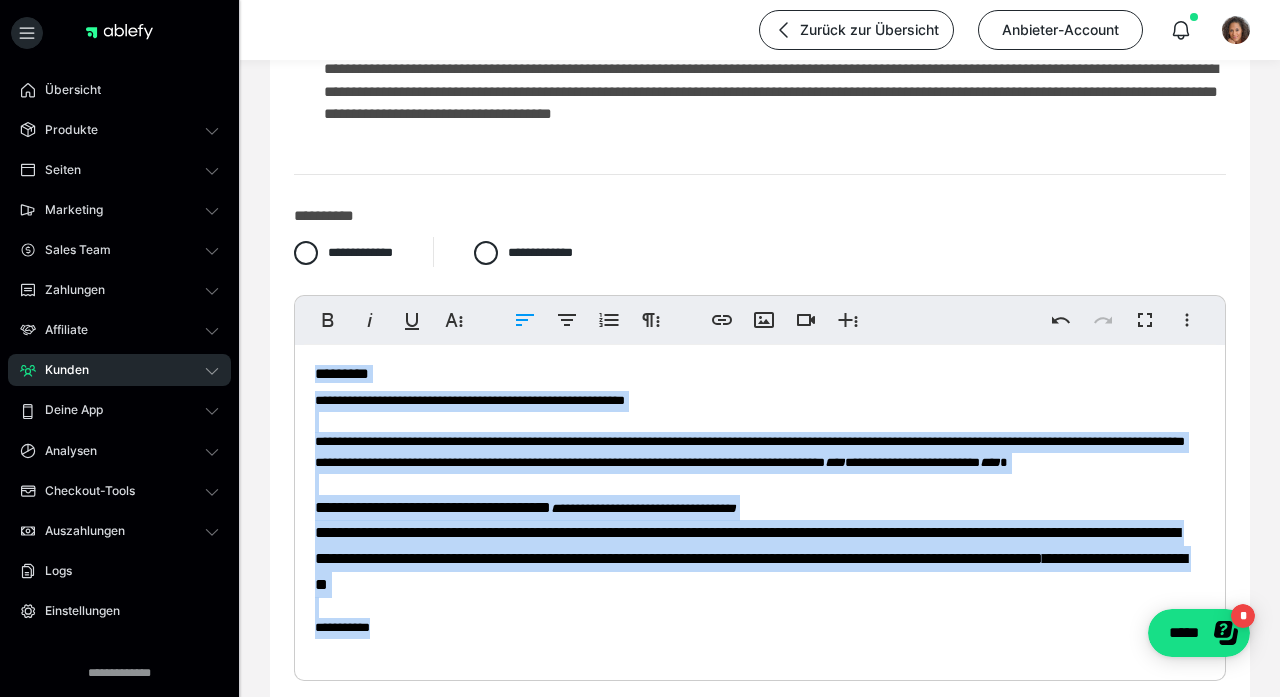 drag, startPoint x: 410, startPoint y: 638, endPoint x: 306, endPoint y: 299, distance: 354.59415 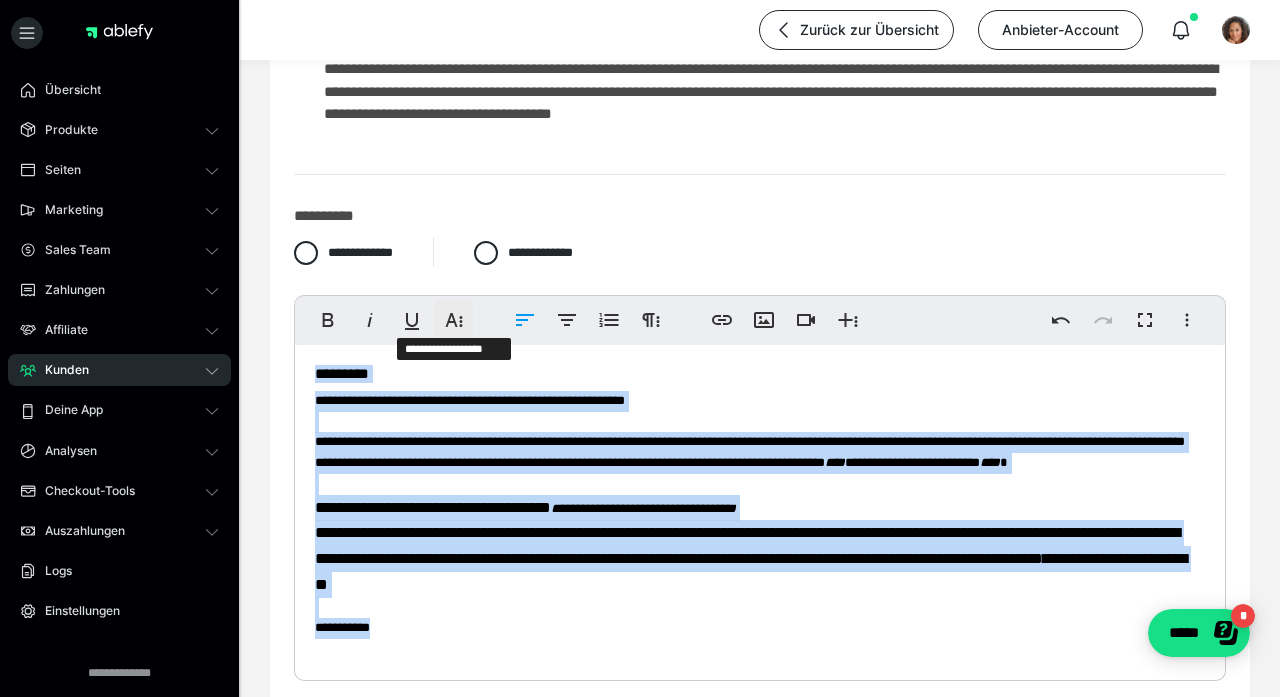click 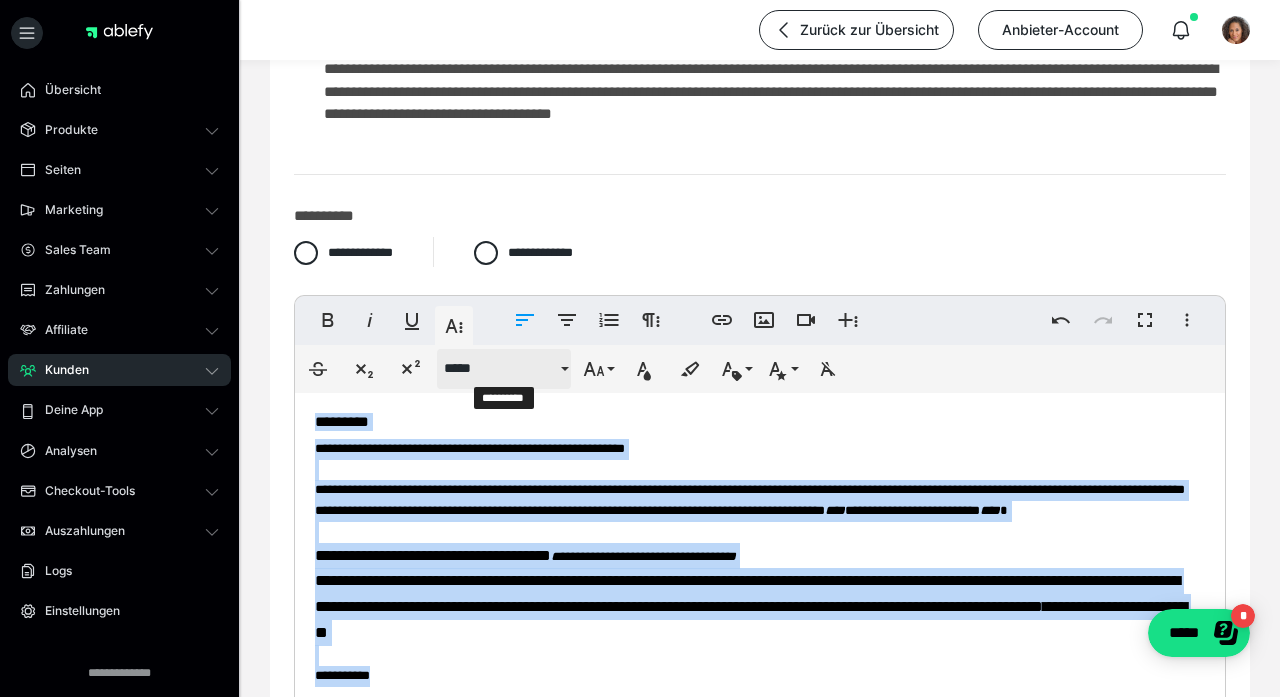 click on "*****" at bounding box center [500, 368] 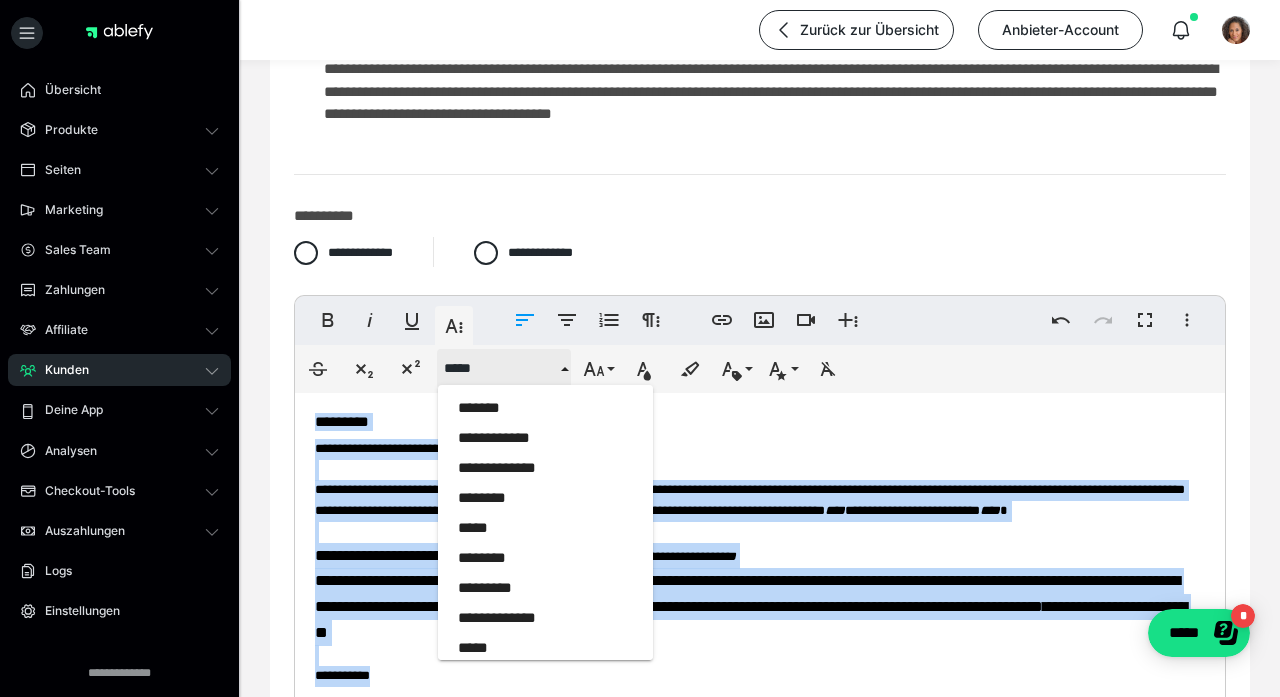 scroll, scrollTop: 1493, scrollLeft: 0, axis: vertical 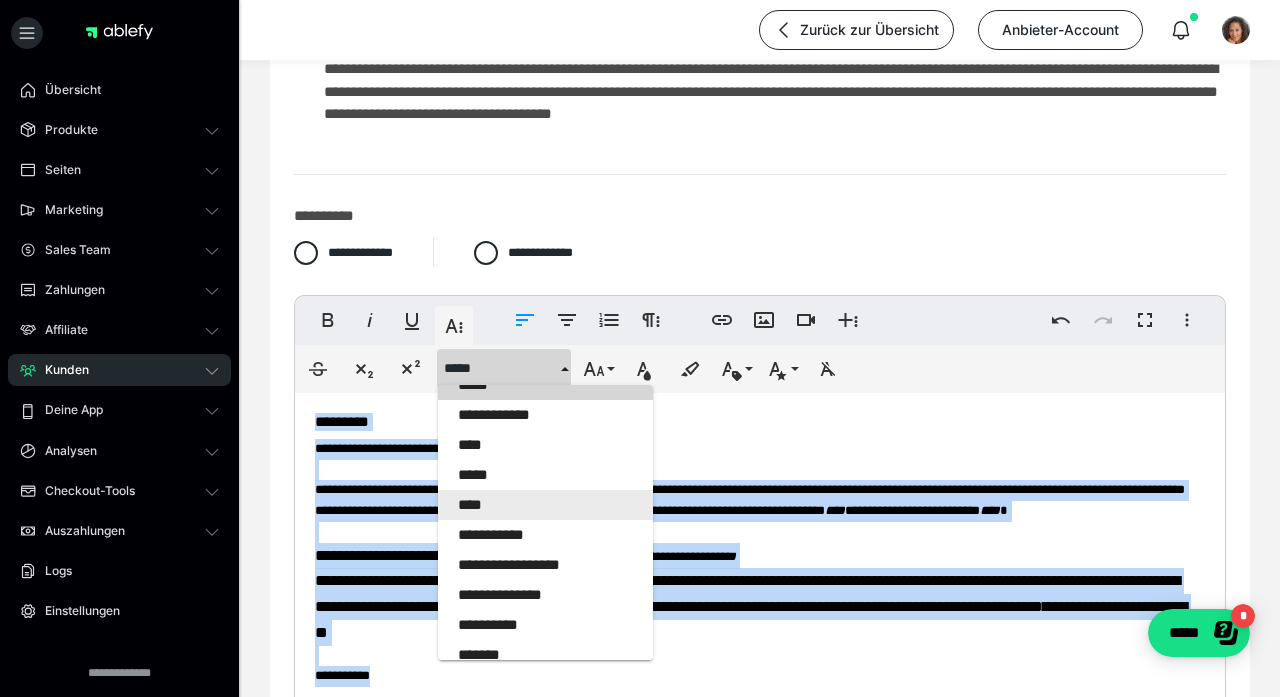 click on "****" at bounding box center [545, 505] 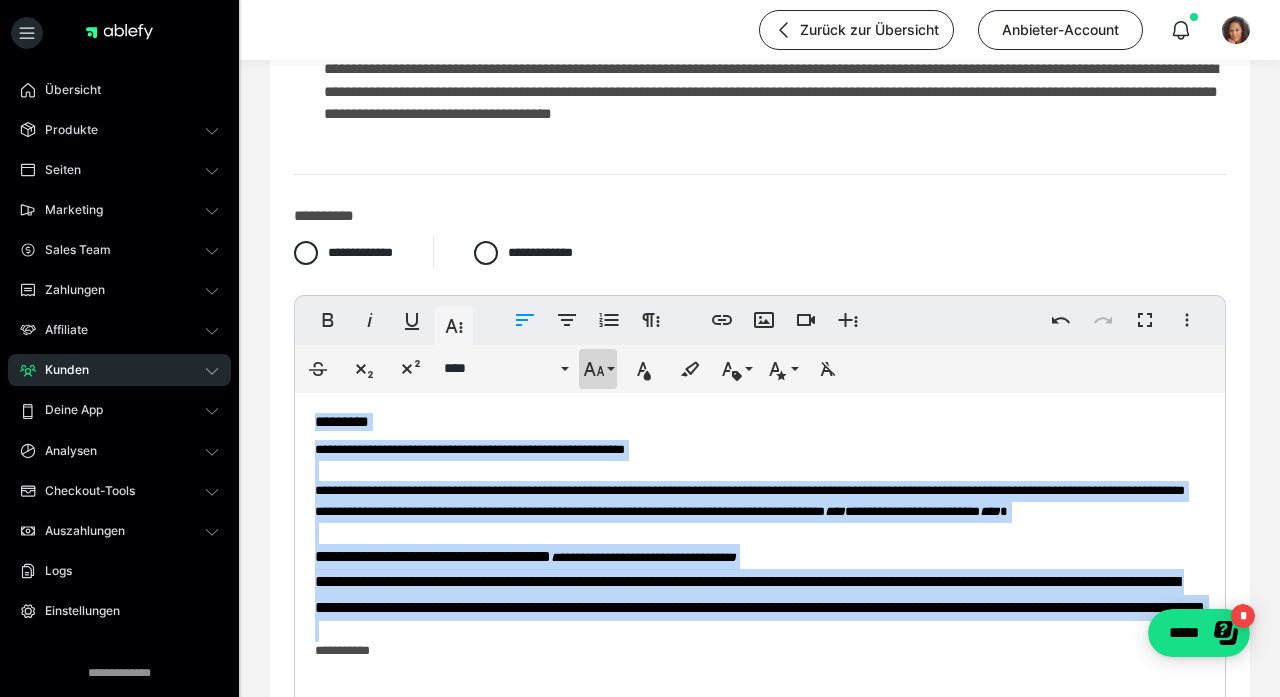 click on "**********" at bounding box center [598, 369] 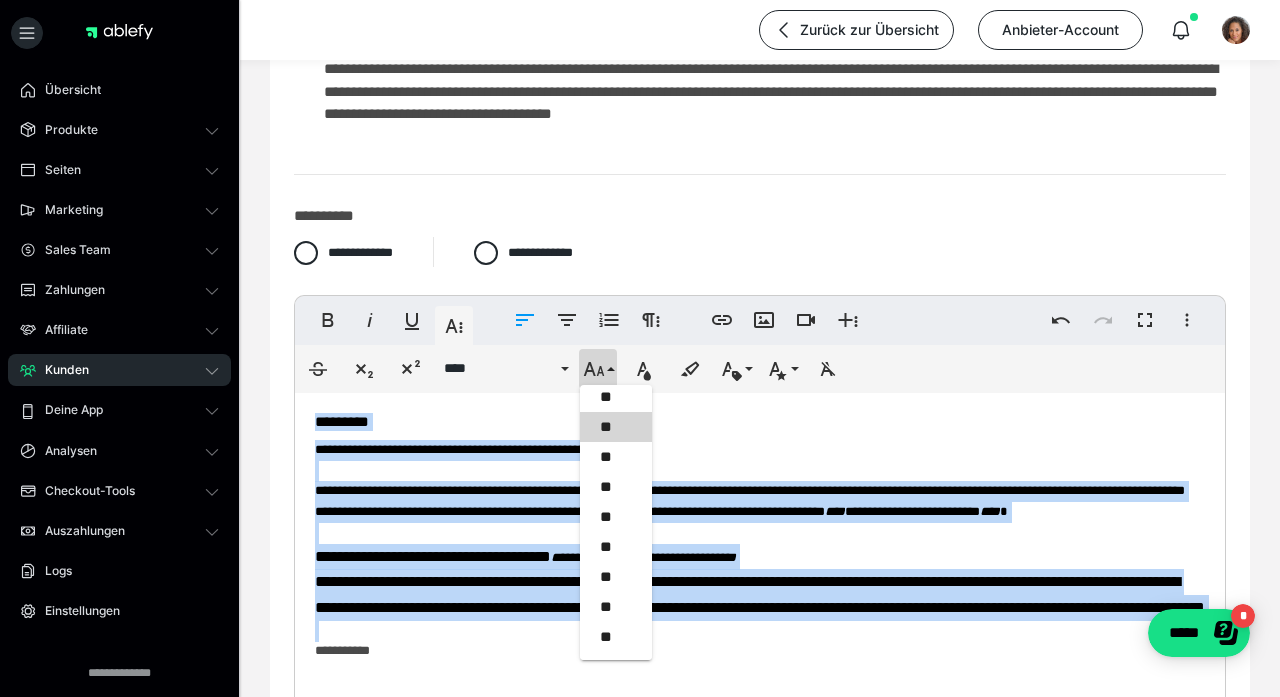scroll, scrollTop: 394, scrollLeft: 0, axis: vertical 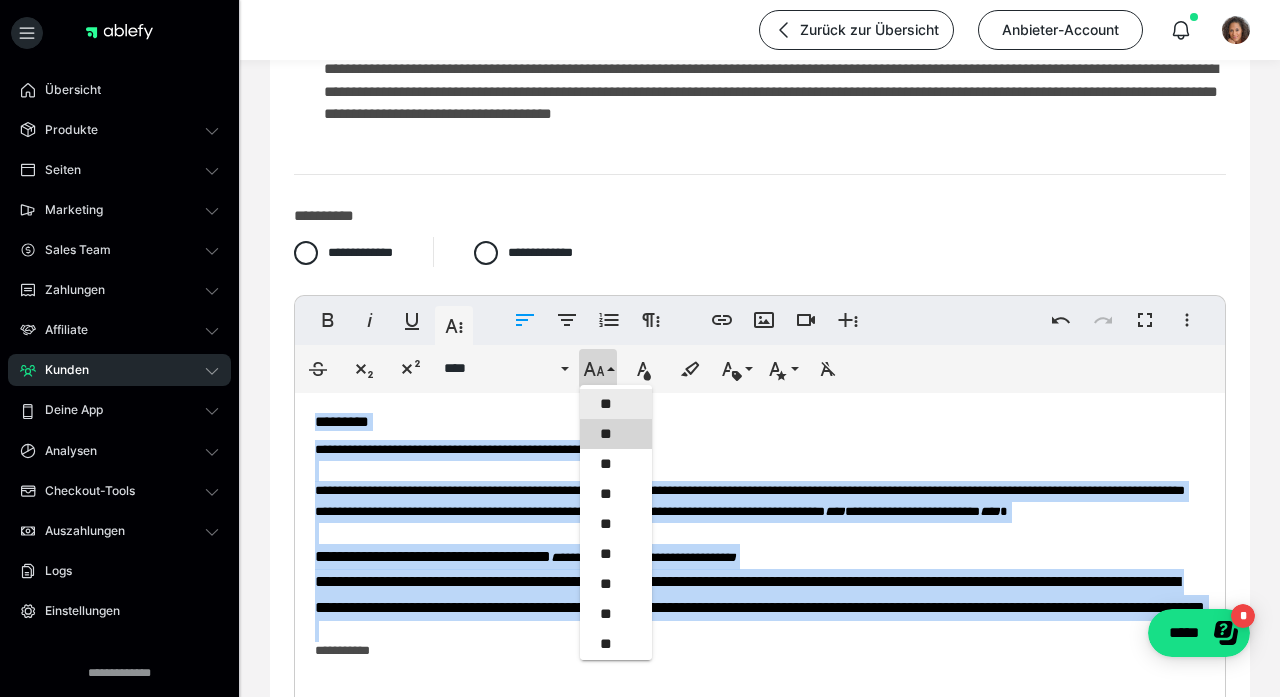 click on "**" at bounding box center [616, 404] 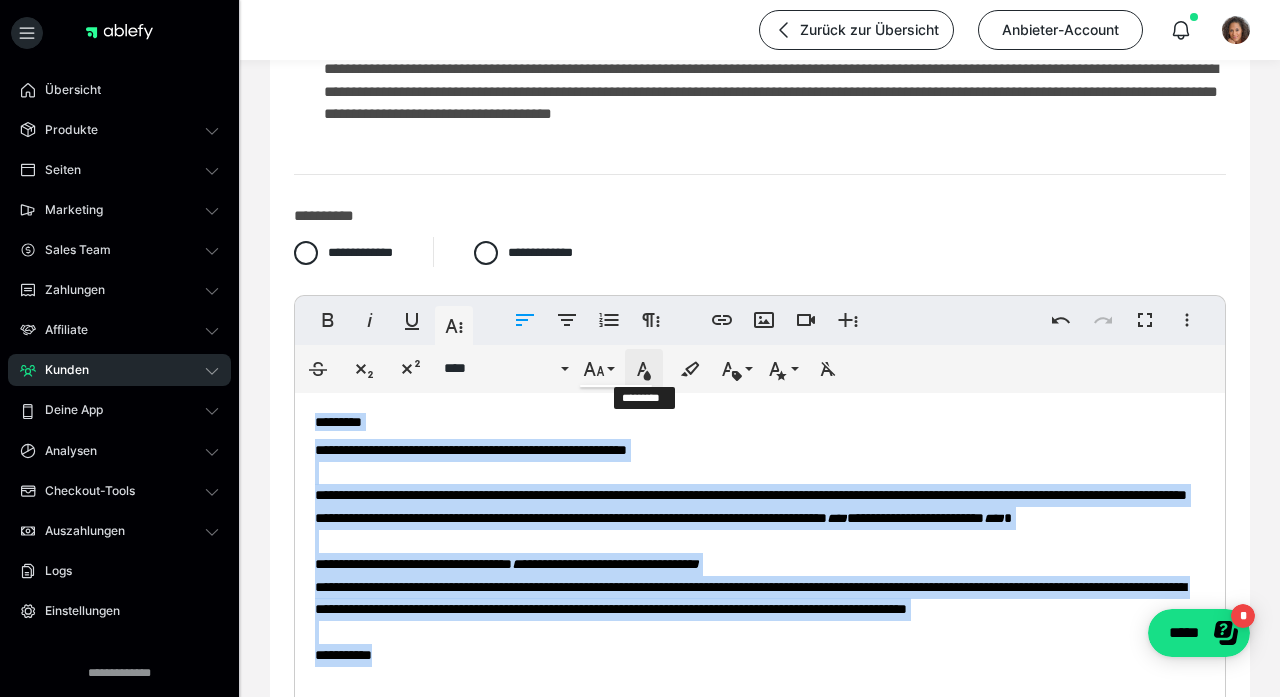 click on "*********" at bounding box center [644, 369] 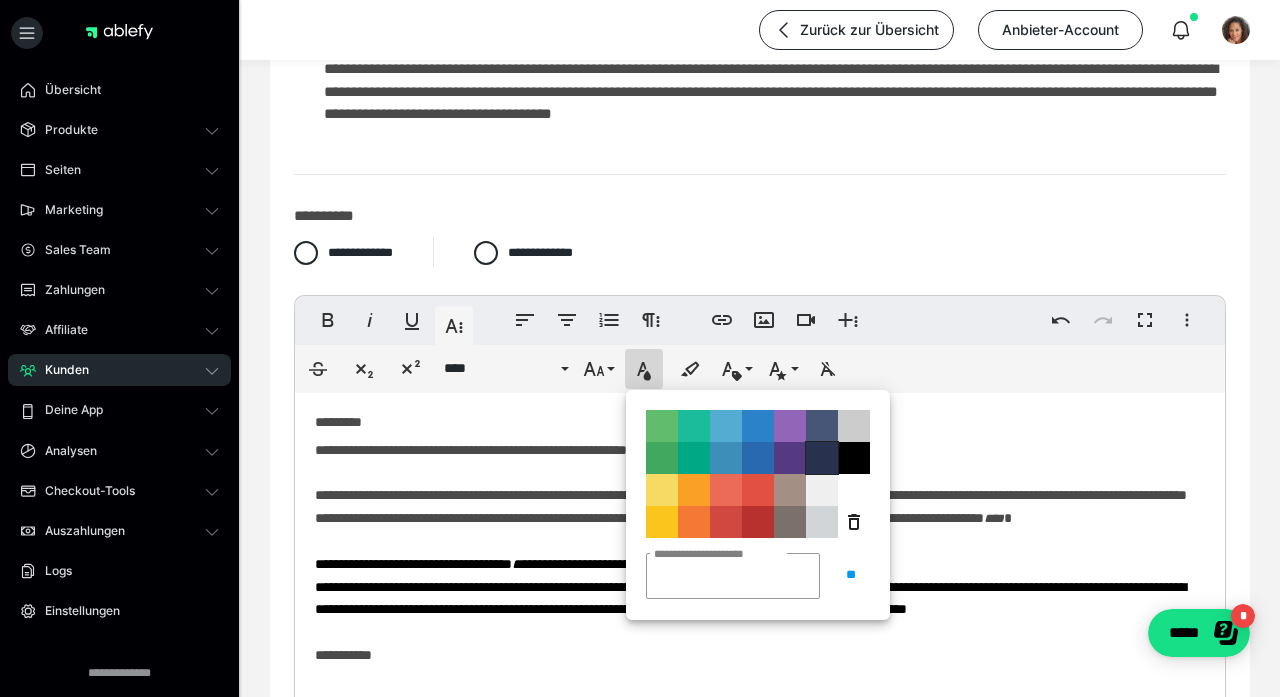 click on "**********" at bounding box center (822, 458) 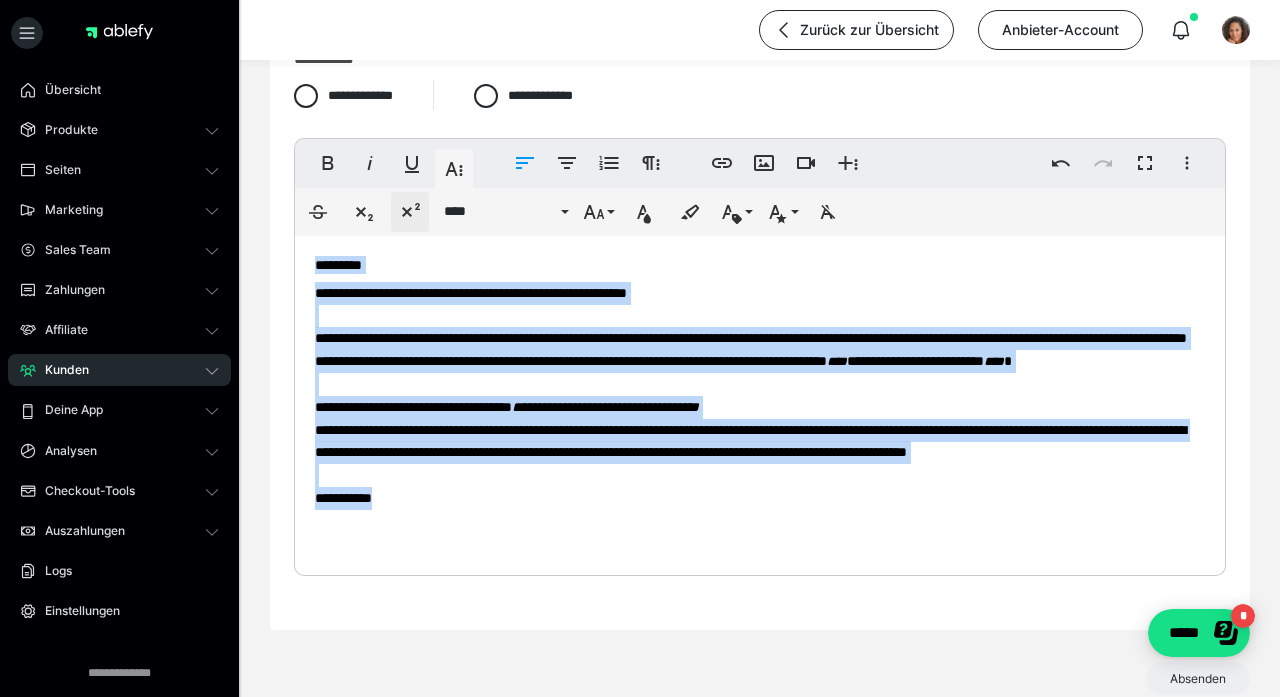 scroll, scrollTop: 419, scrollLeft: 0, axis: vertical 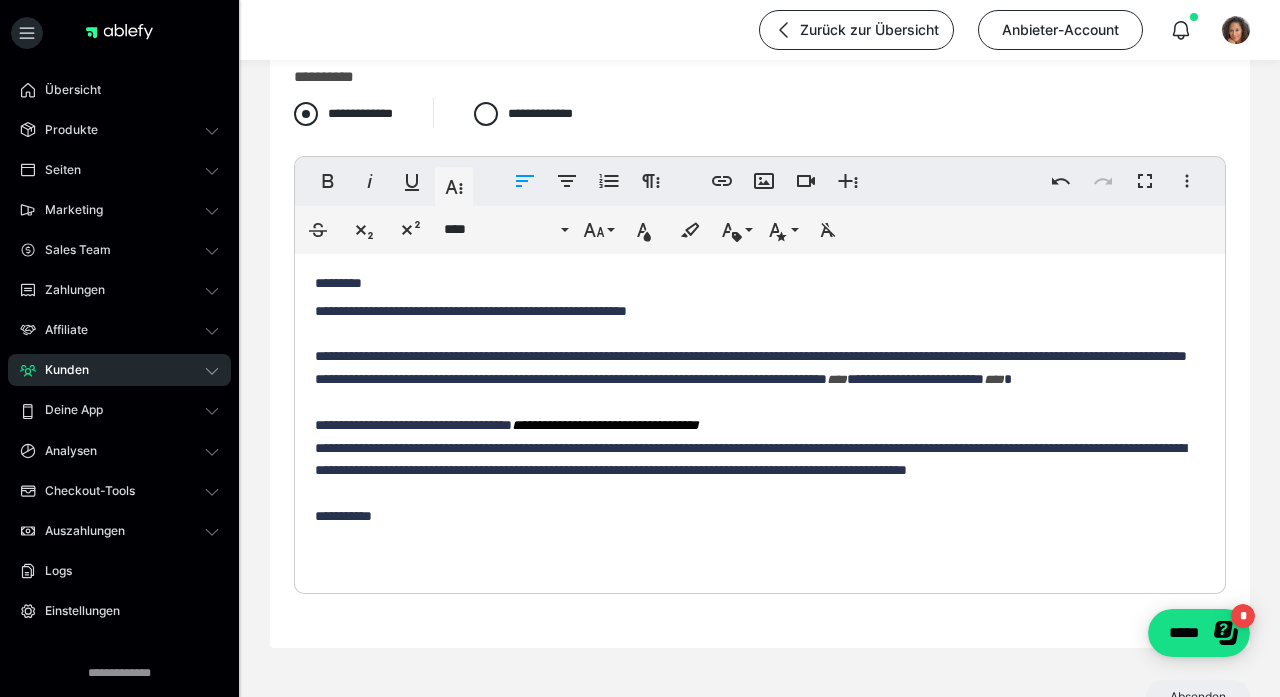 click on "**********" at bounding box center (343, 114) 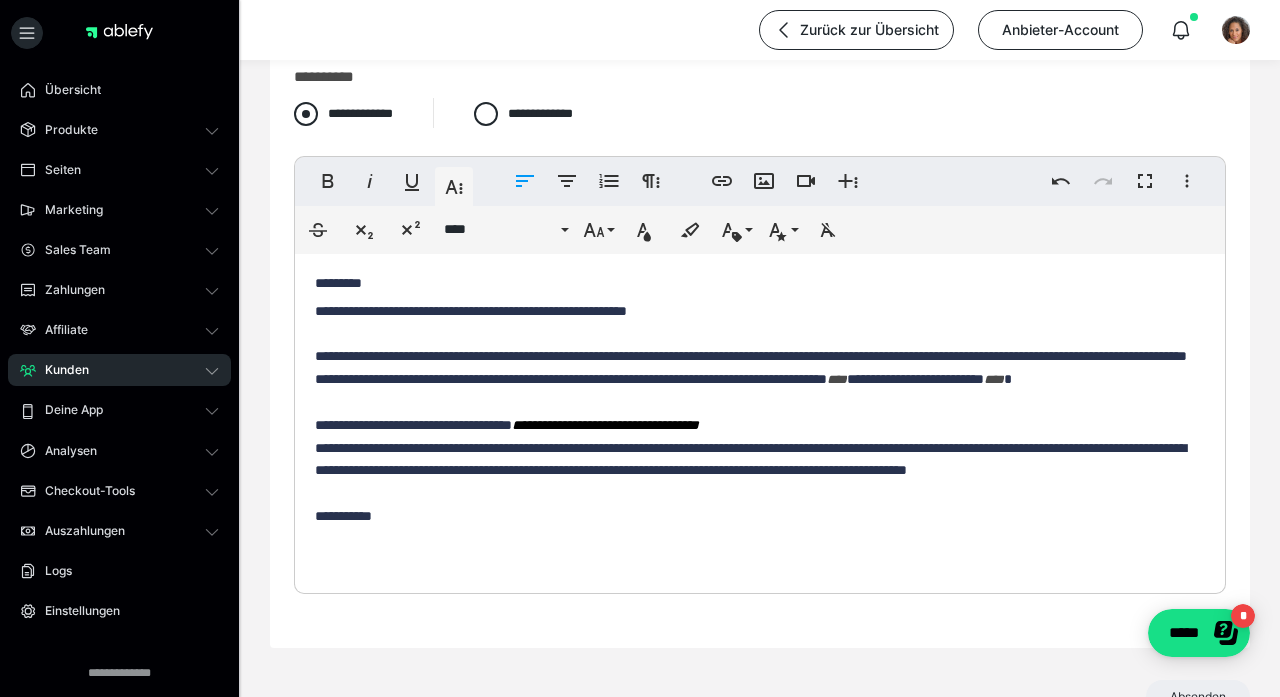 radio on "****" 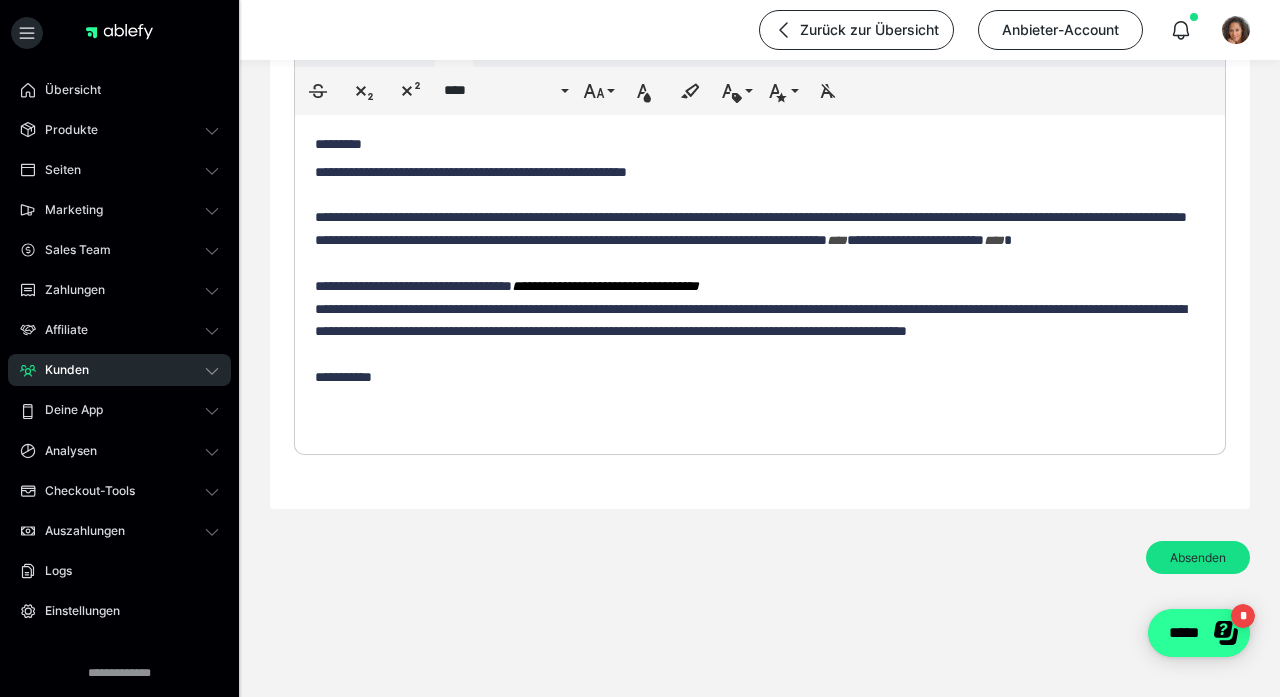 scroll, scrollTop: 565, scrollLeft: 1, axis: both 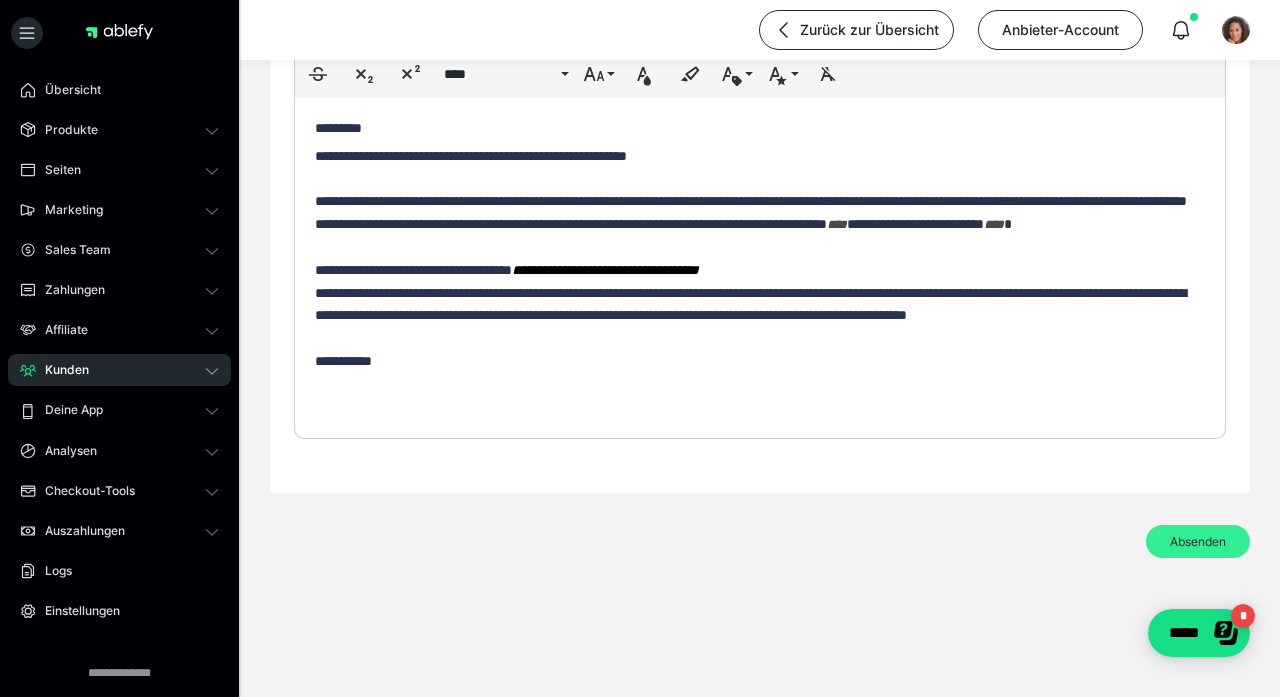 click on "Absenden" at bounding box center (1198, 541) 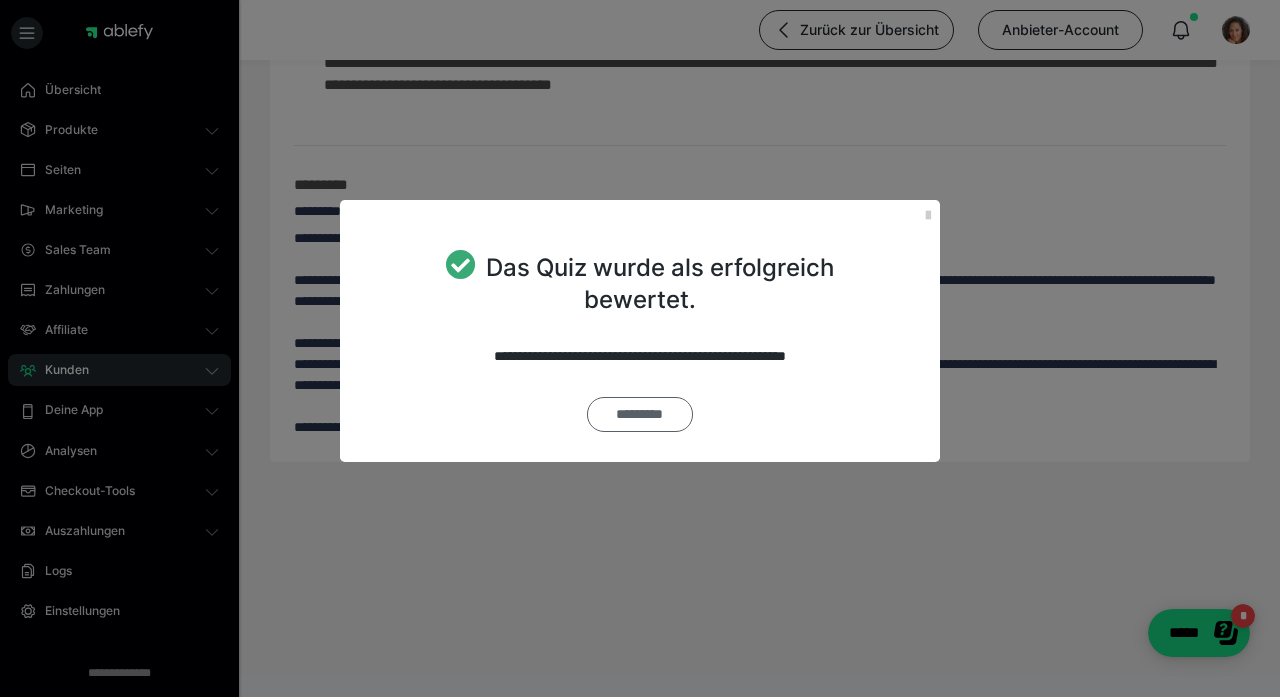 click on "*********" at bounding box center (640, 414) 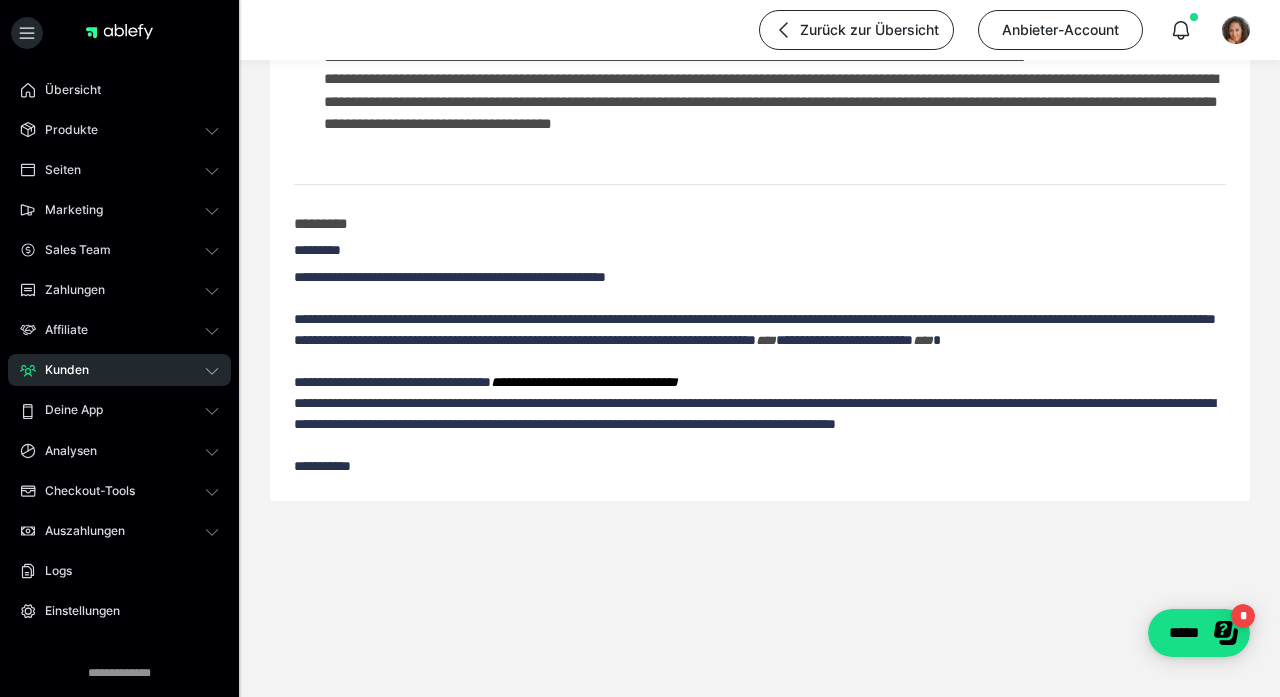 scroll, scrollTop: 264, scrollLeft: 0, axis: vertical 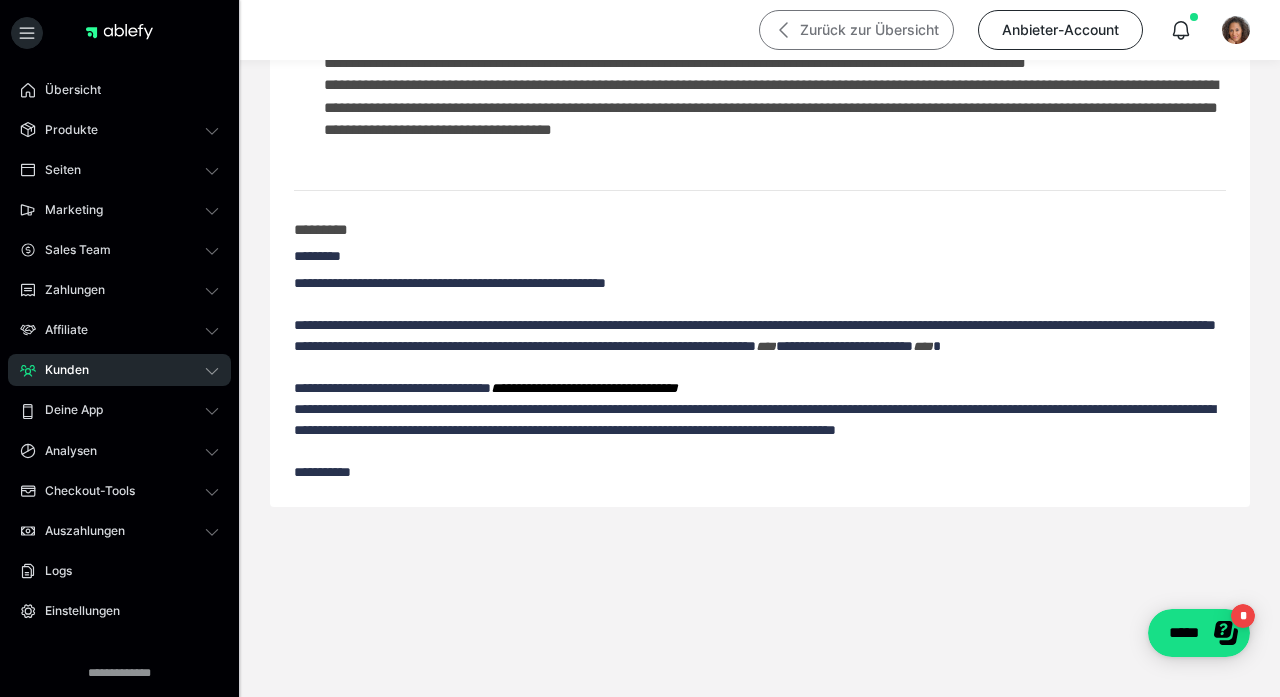 click on "Zurück zur Übersicht" at bounding box center [856, 30] 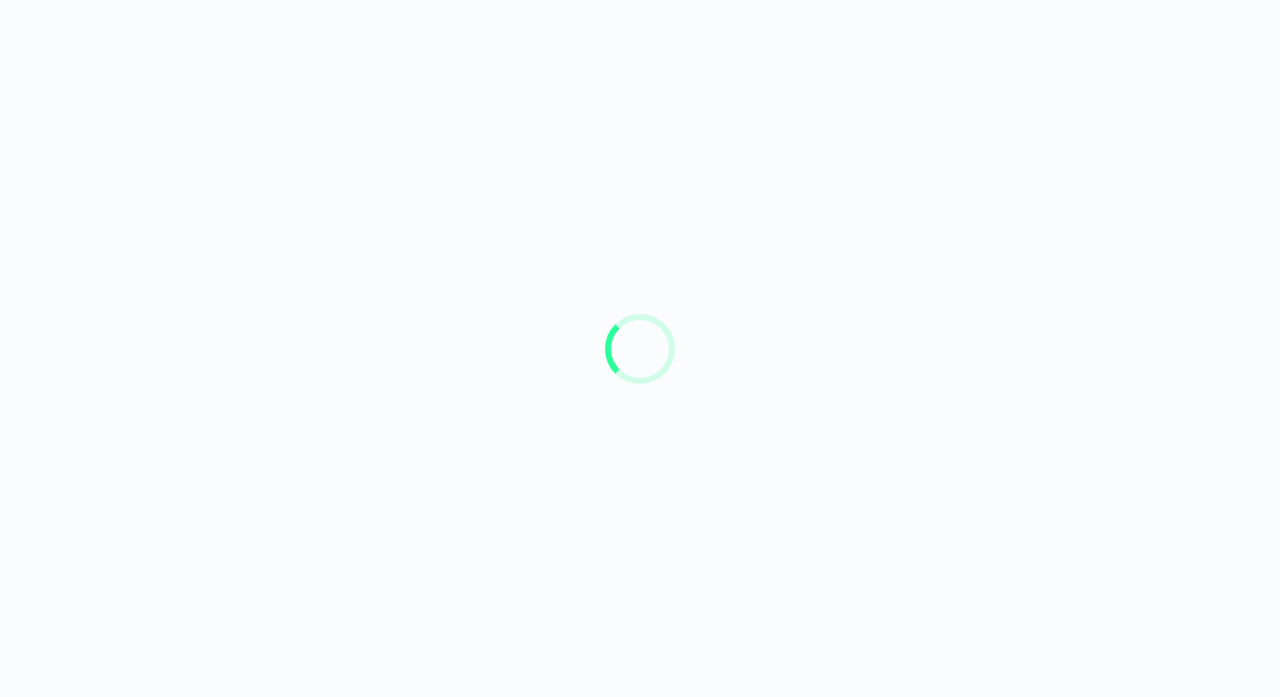 scroll, scrollTop: 0, scrollLeft: 0, axis: both 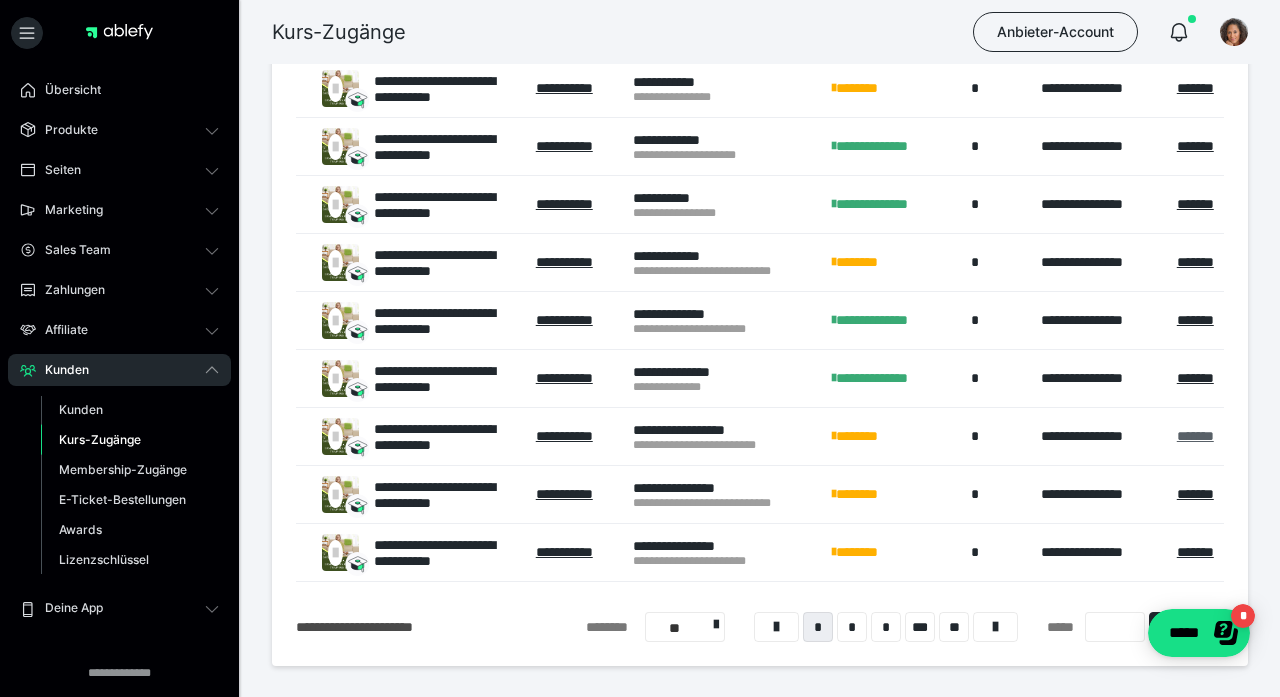 click on "*******" at bounding box center [1195, 436] 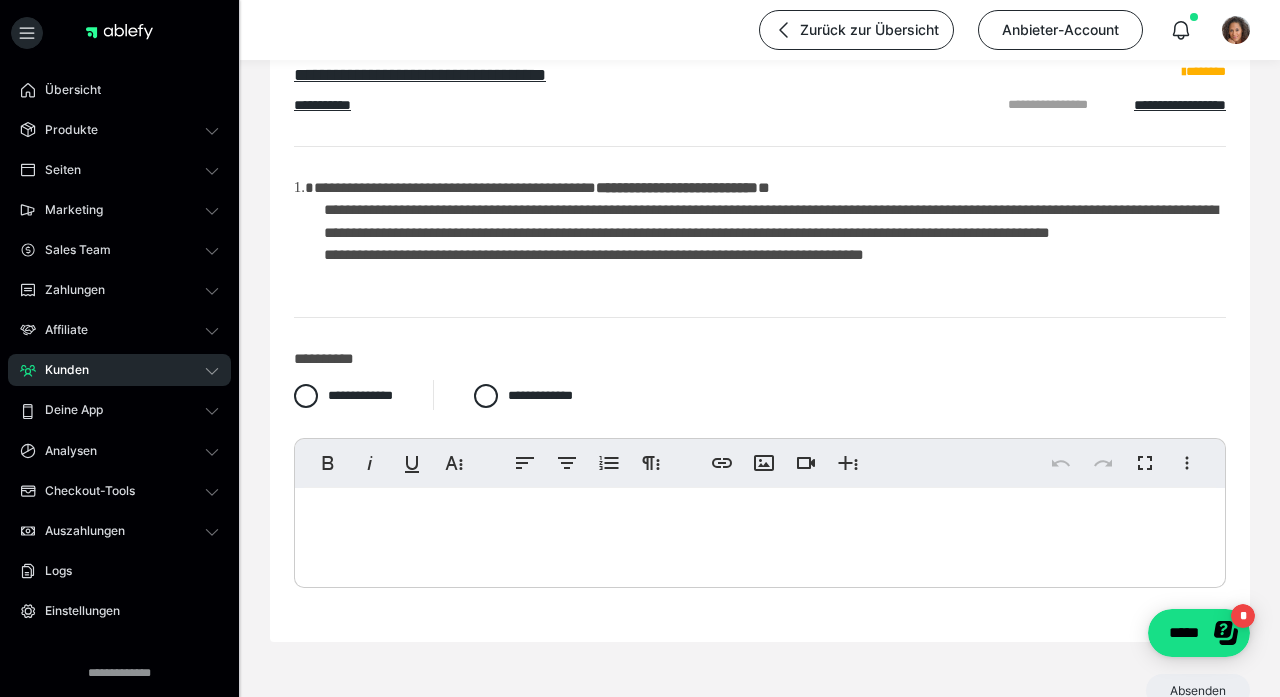 scroll, scrollTop: 65, scrollLeft: 0, axis: vertical 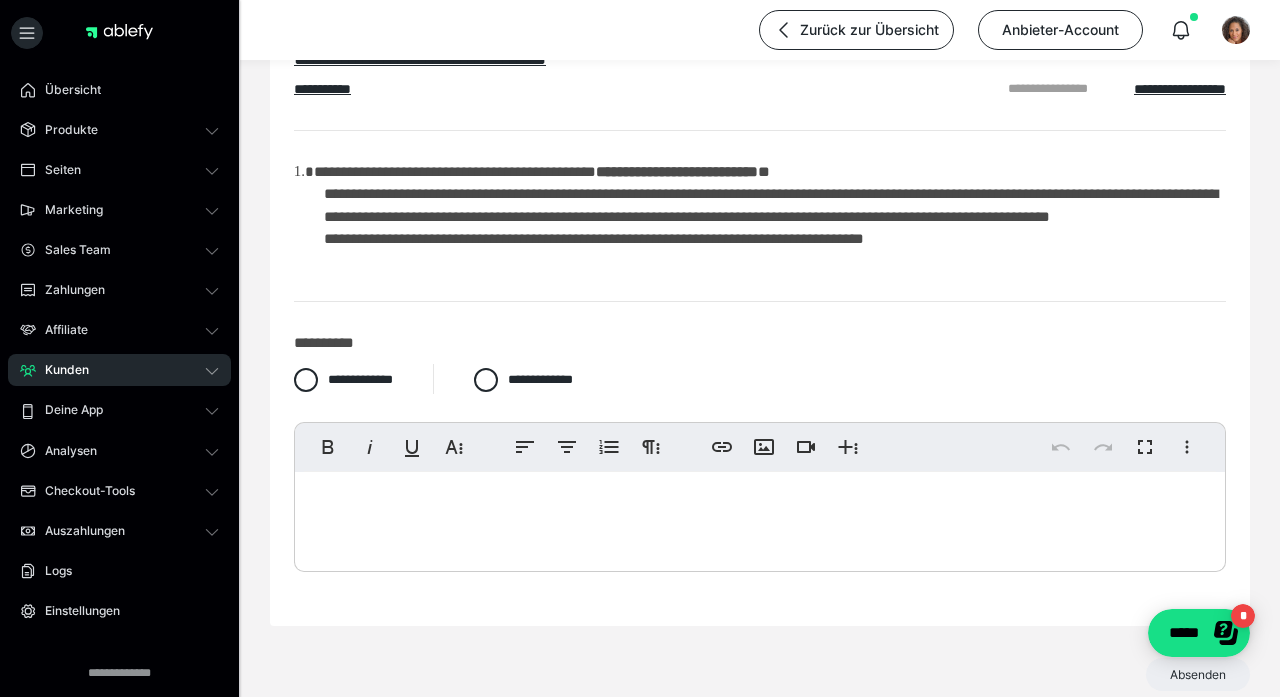 click at bounding box center (760, 517) 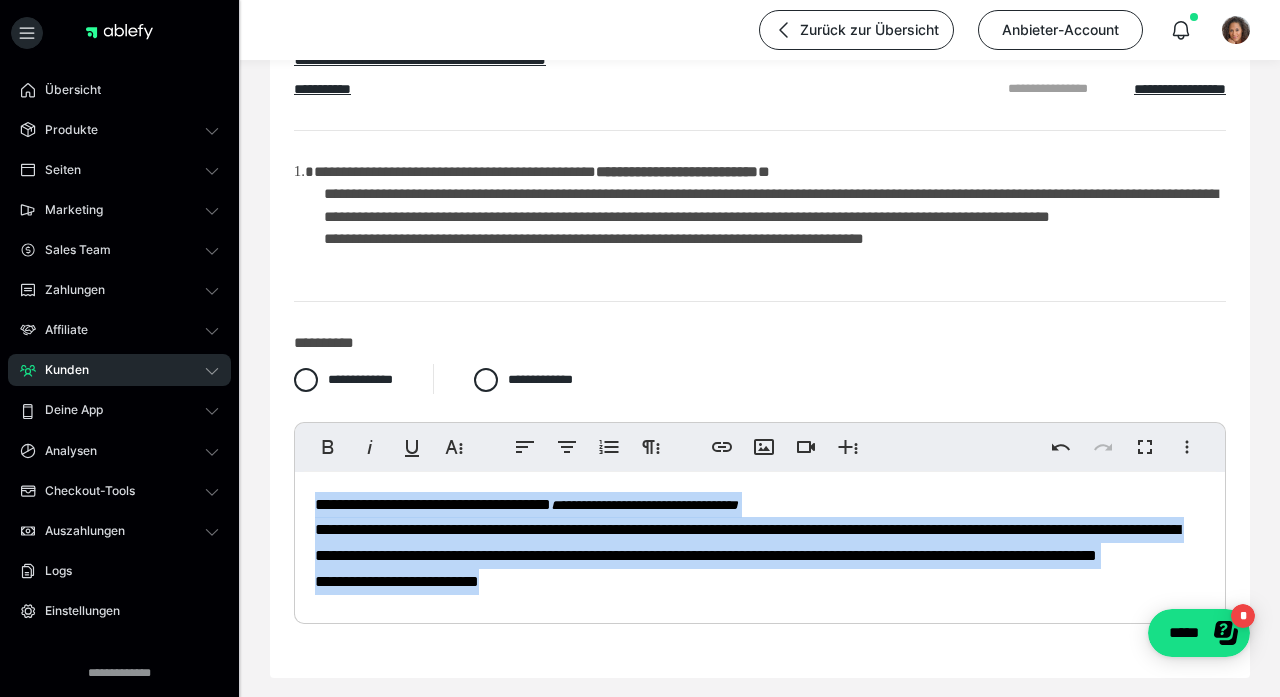 drag, startPoint x: 534, startPoint y: 591, endPoint x: 292, endPoint y: 497, distance: 259.6151 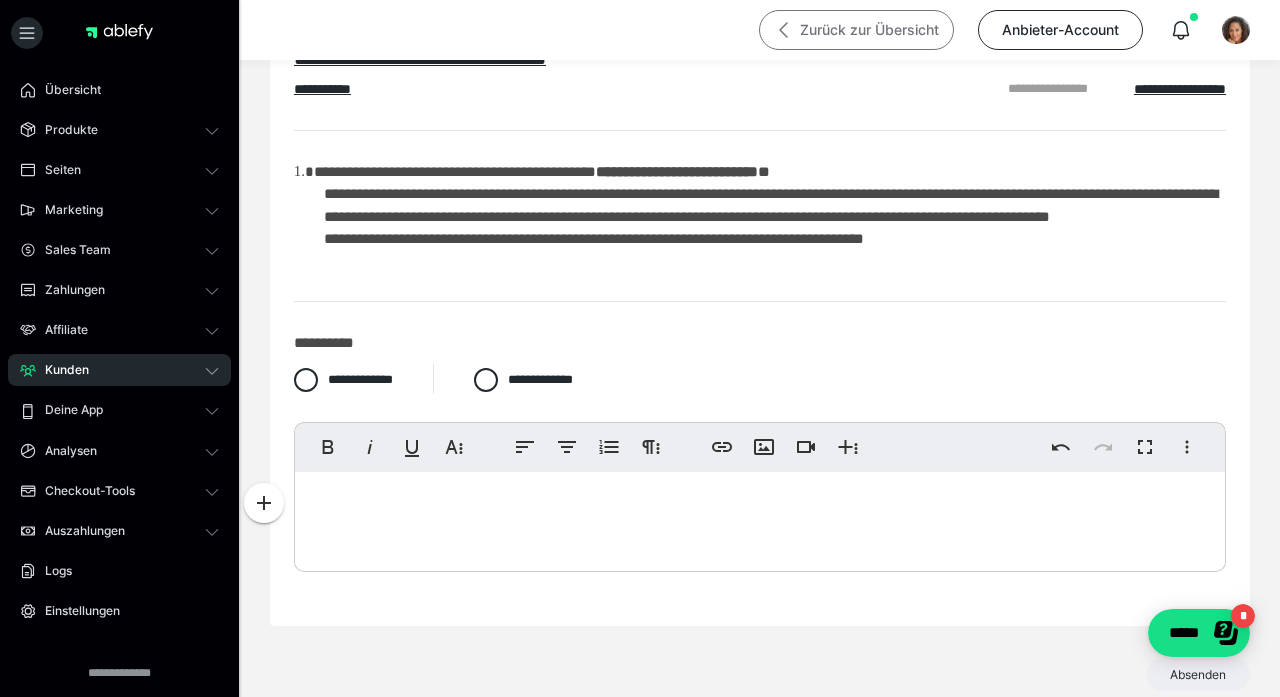 click on "Zurück zur Übersicht" at bounding box center (856, 30) 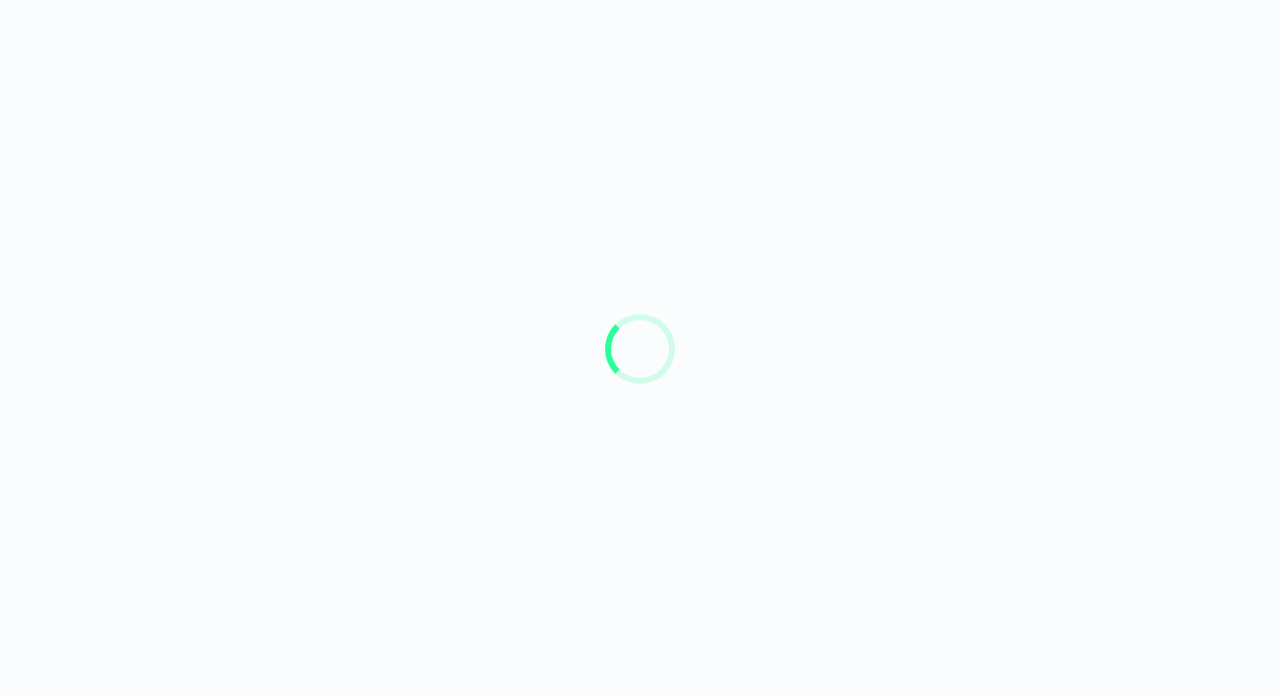 scroll, scrollTop: 0, scrollLeft: 0, axis: both 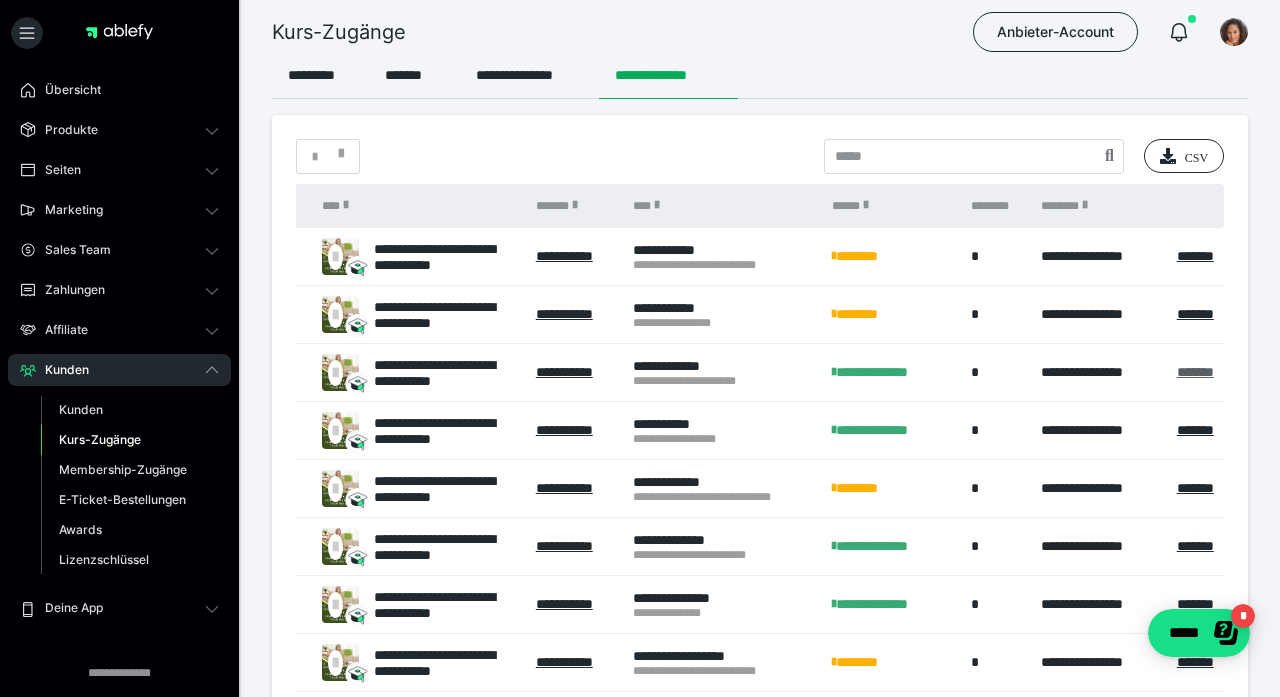 click on "*******" at bounding box center [1195, 372] 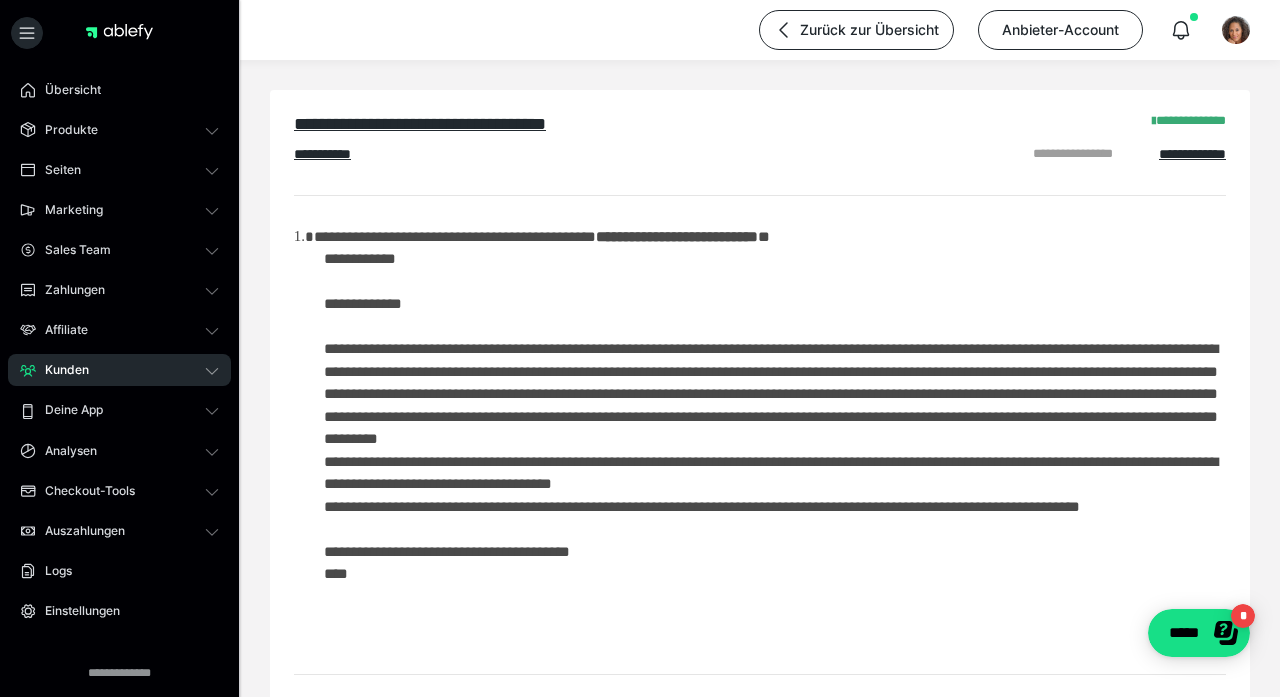 scroll, scrollTop: 500, scrollLeft: 0, axis: vertical 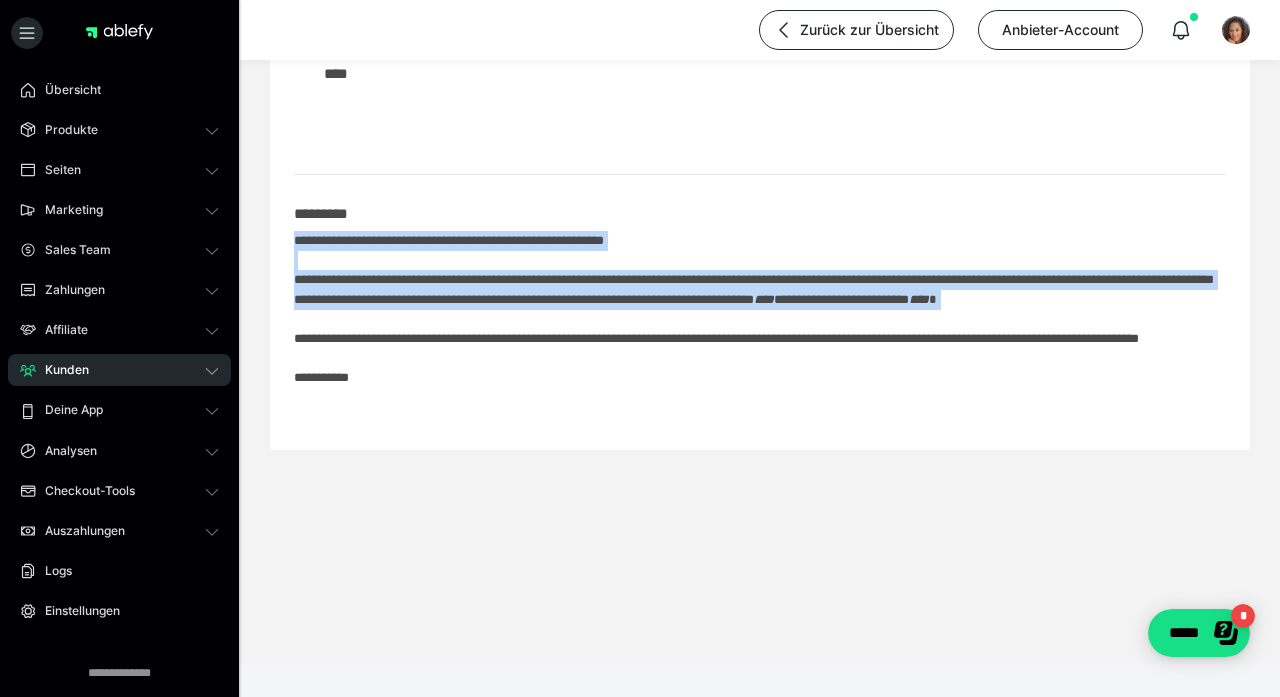drag, startPoint x: 354, startPoint y: 328, endPoint x: 271, endPoint y: 235, distance: 124.65151 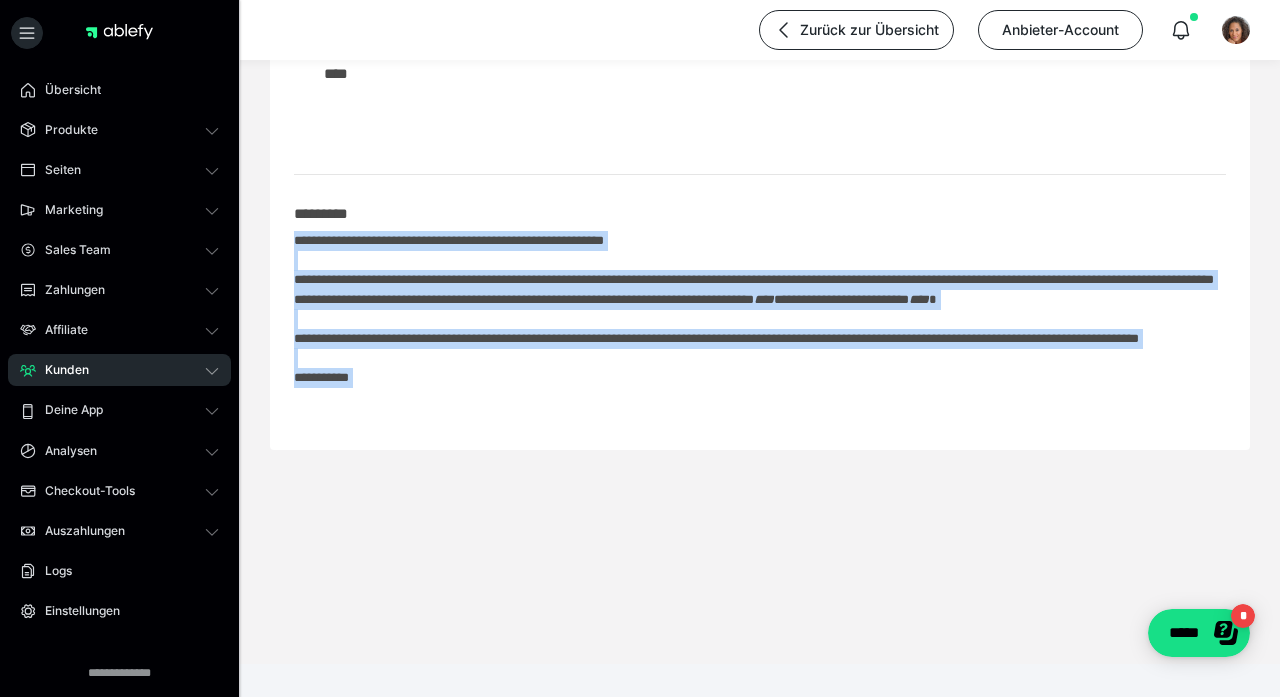 drag, startPoint x: 356, startPoint y: 429, endPoint x: 271, endPoint y: 222, distance: 223.7722 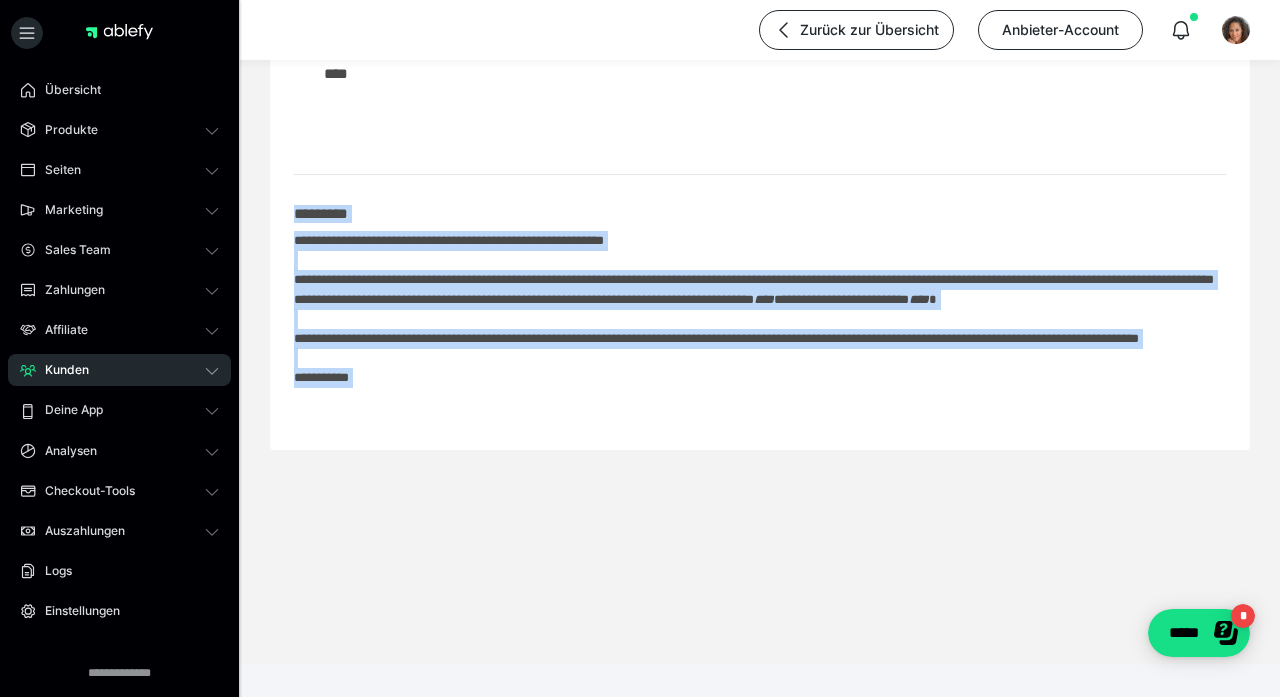 copy on "**********" 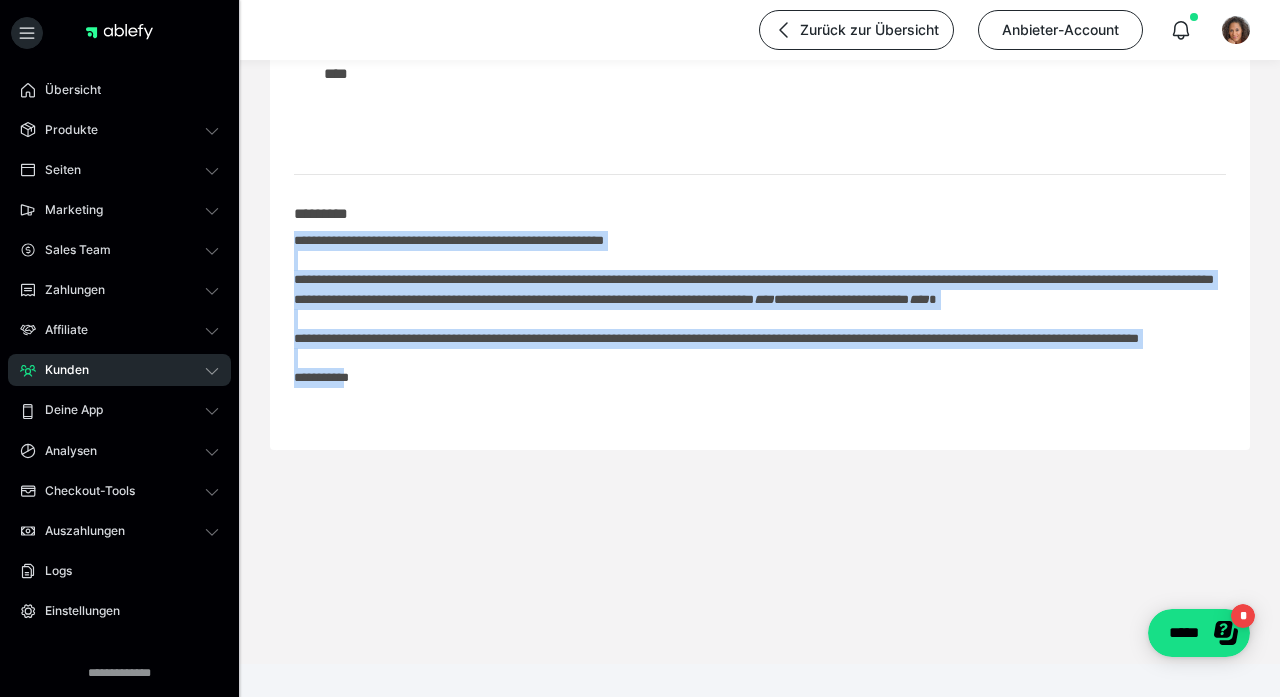 drag, startPoint x: 341, startPoint y: 415, endPoint x: 290, endPoint y: 242, distance: 180.36075 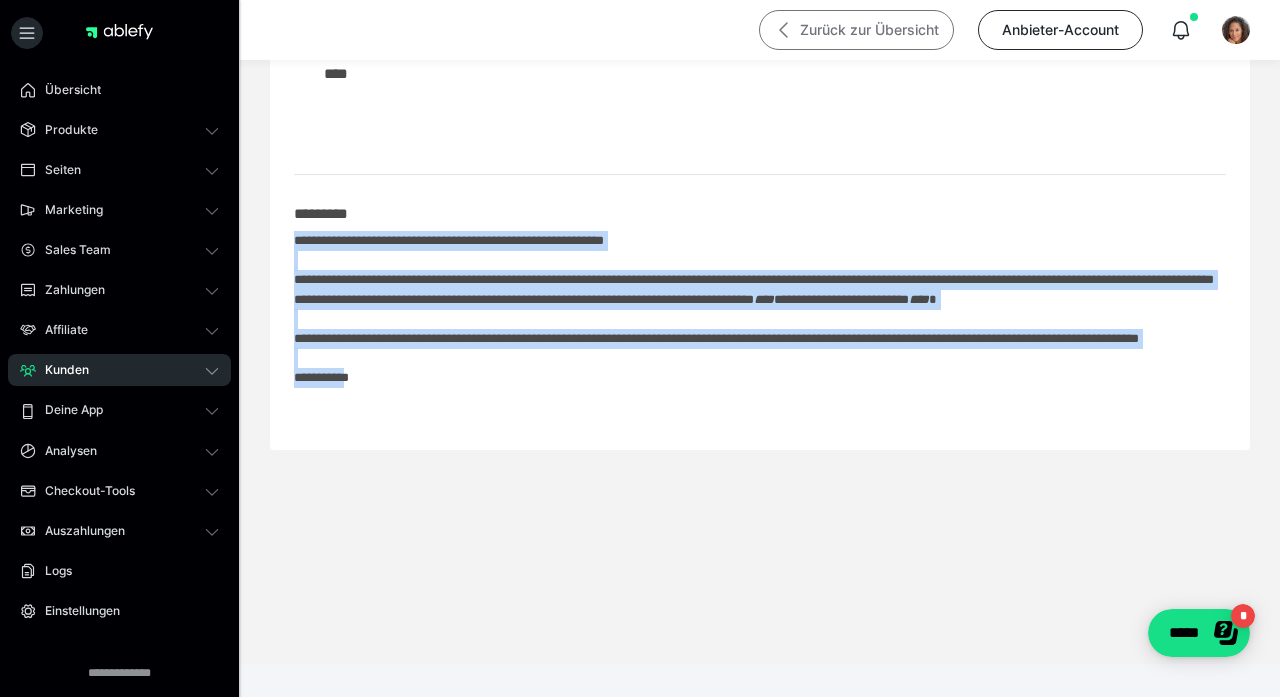 click on "Zurück zur Übersicht" at bounding box center (856, 30) 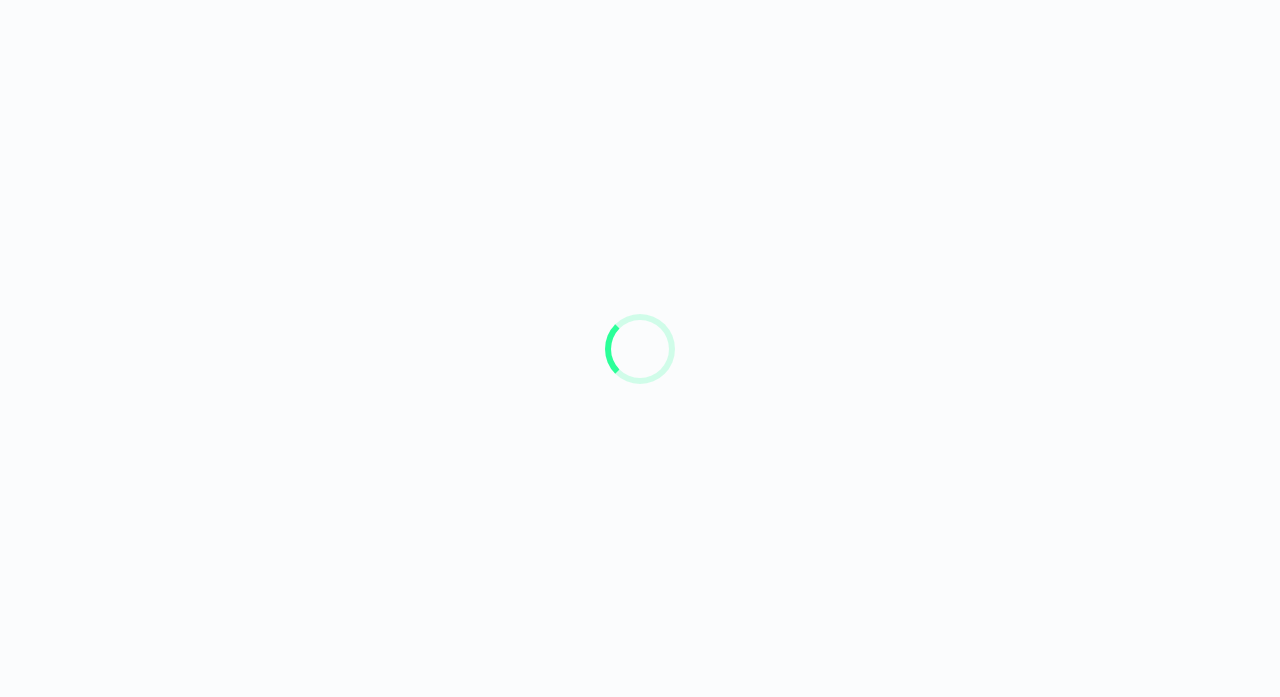 scroll, scrollTop: 0, scrollLeft: 0, axis: both 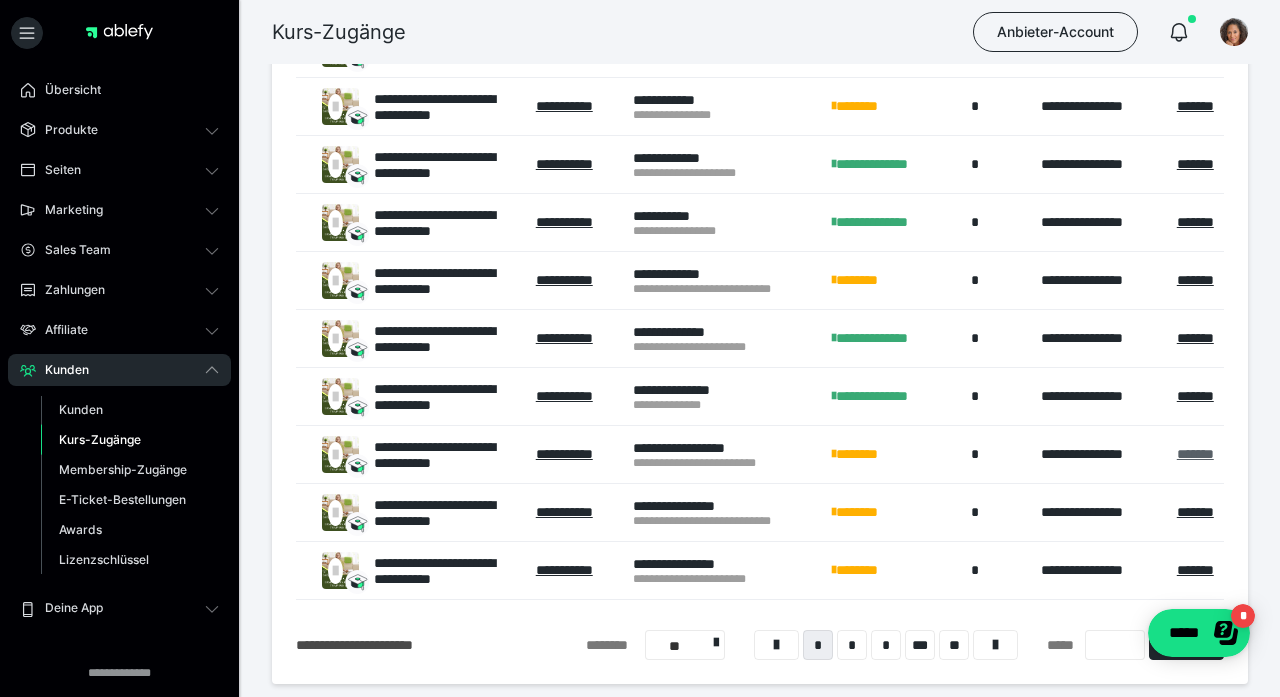 click on "*******" at bounding box center (1195, 454) 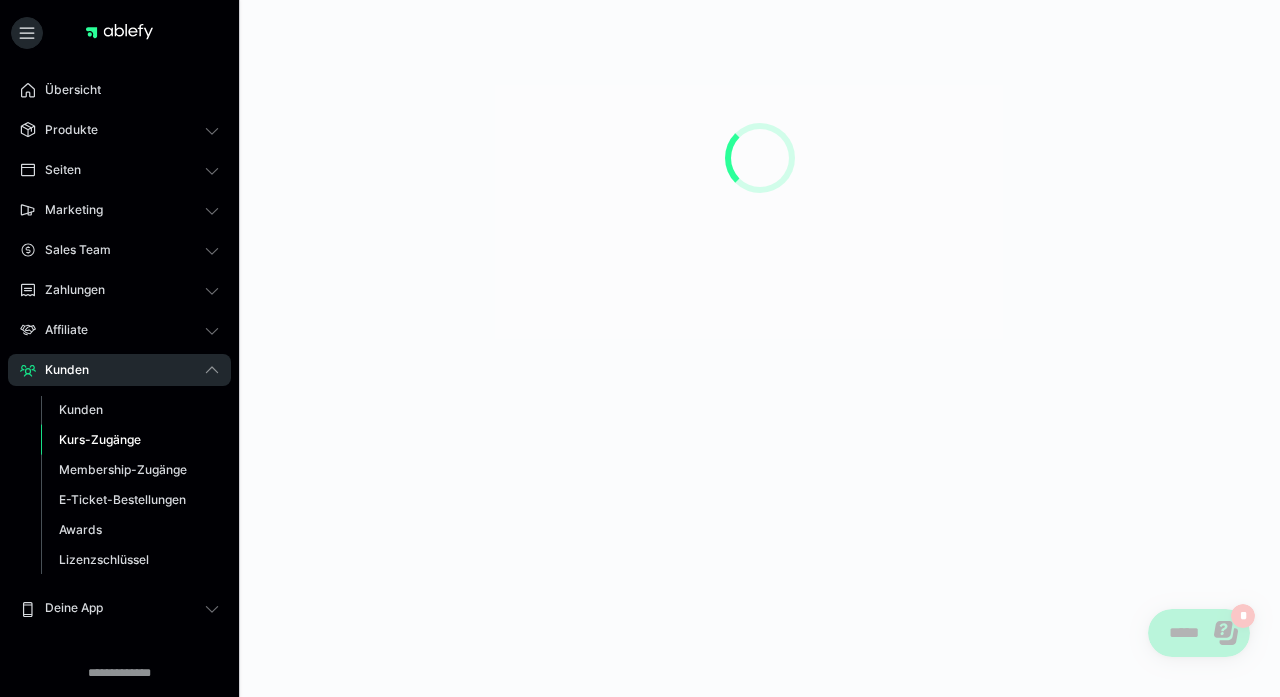 scroll, scrollTop: 0, scrollLeft: 0, axis: both 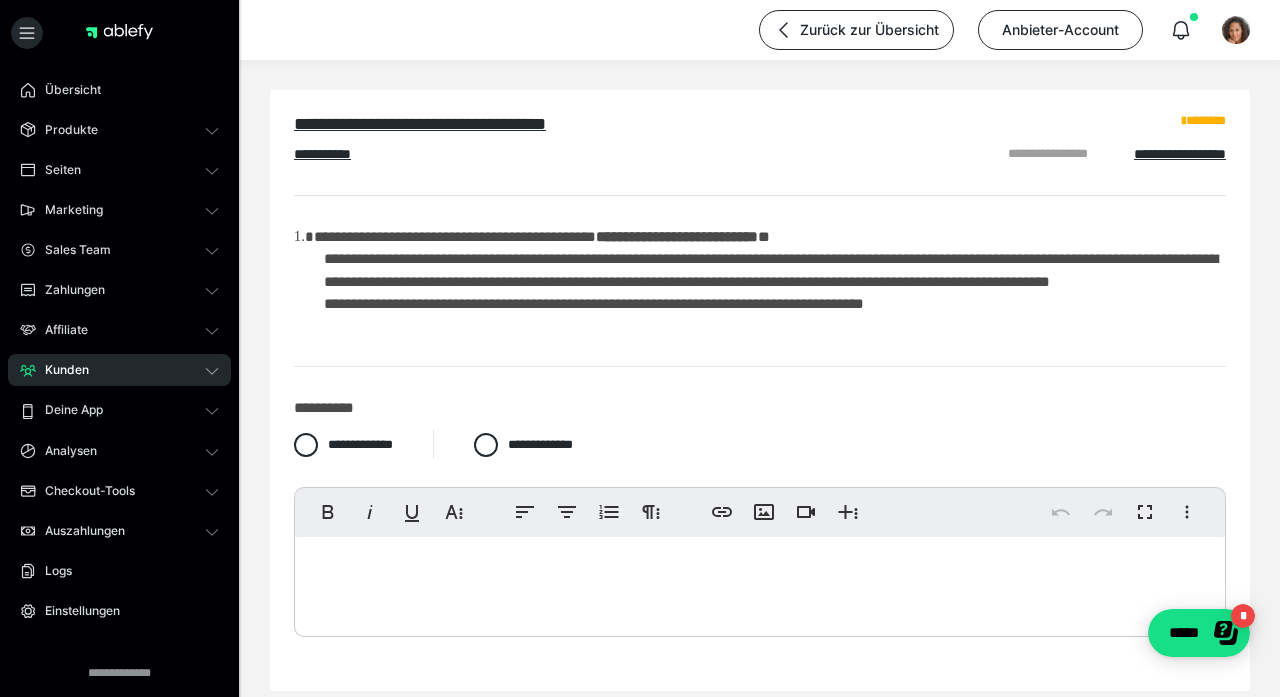 click at bounding box center (760, 582) 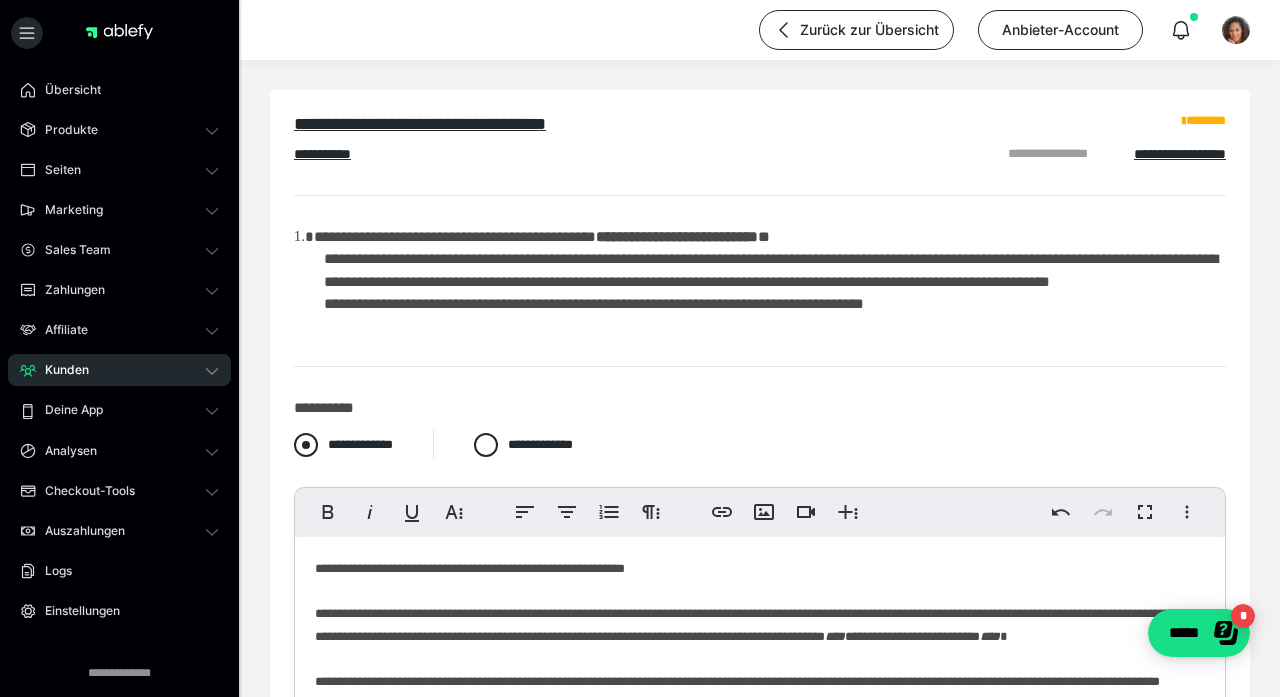 click at bounding box center [306, 445] 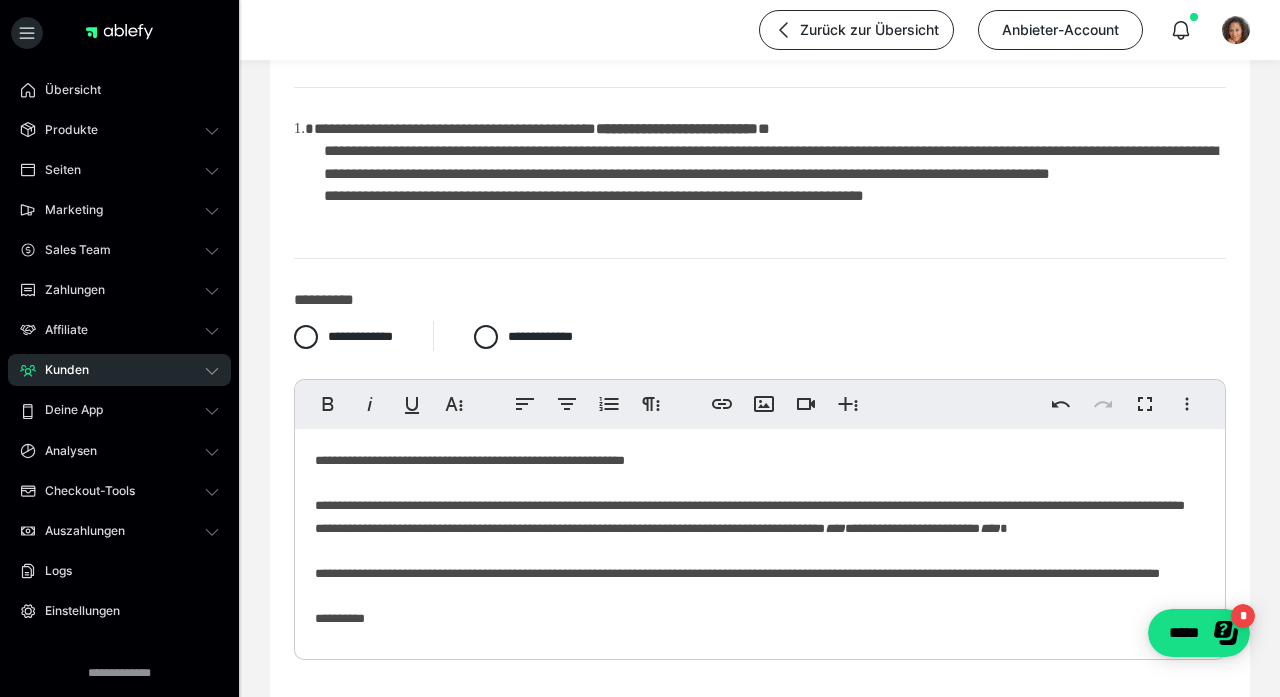 scroll, scrollTop: 135, scrollLeft: 0, axis: vertical 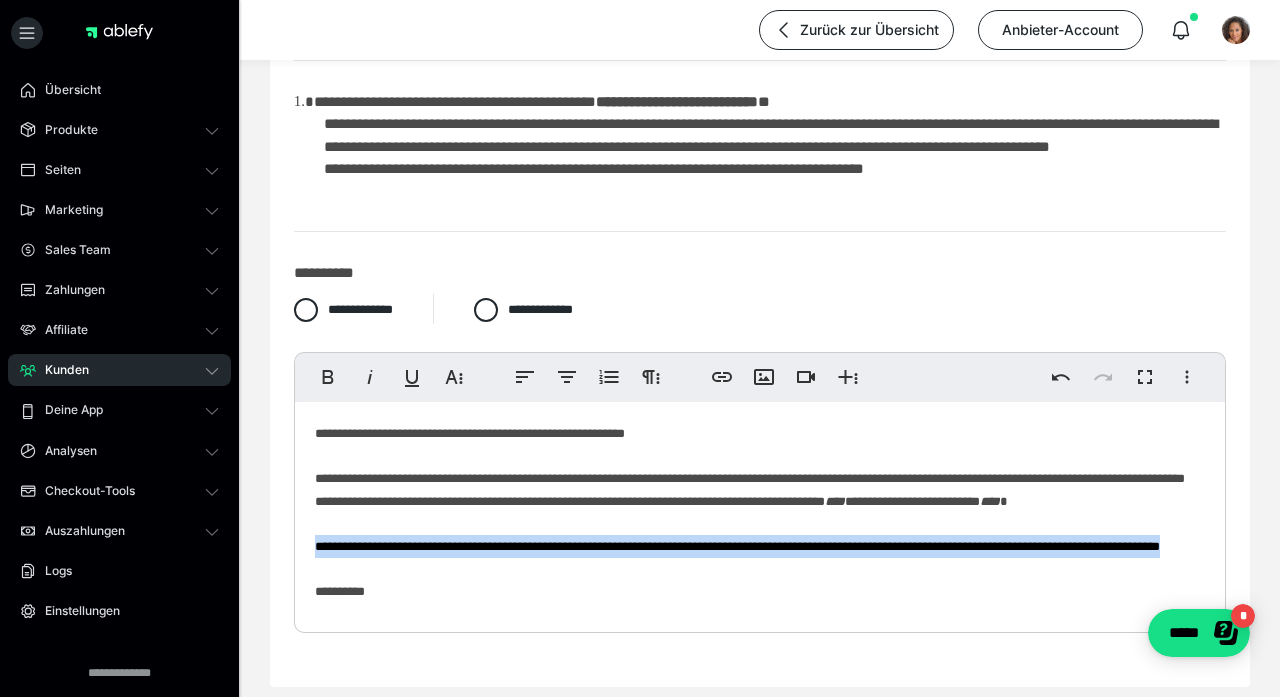 drag, startPoint x: 494, startPoint y: 587, endPoint x: 292, endPoint y: 555, distance: 204.51895 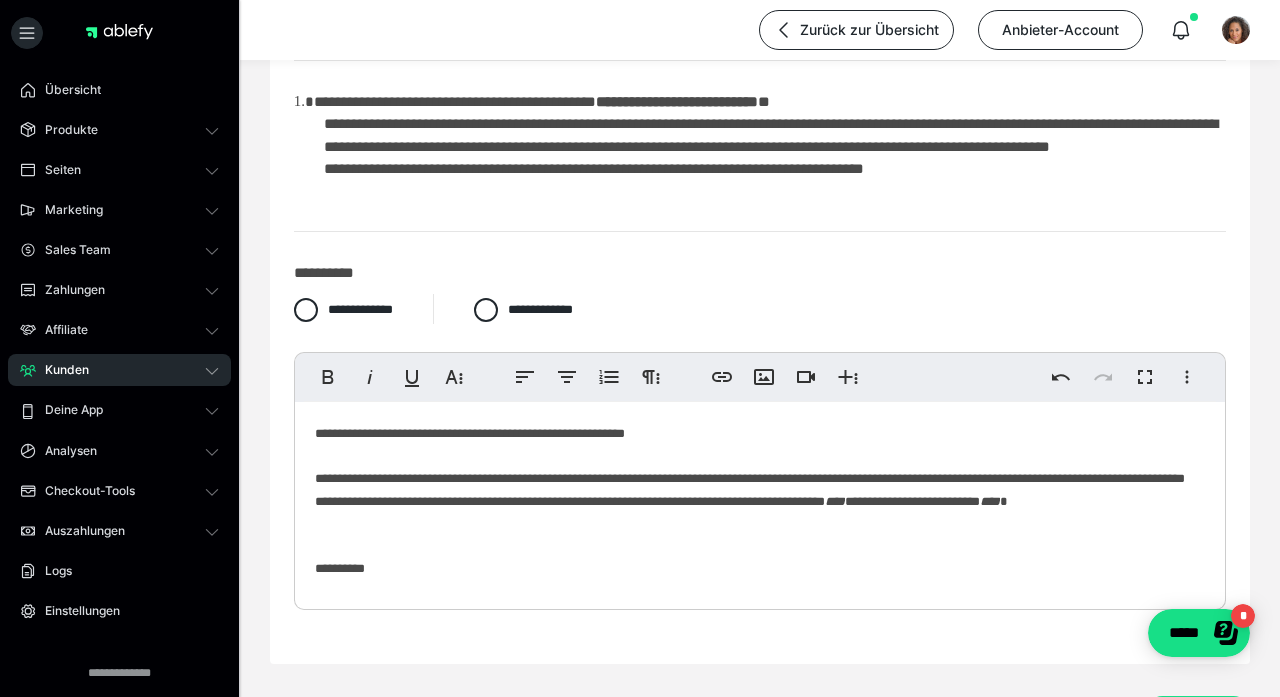 click on "**********" at bounding box center (760, 501) 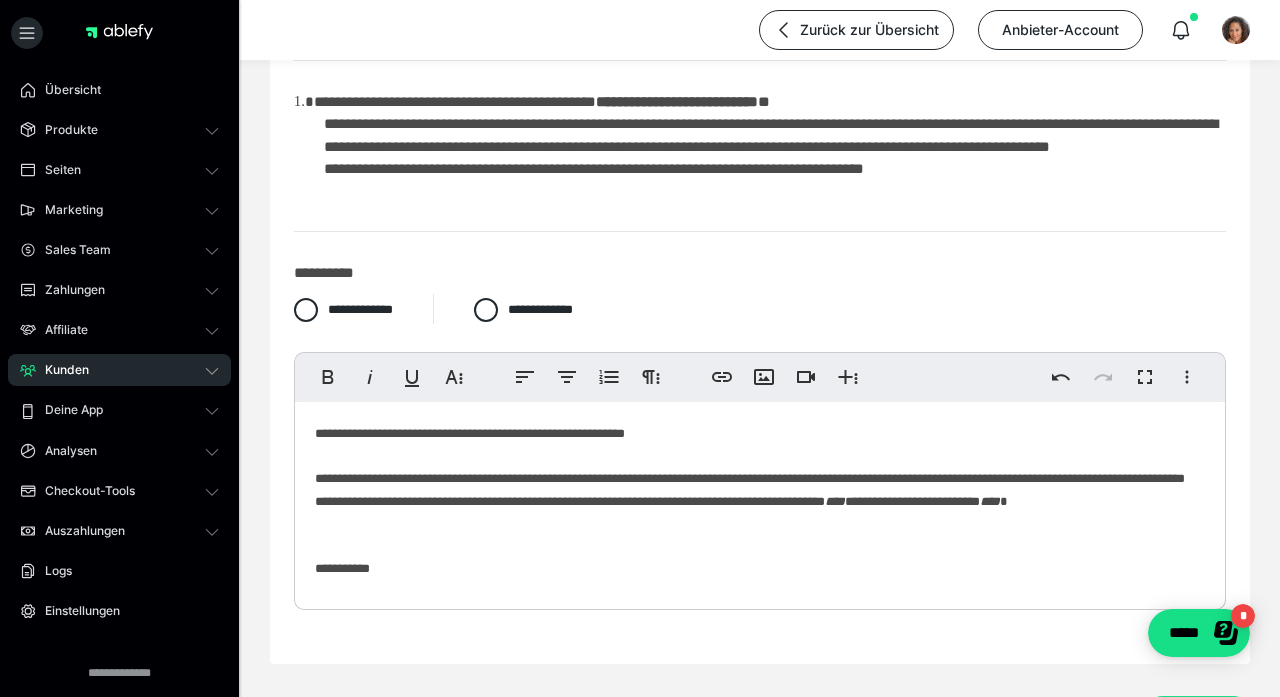 click on "**********" at bounding box center [760, 501] 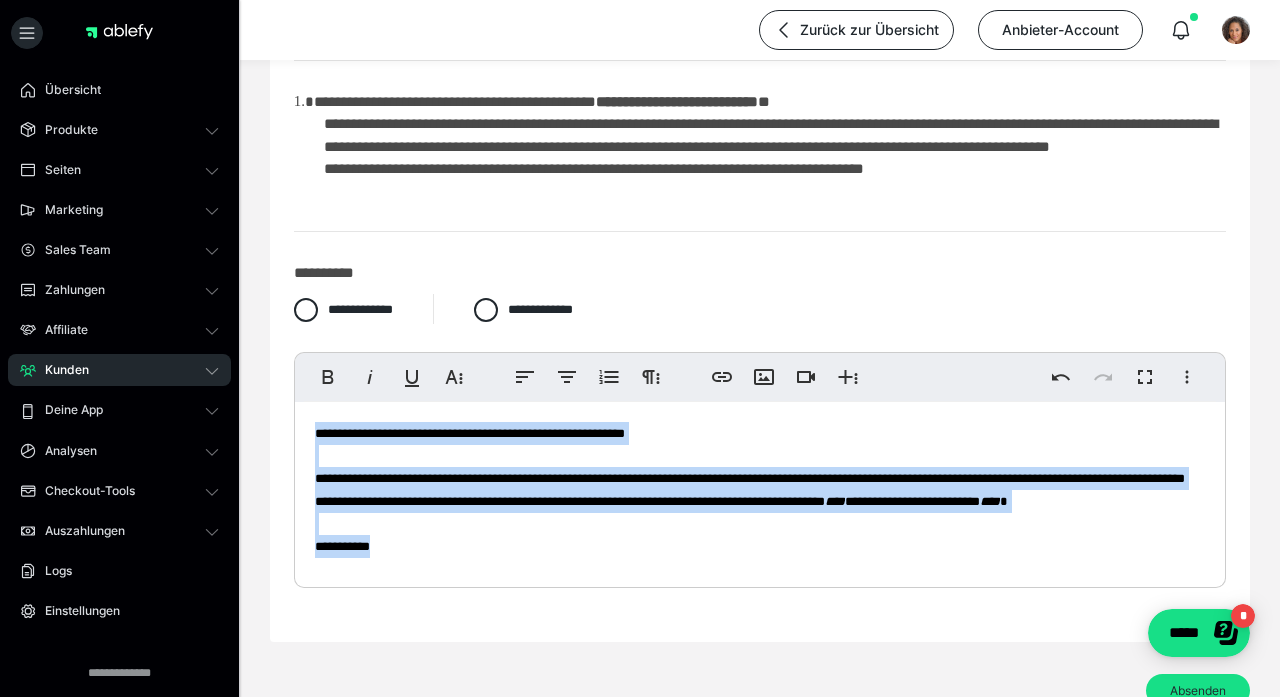 drag, startPoint x: 372, startPoint y: 564, endPoint x: 284, endPoint y: 423, distance: 166.2077 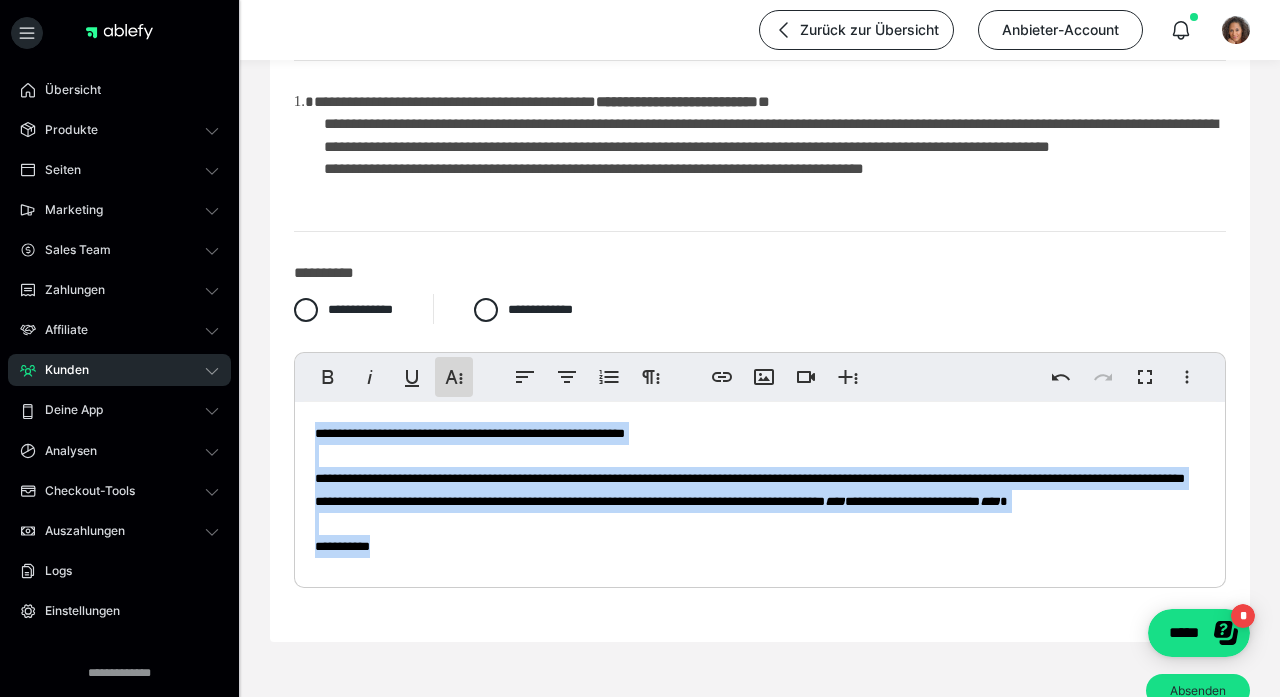 click 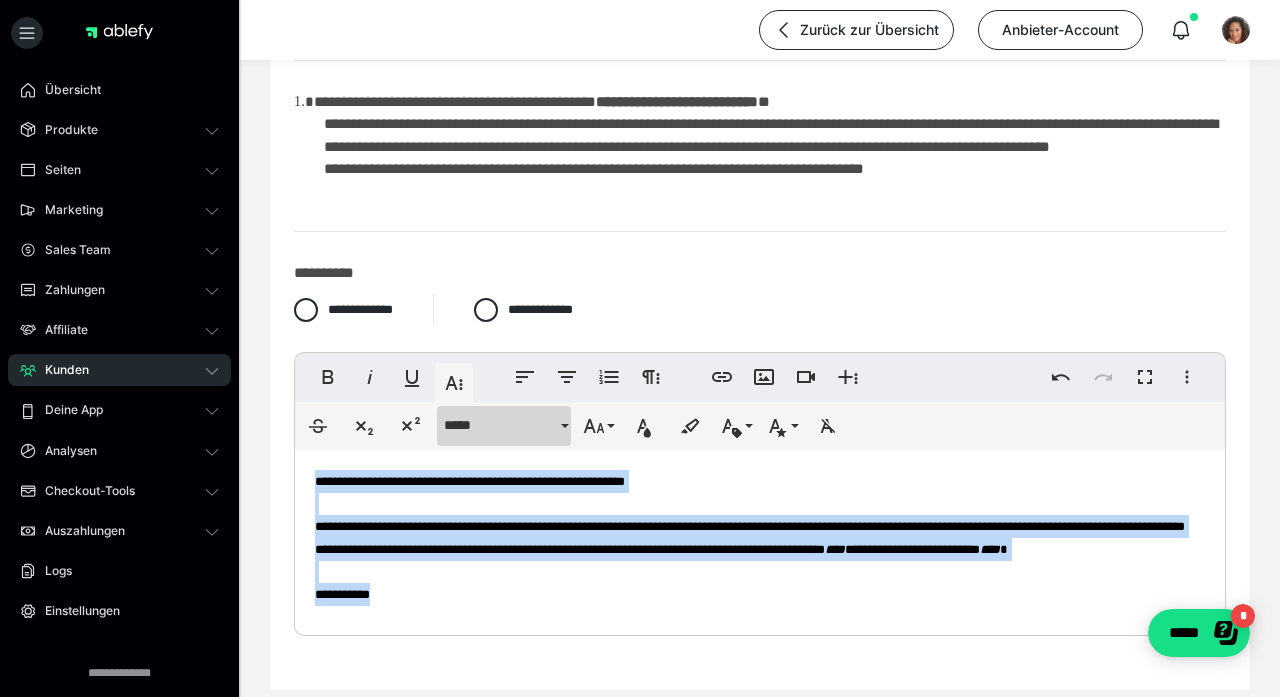 click on "*****" at bounding box center (500, 425) 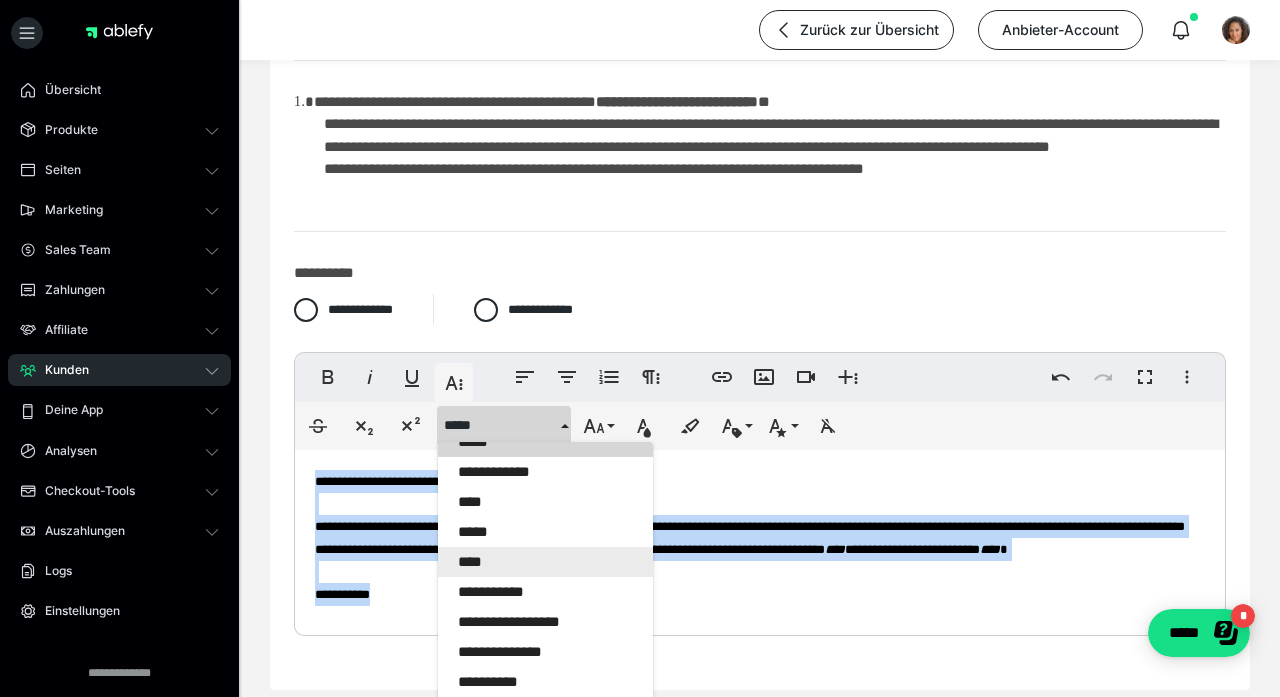 click on "****" at bounding box center (545, 562) 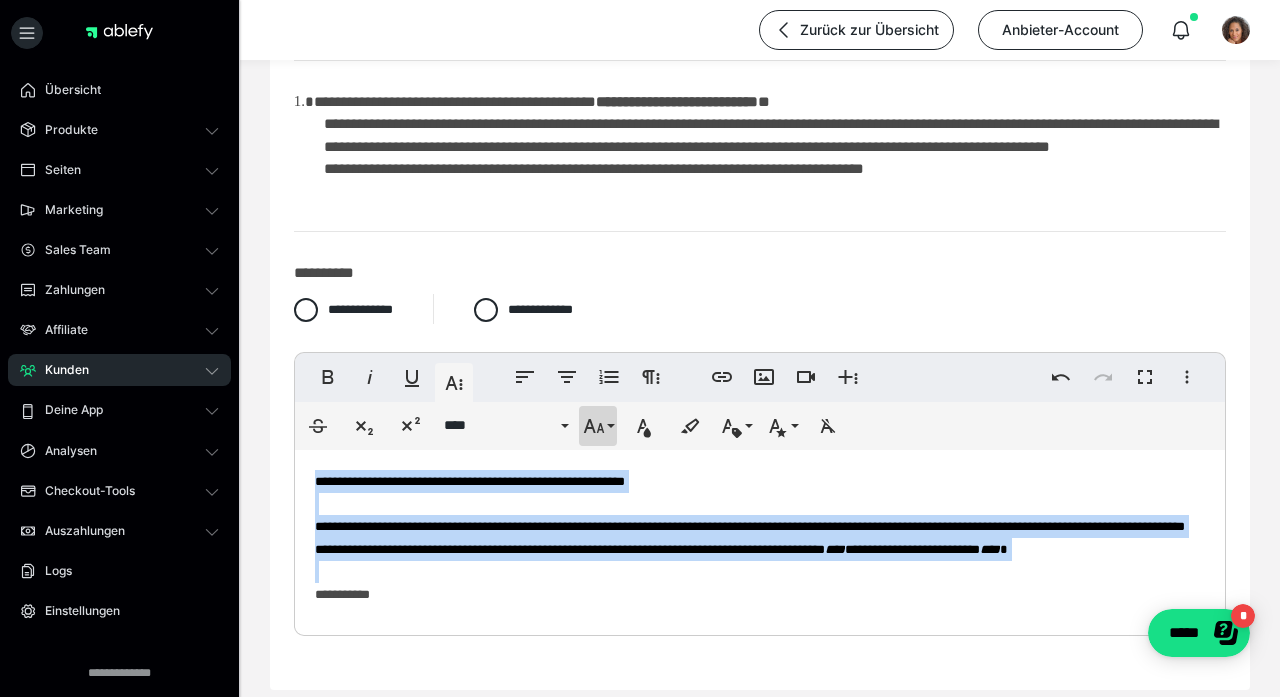 click on "**********" at bounding box center (598, 426) 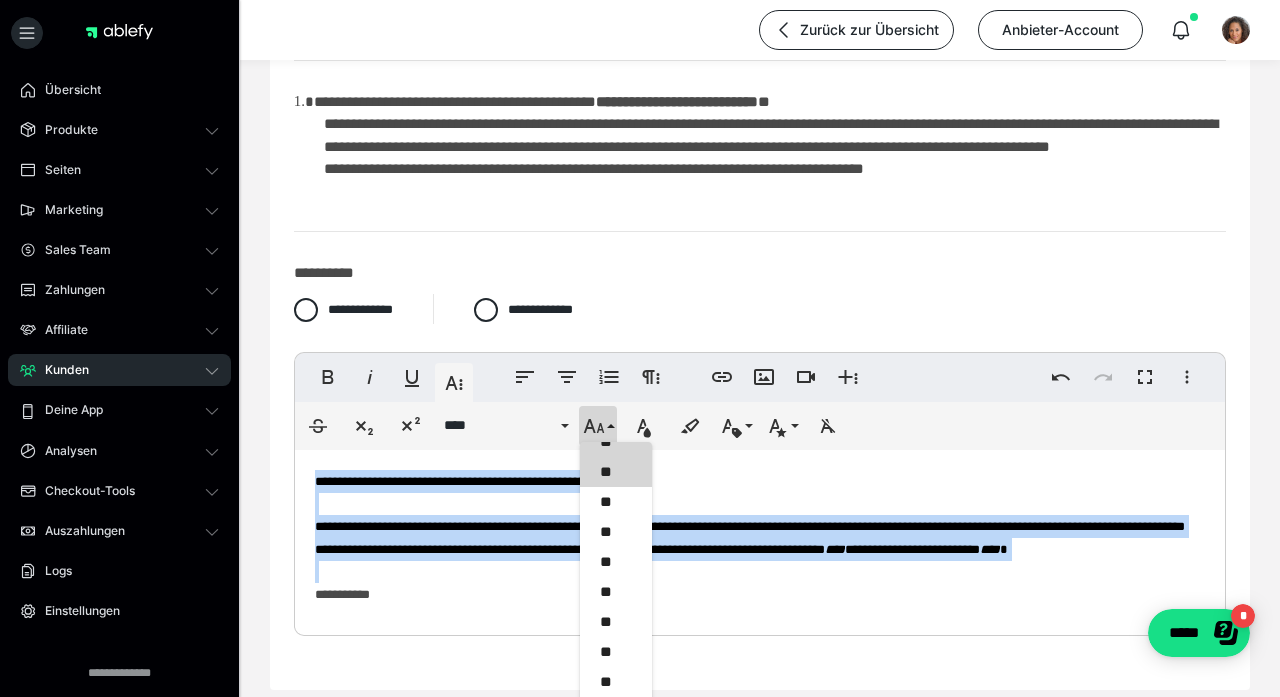 click on "**" at bounding box center (616, 472) 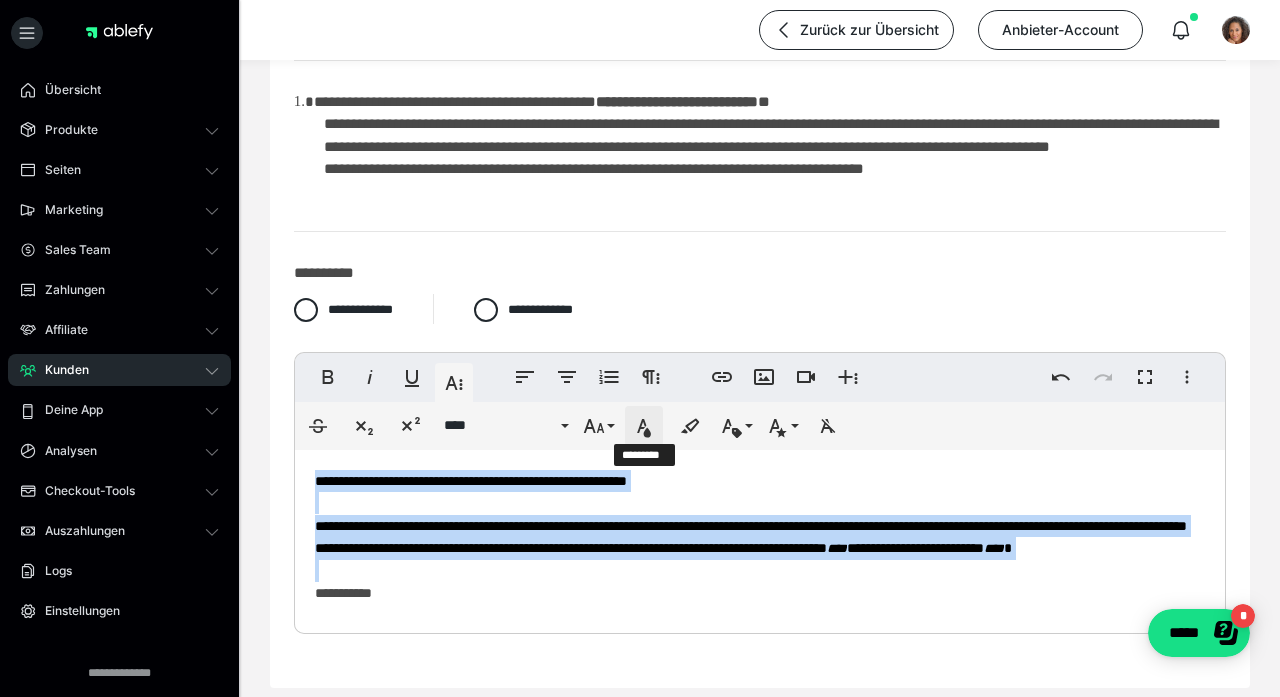 click 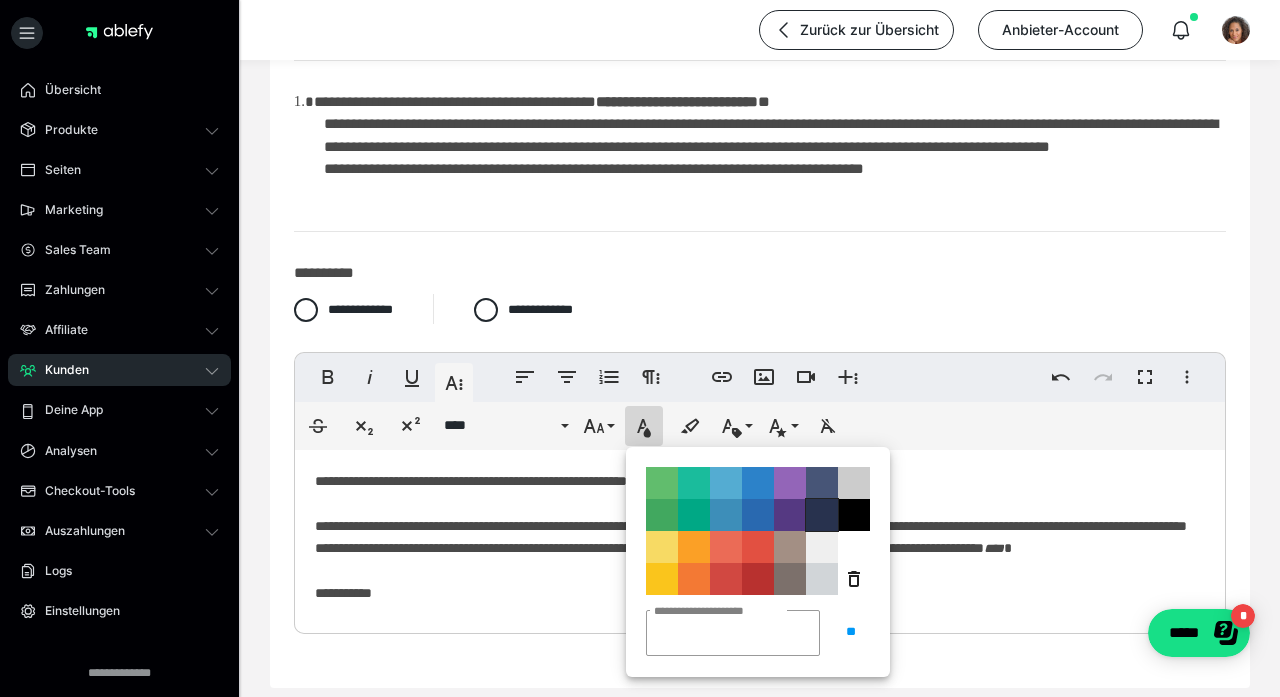 click on "**********" at bounding box center (822, 515) 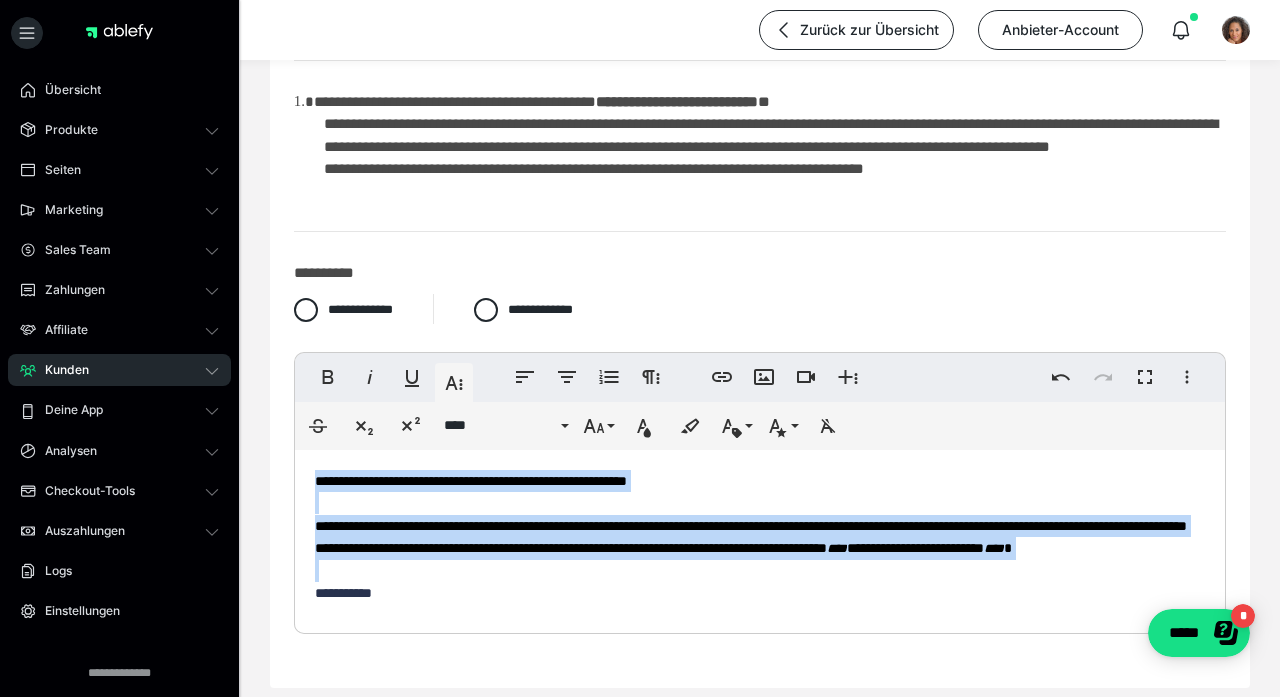 click on "**********" at bounding box center [760, 537] 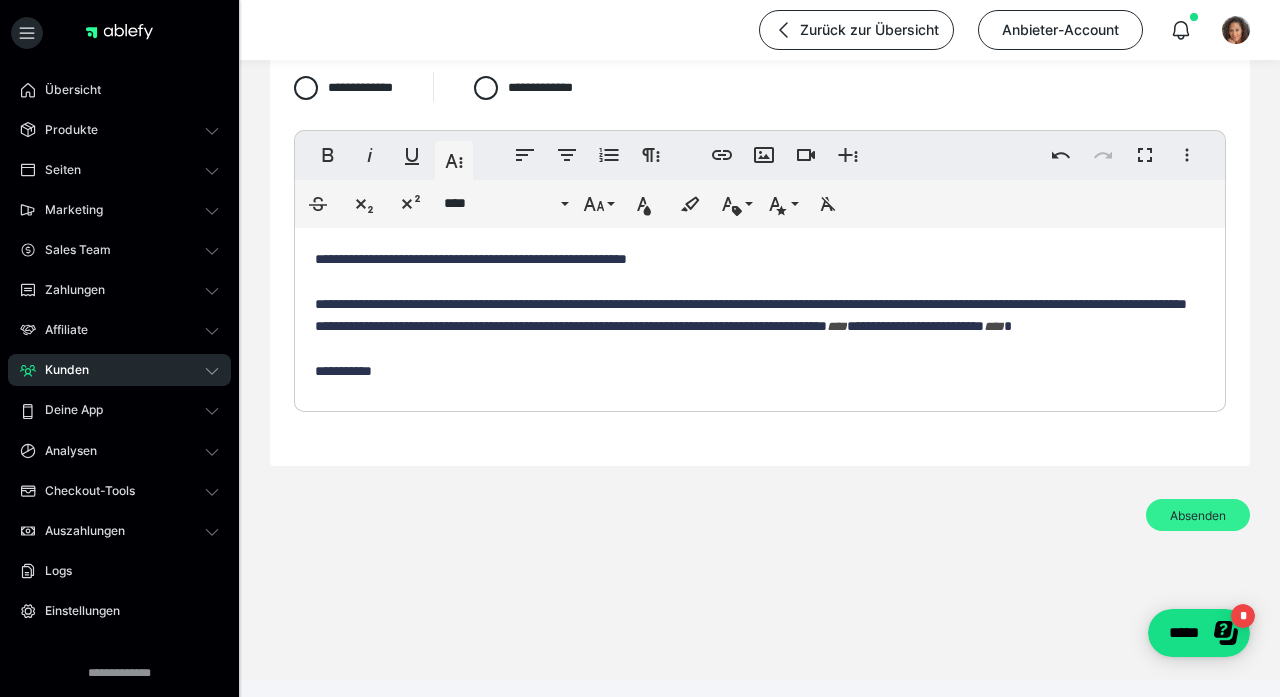 click on "Absenden" at bounding box center [1198, 515] 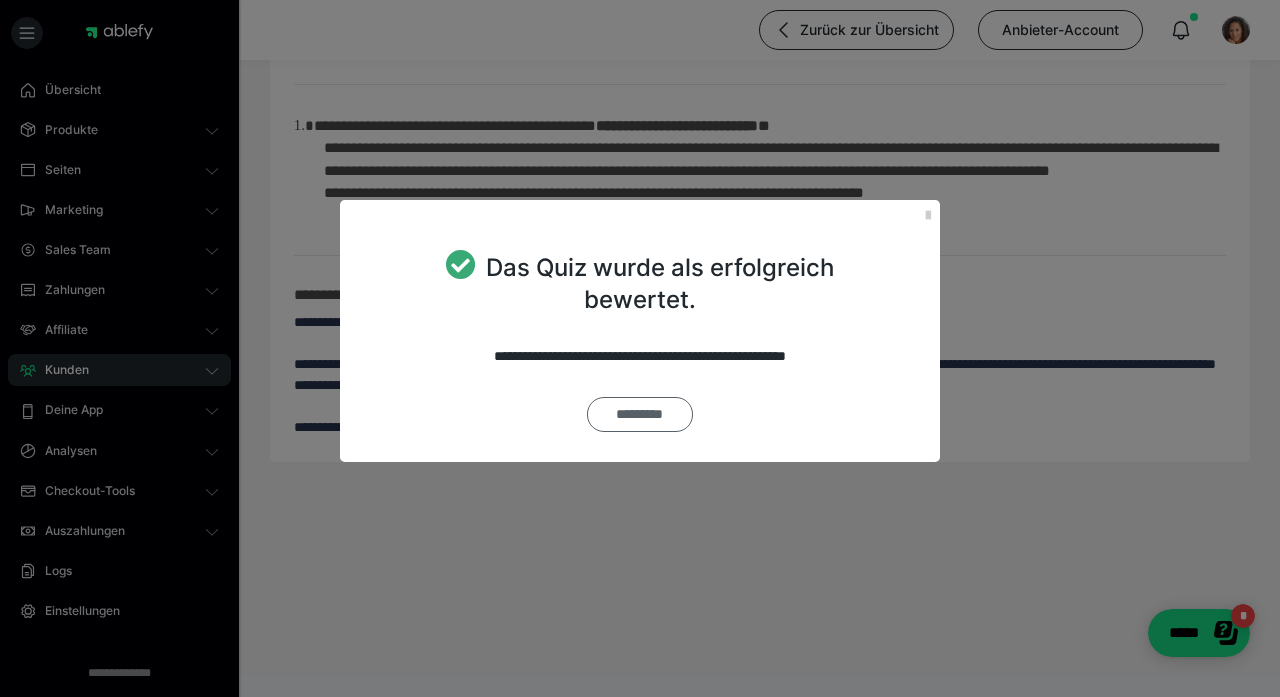 click on "*********" at bounding box center [640, 414] 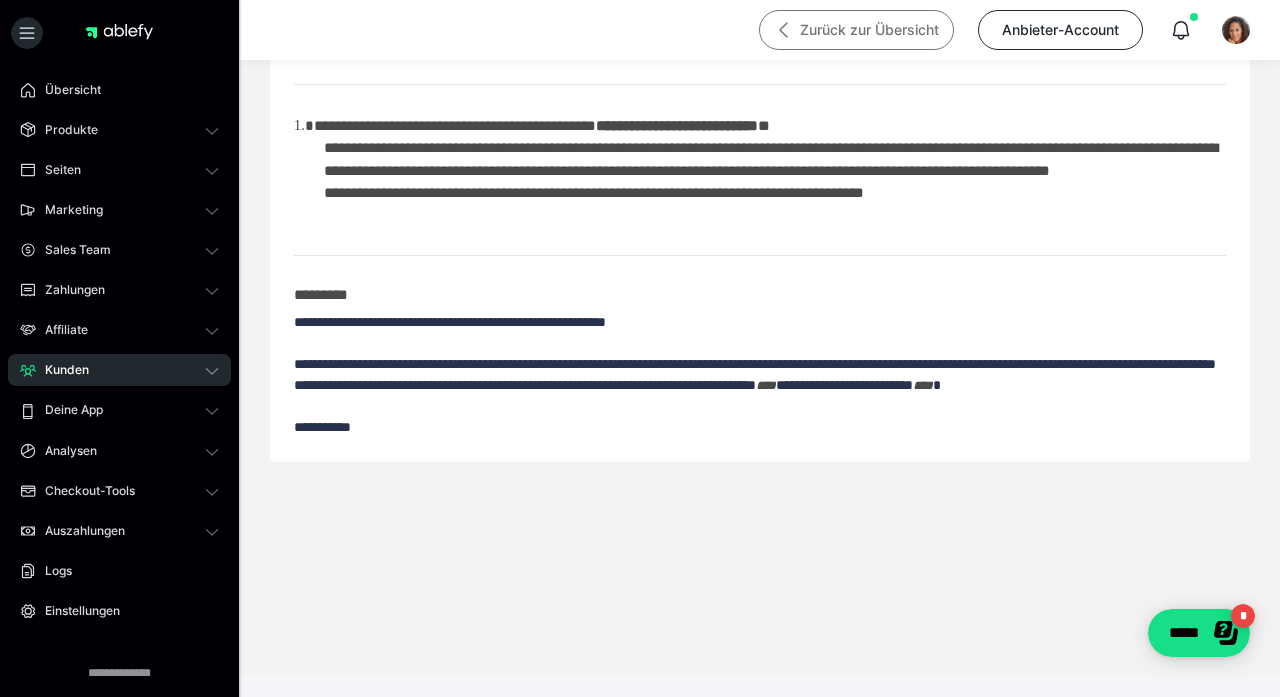 click on "Zurück zur Übersicht" at bounding box center (856, 30) 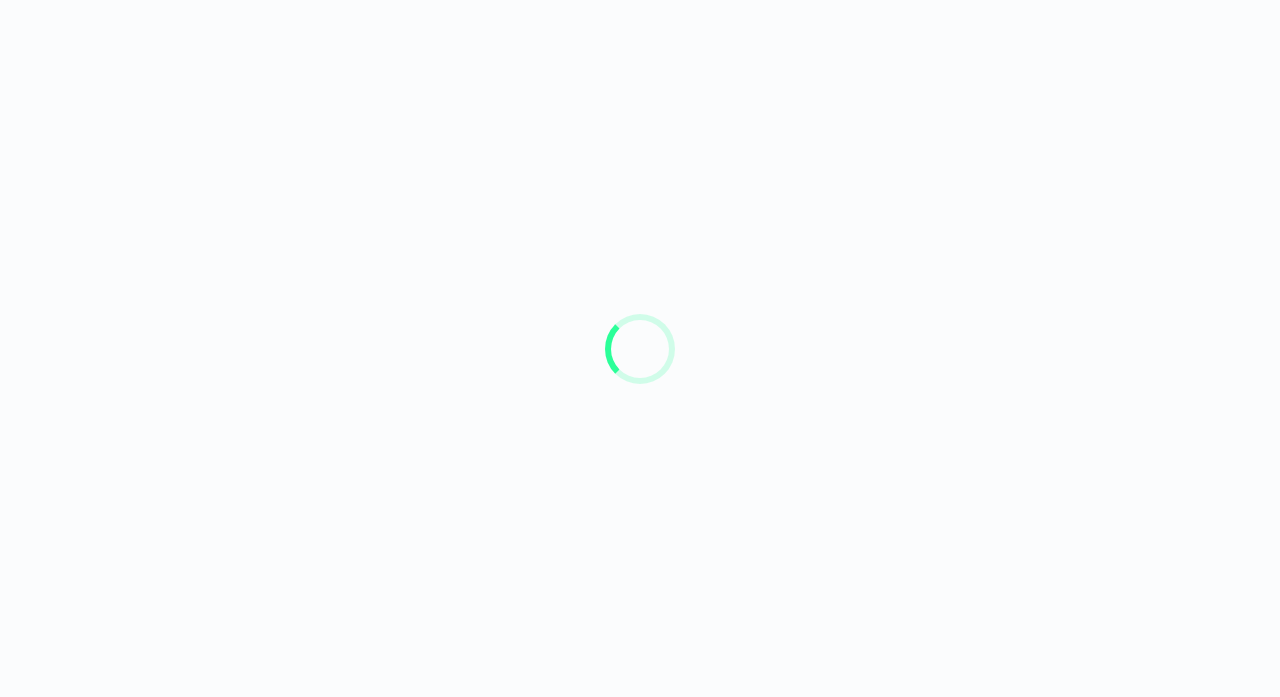 scroll, scrollTop: 0, scrollLeft: 0, axis: both 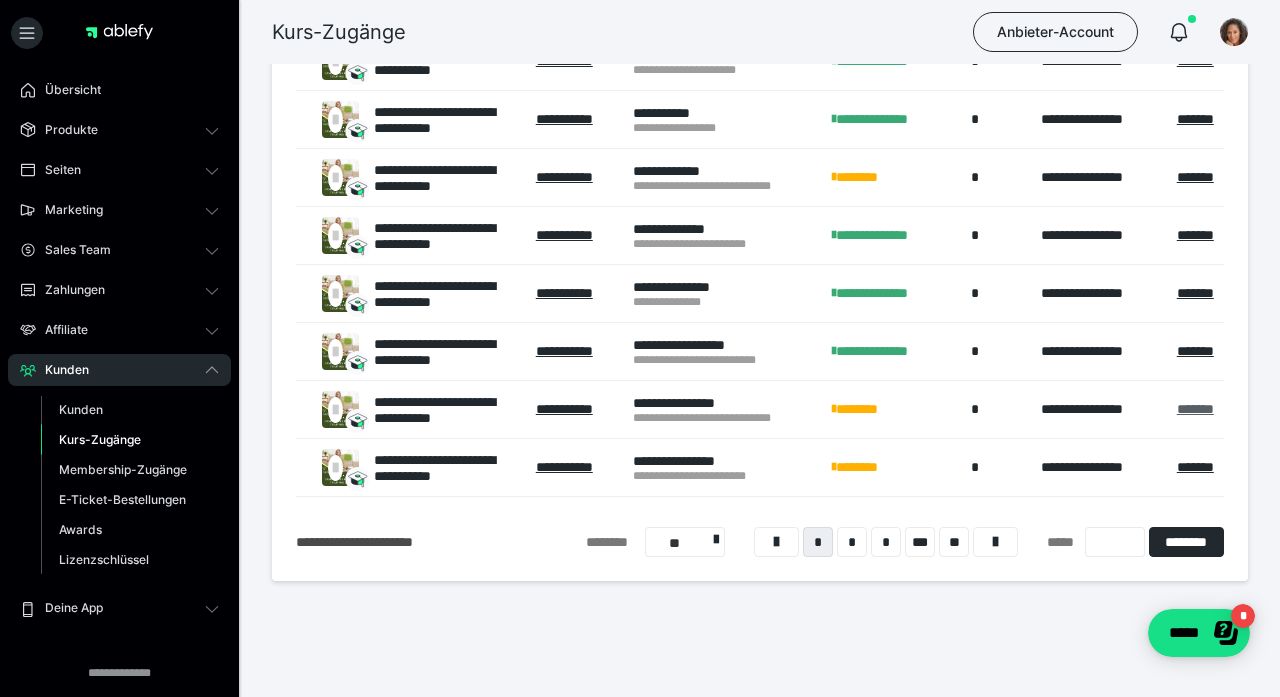 click on "*******" at bounding box center [1195, 409] 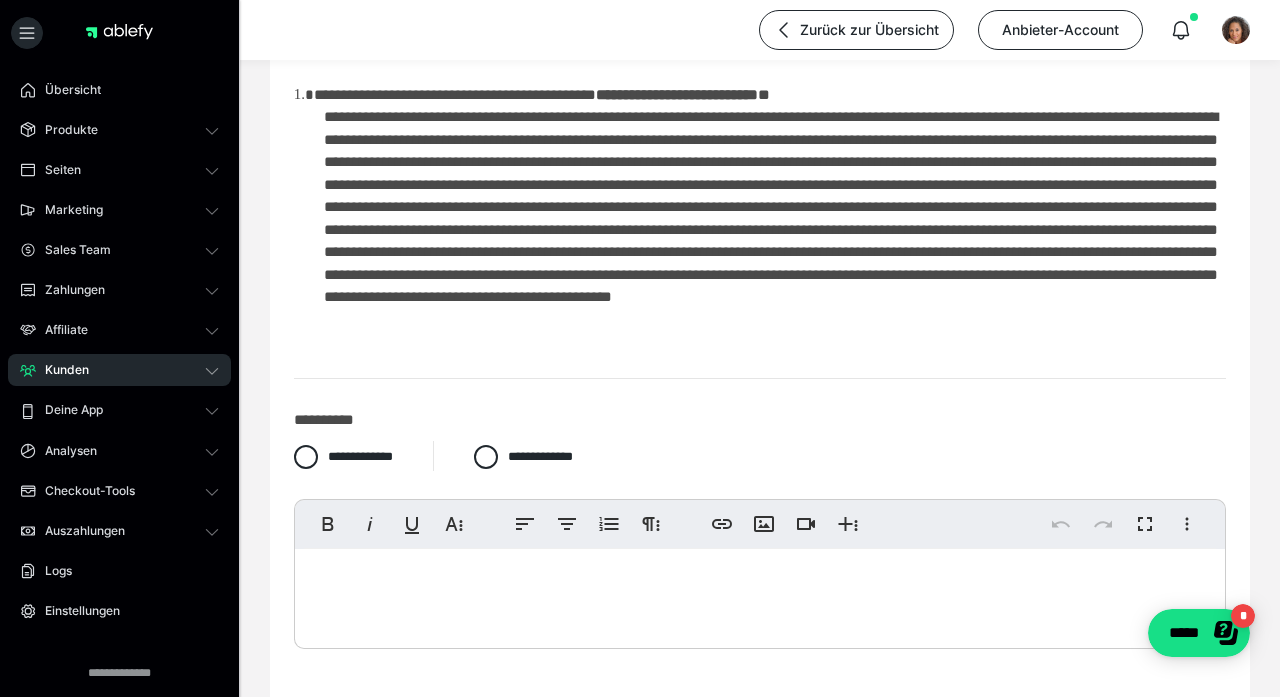 scroll, scrollTop: 156, scrollLeft: 0, axis: vertical 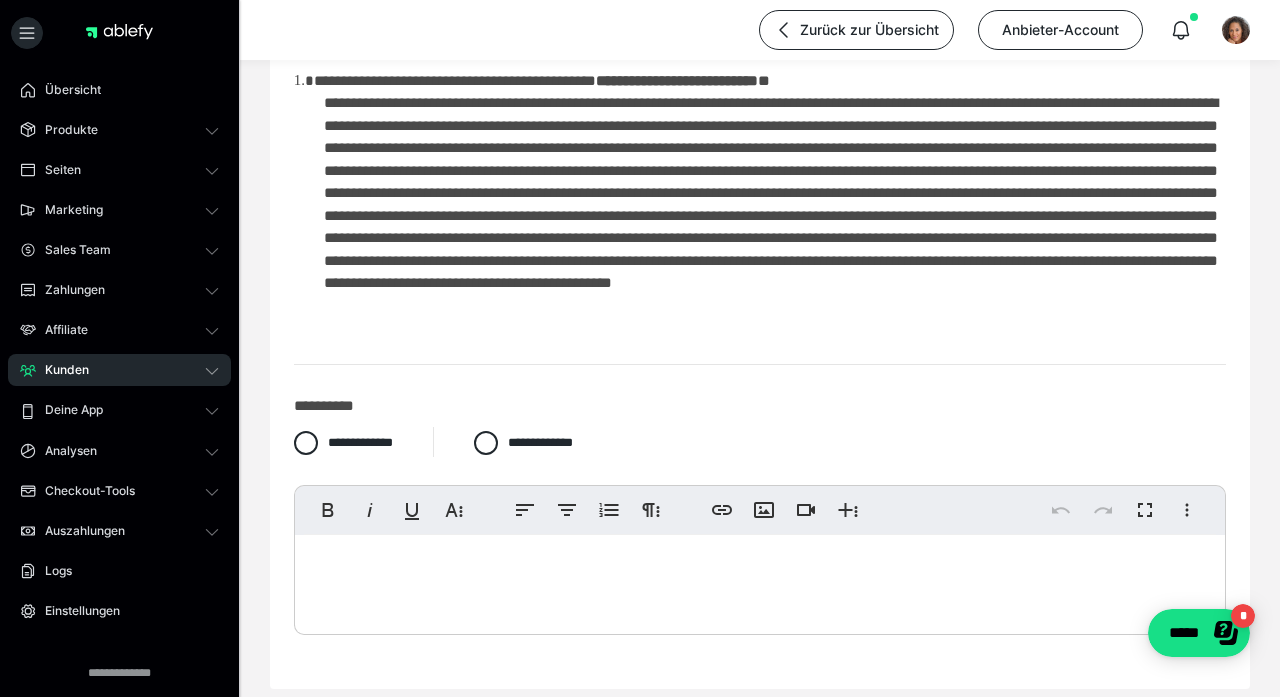 click at bounding box center [760, 580] 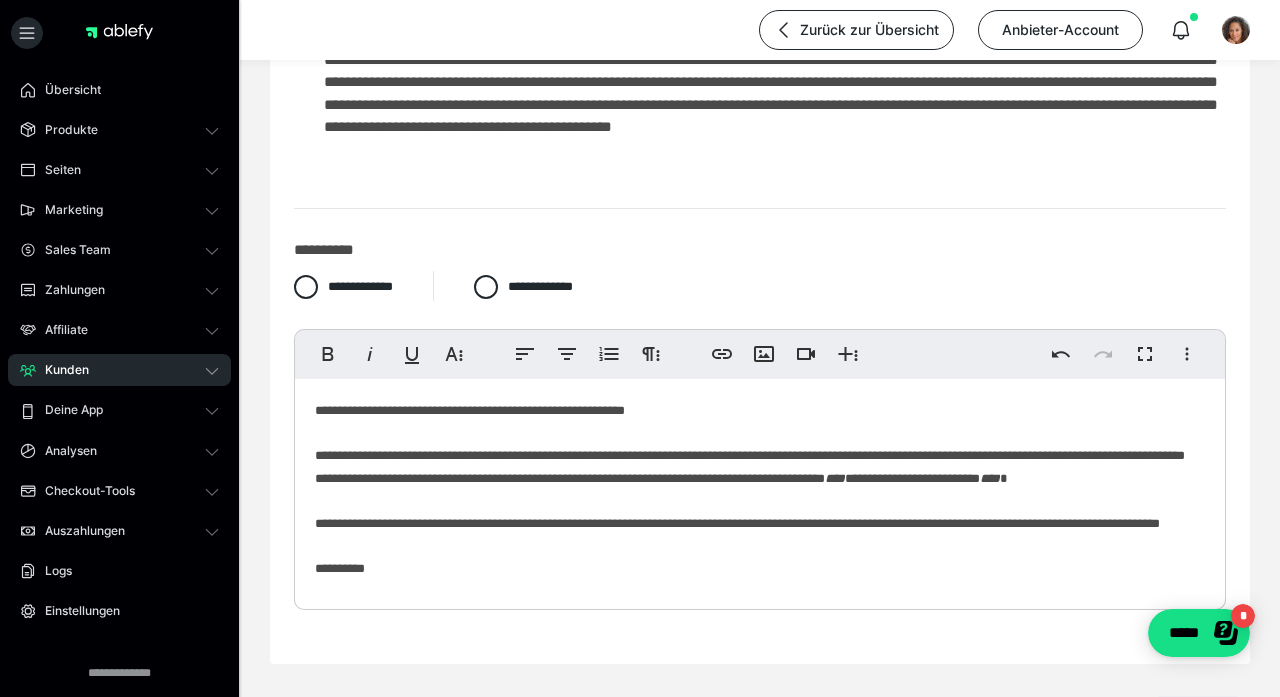 scroll, scrollTop: 401, scrollLeft: 0, axis: vertical 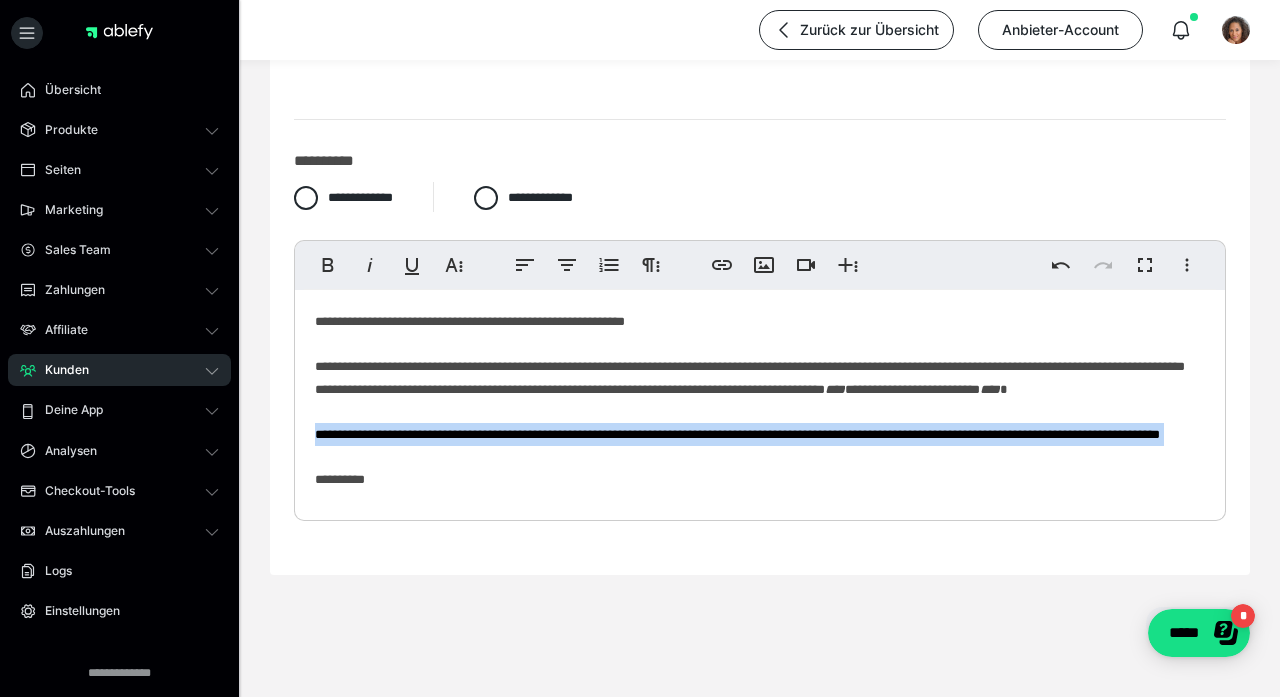 drag, startPoint x: 506, startPoint y: 490, endPoint x: 280, endPoint y: 444, distance: 230.63391 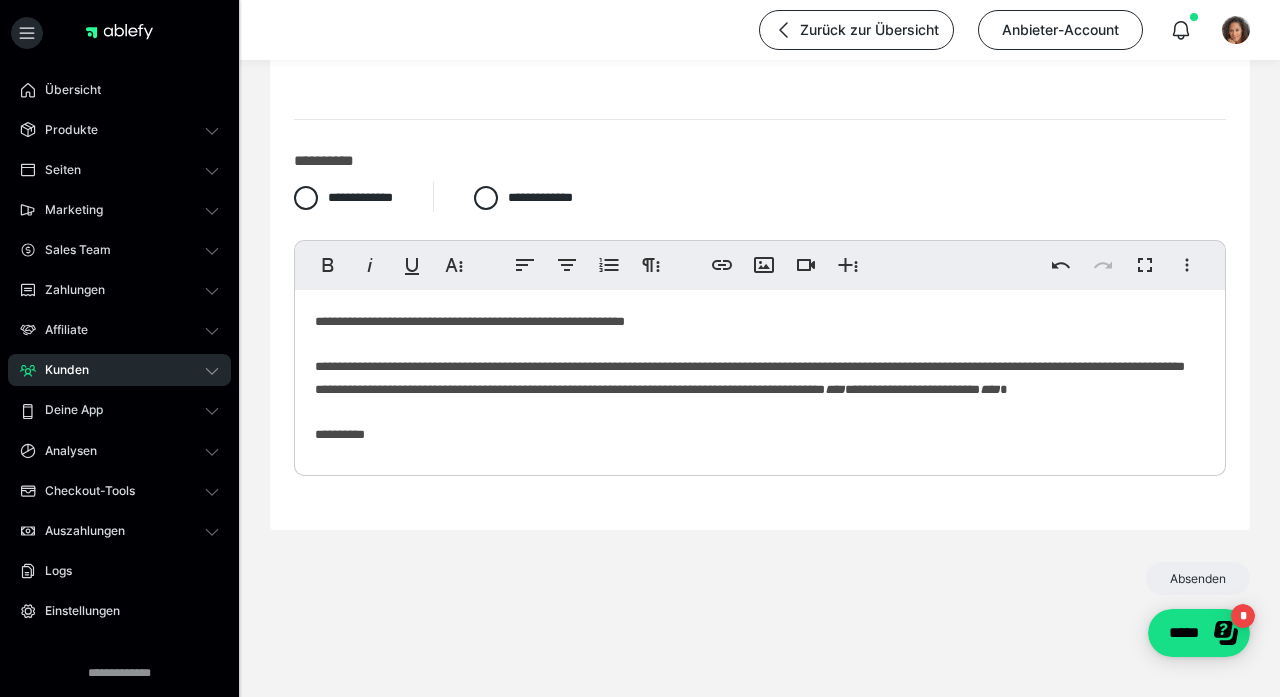 click on "**********" at bounding box center (760, 378) 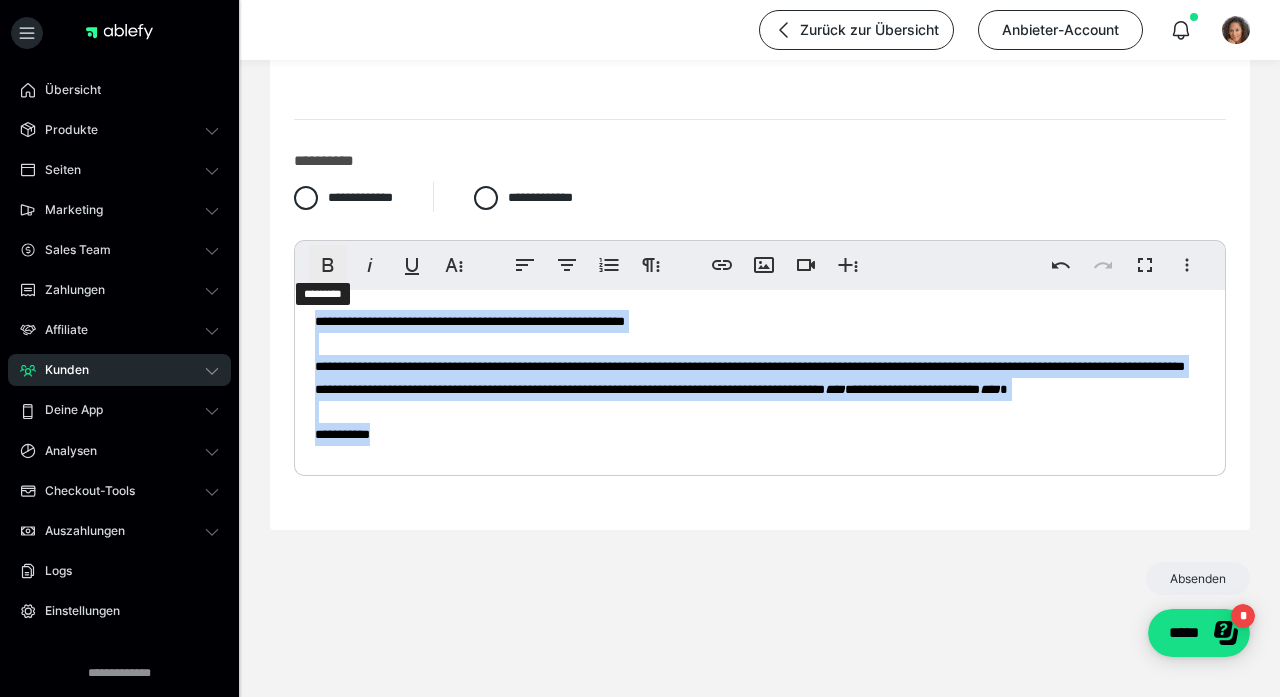 drag, startPoint x: 390, startPoint y: 446, endPoint x: 309, endPoint y: 270, distance: 193.74467 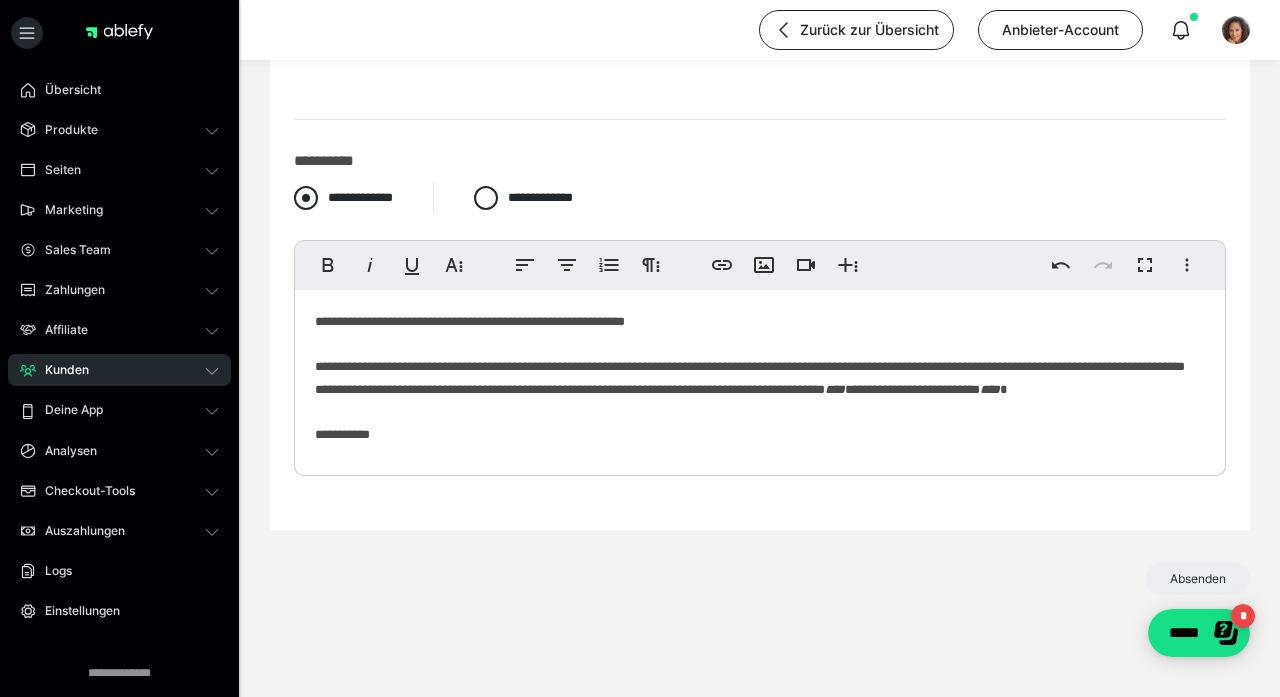 click at bounding box center (306, 198) 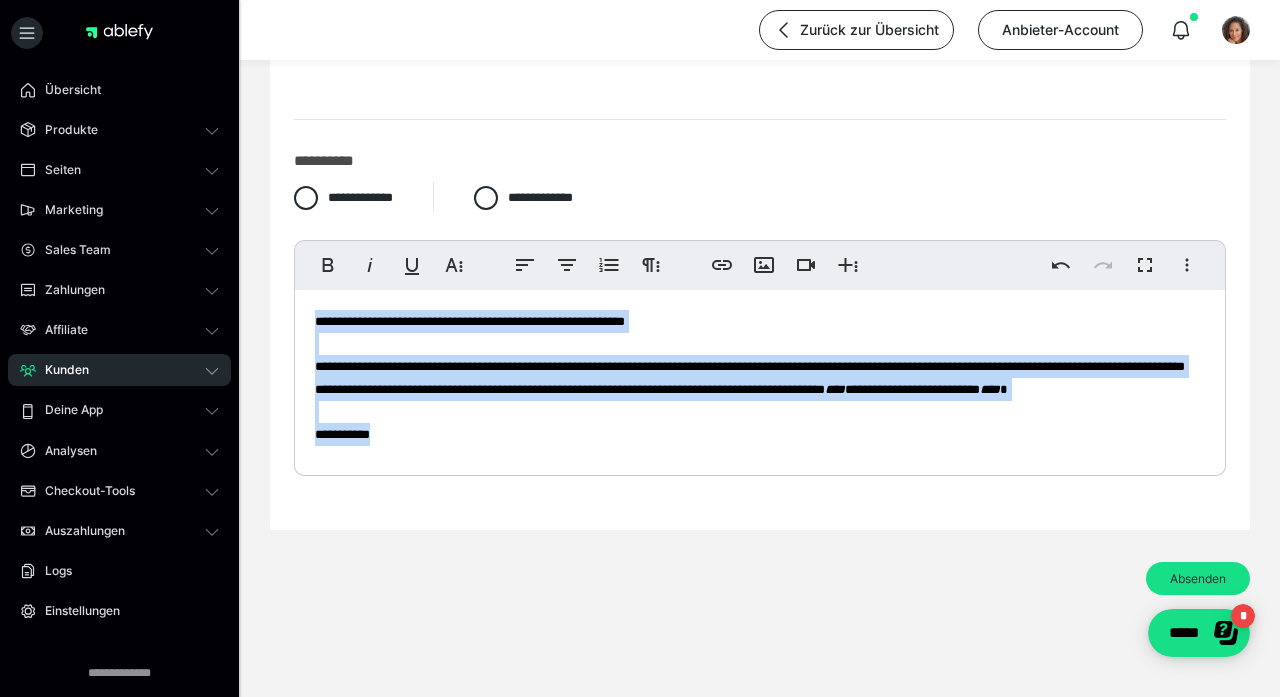 drag, startPoint x: 399, startPoint y: 465, endPoint x: 306, endPoint y: 249, distance: 235.17015 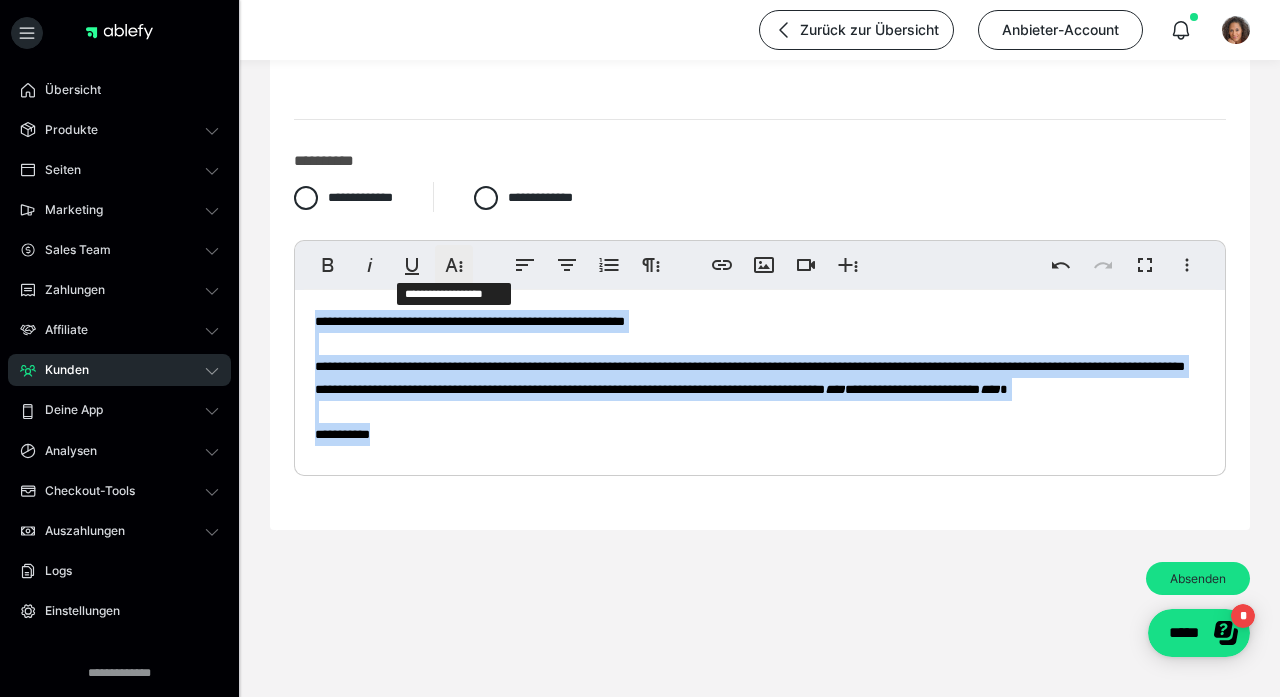 click 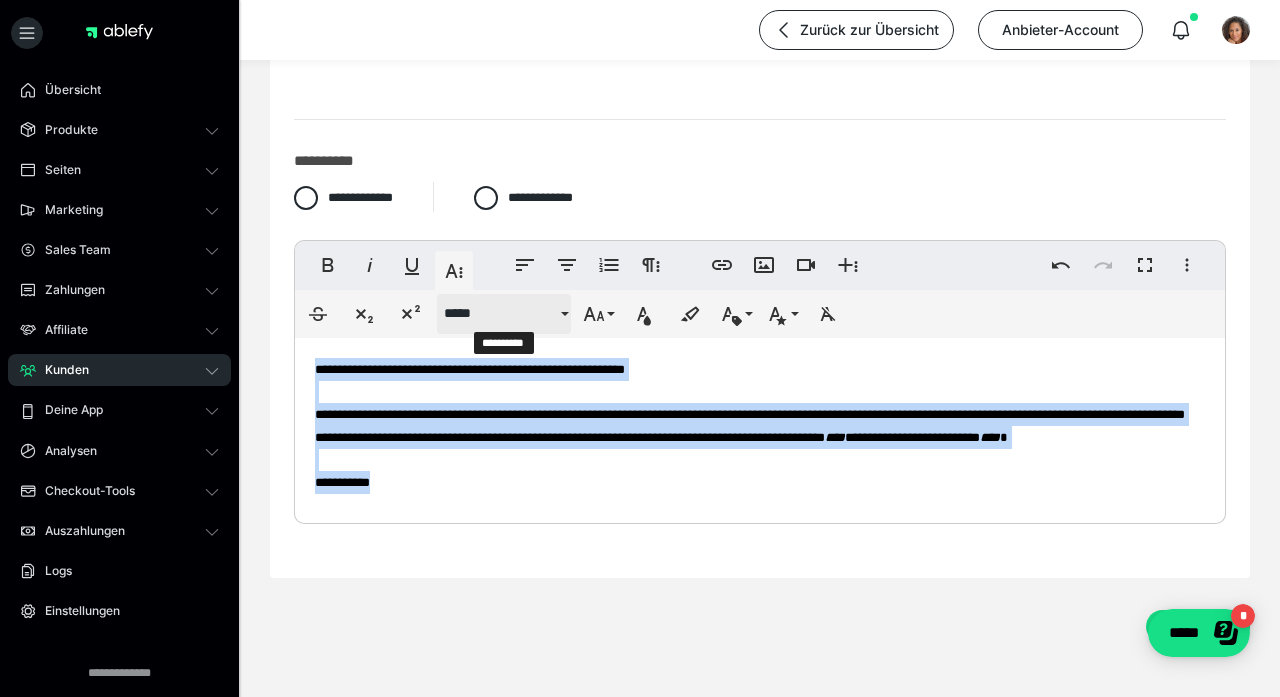 click on "*****" at bounding box center (500, 313) 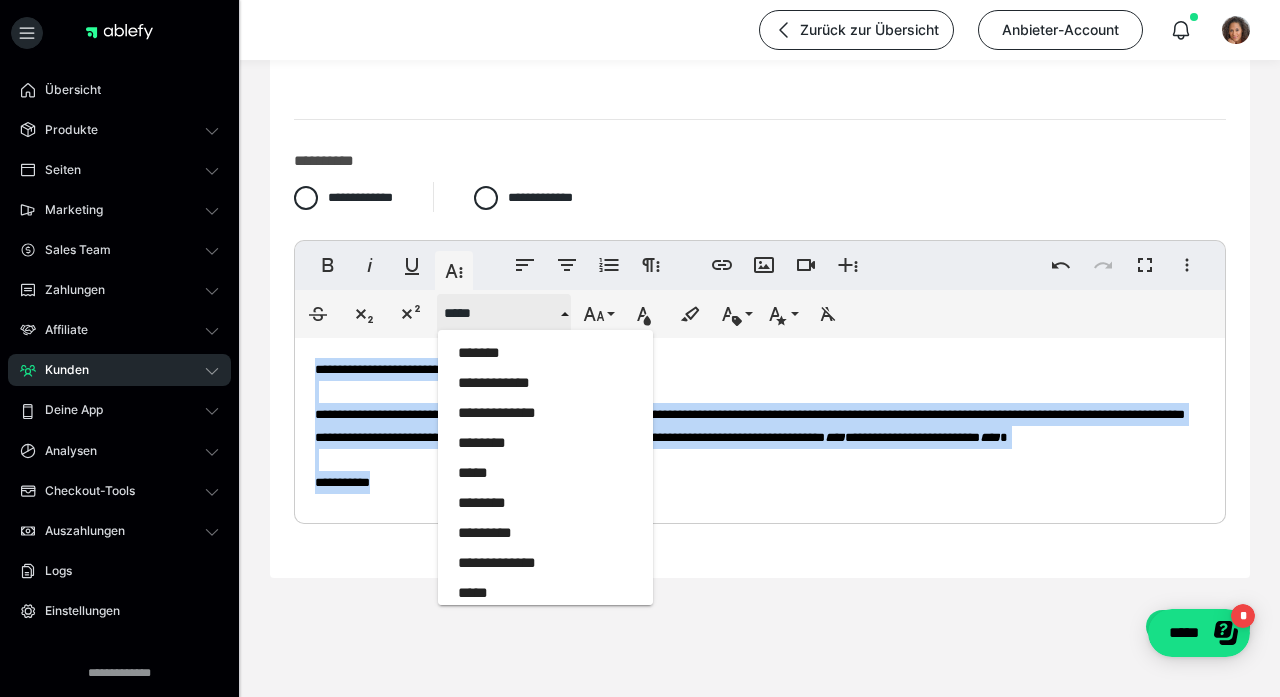 scroll, scrollTop: 1493, scrollLeft: 0, axis: vertical 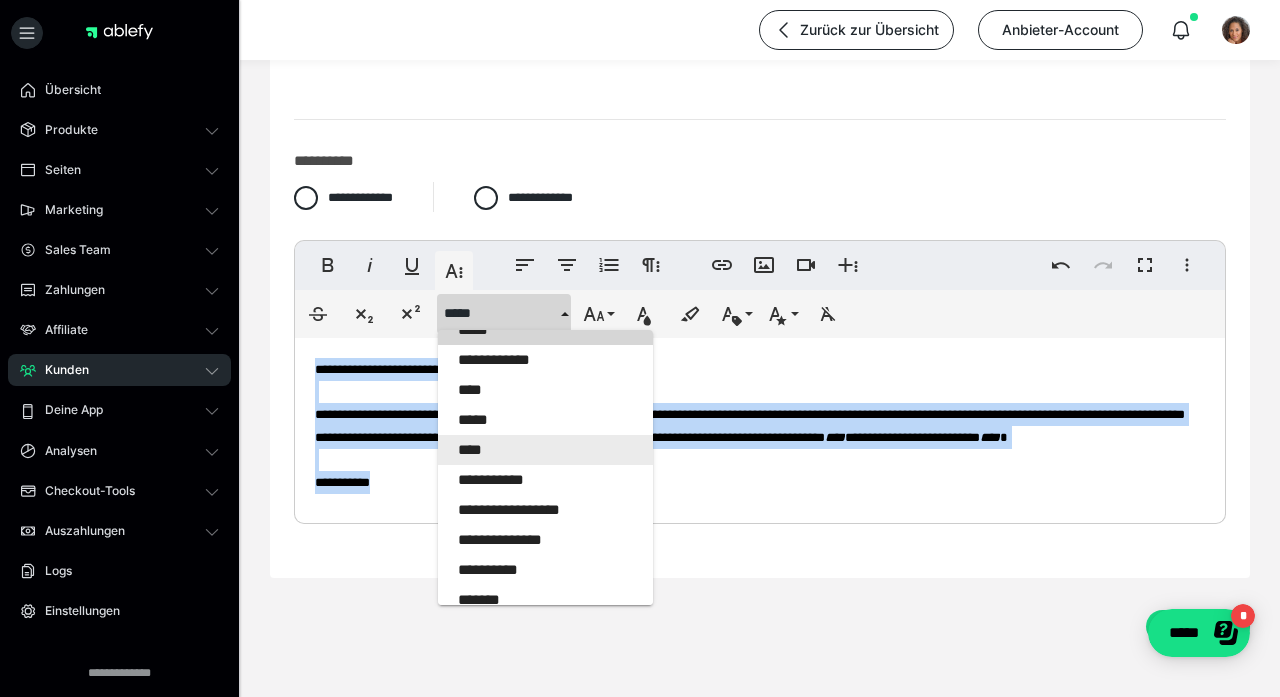 click on "****" at bounding box center (545, 450) 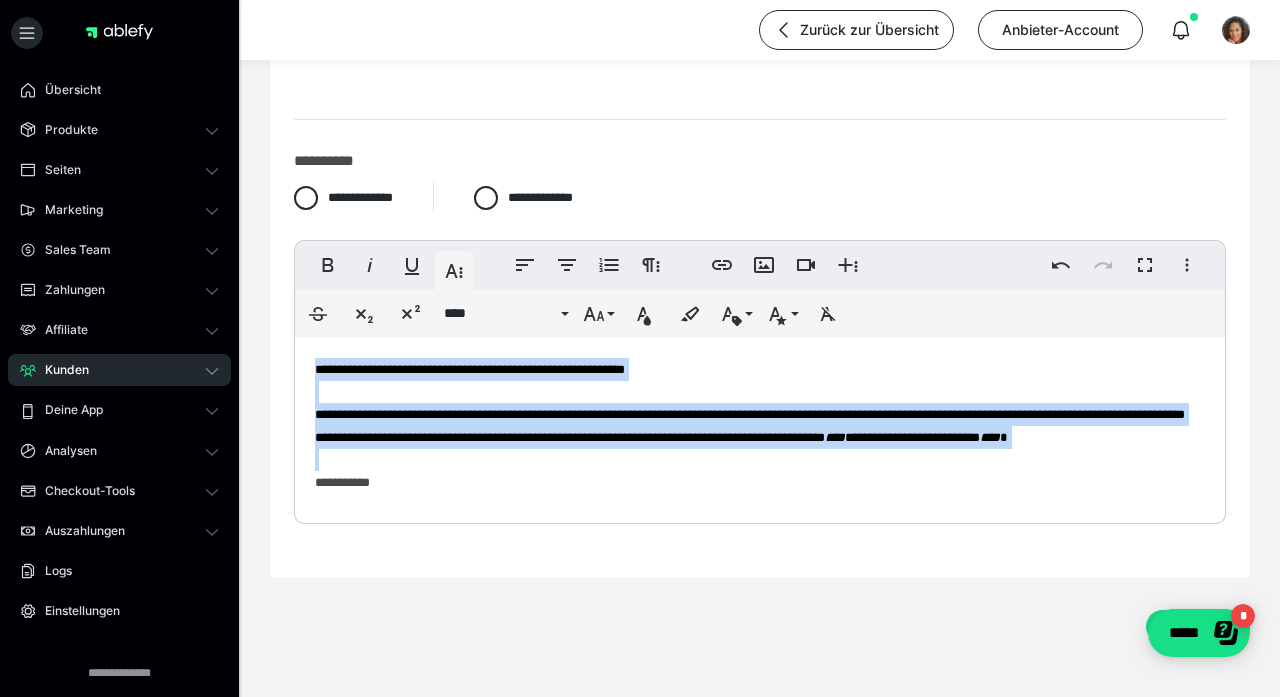 click on "**********" at bounding box center [760, 314] 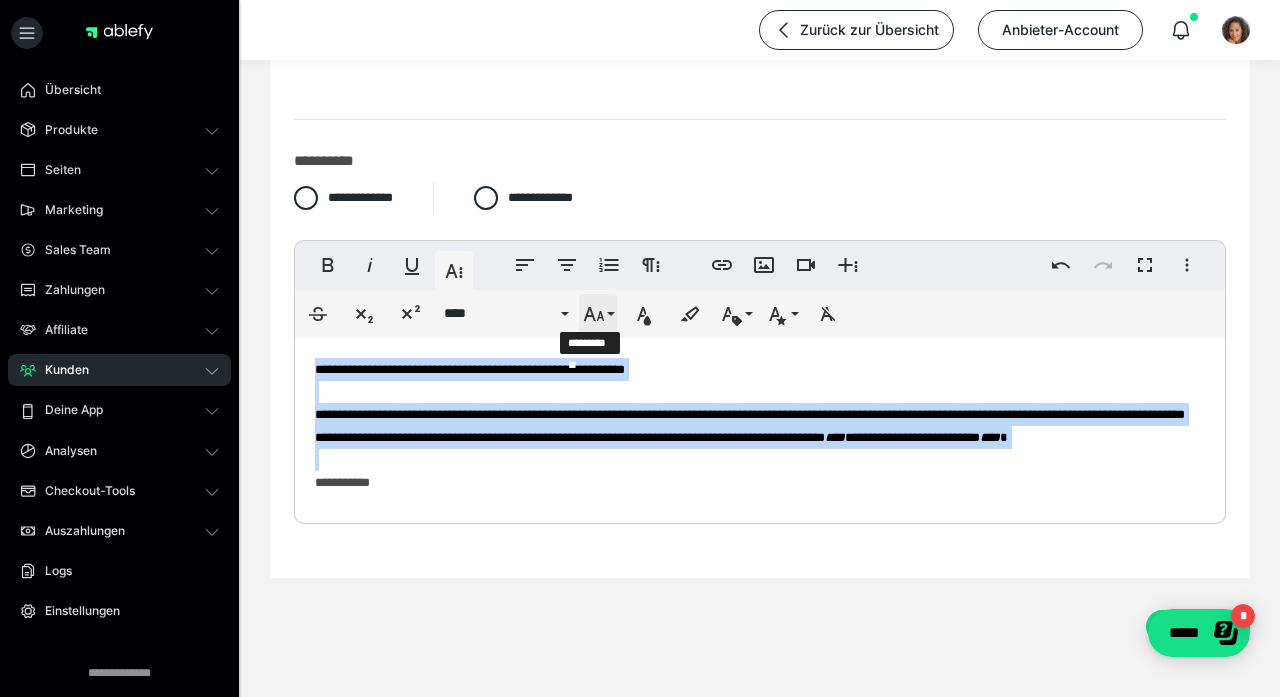 click on "**********" at bounding box center [598, 314] 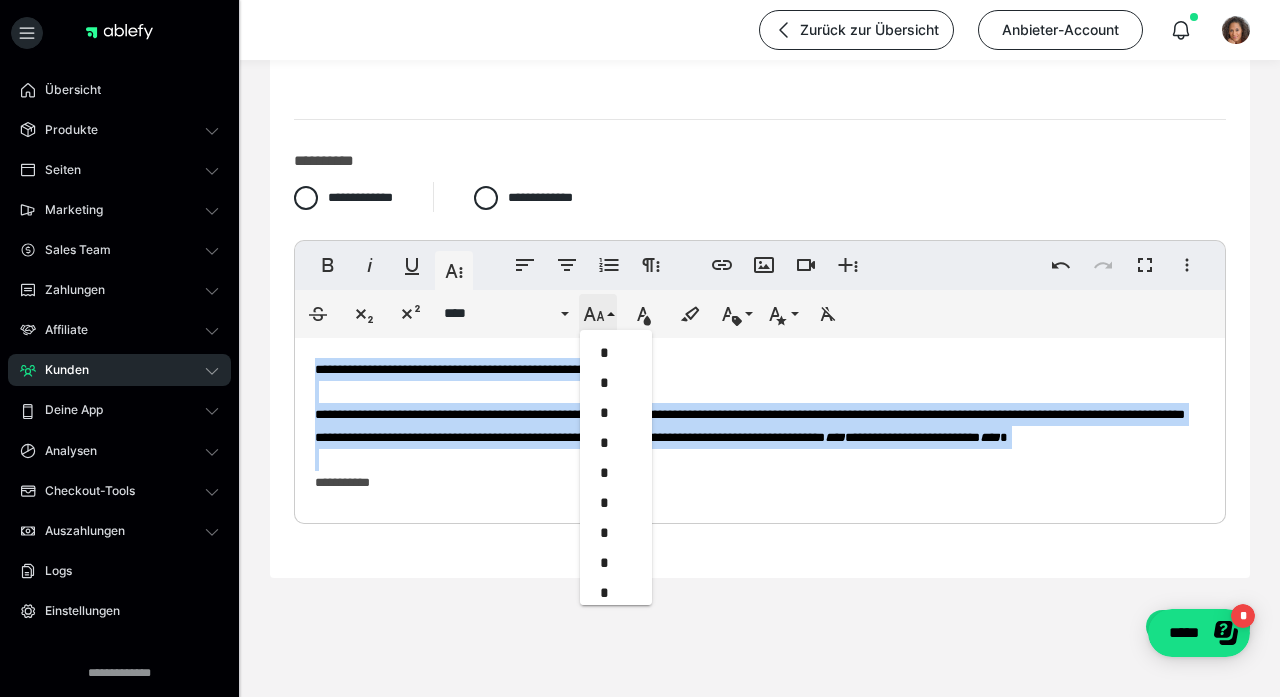 scroll, scrollTop: 383, scrollLeft: 0, axis: vertical 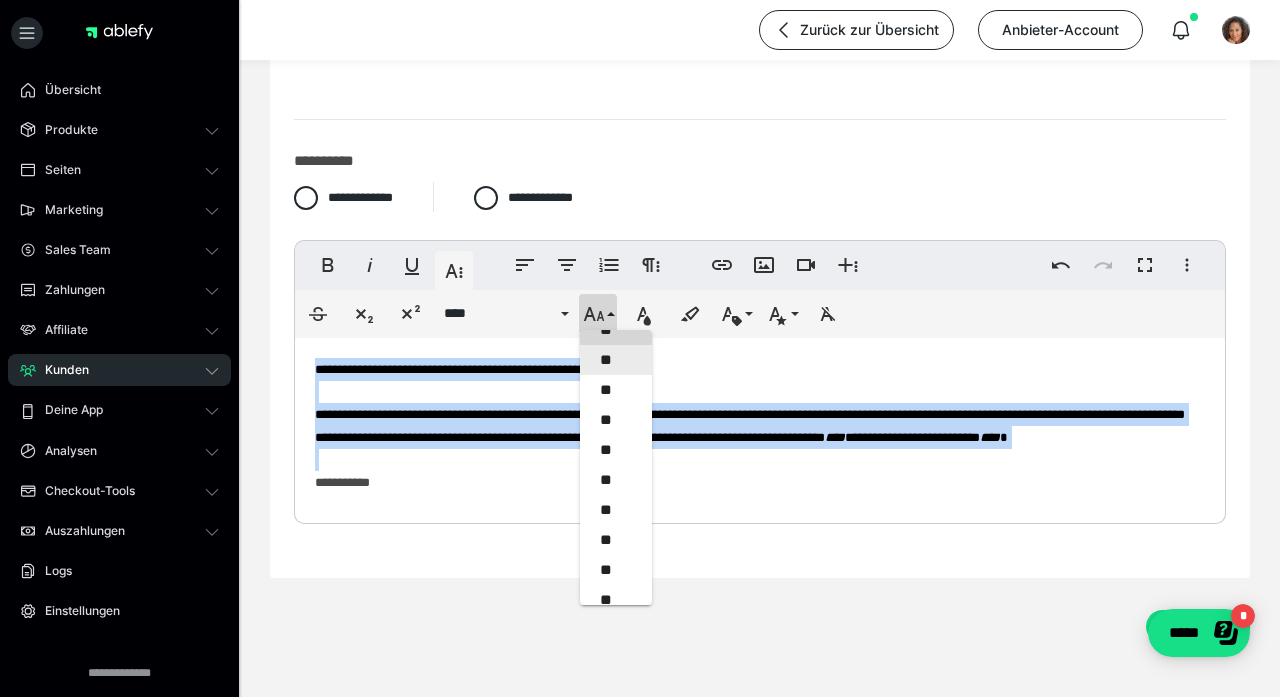 click on "**" at bounding box center (616, 360) 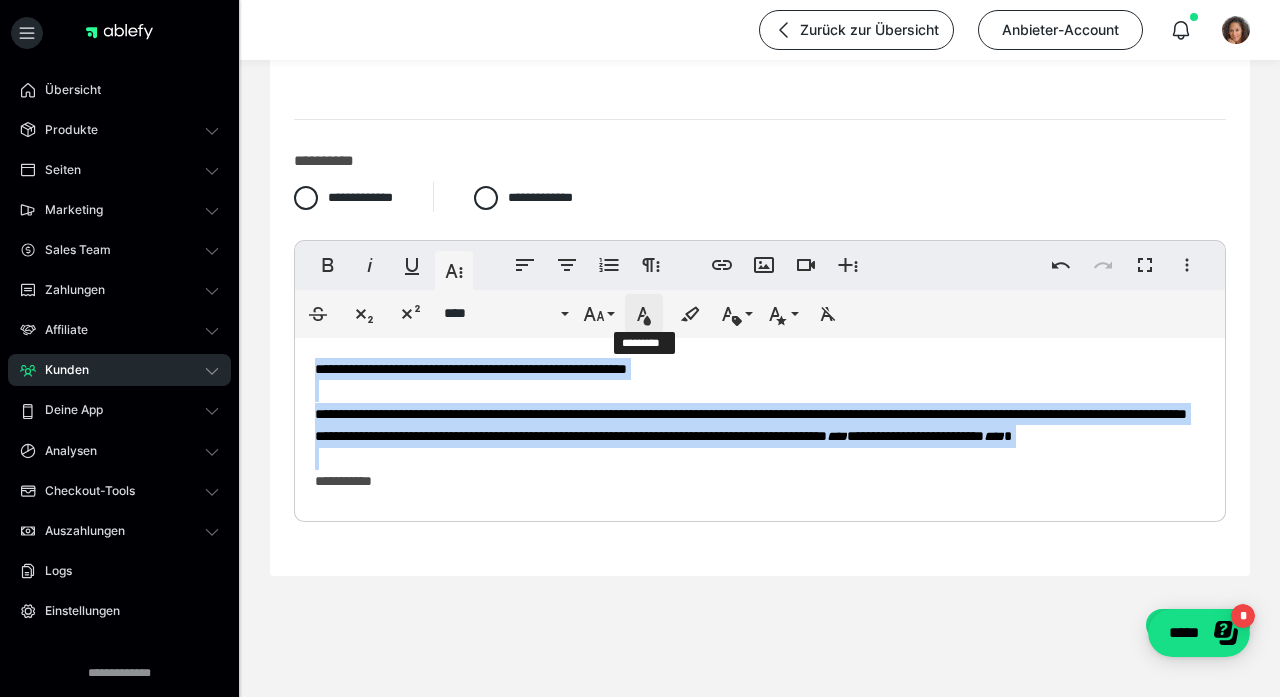 click 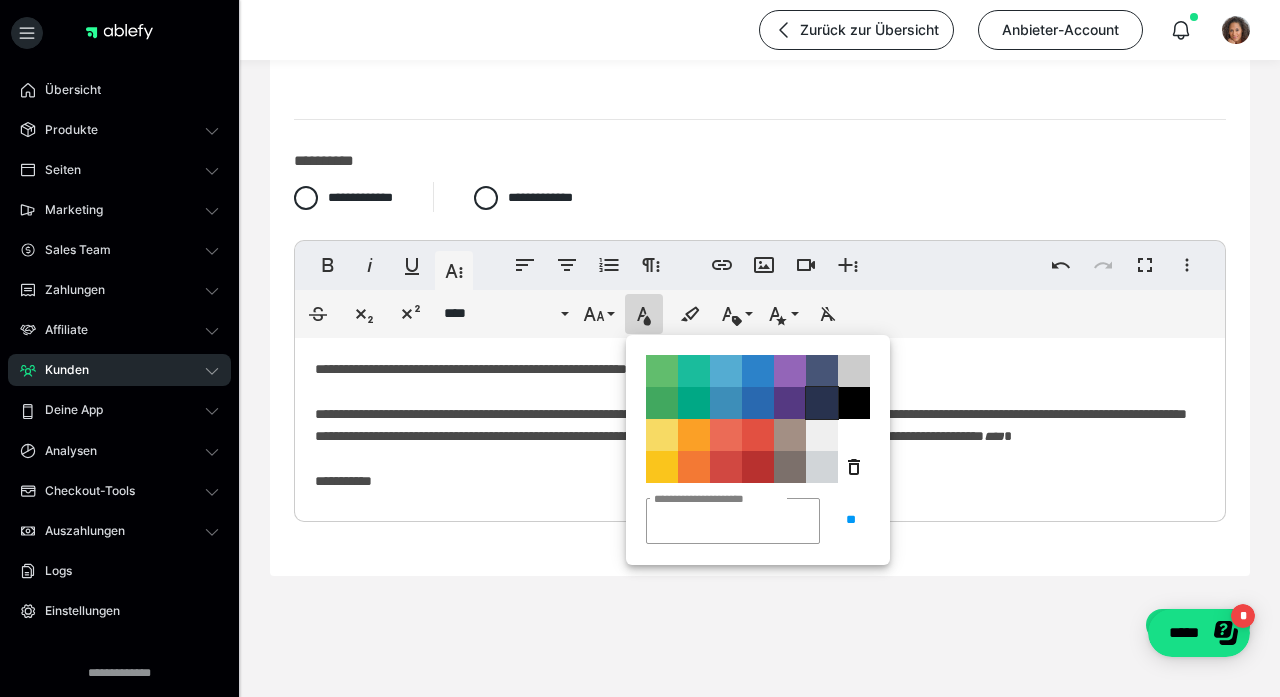 click on "**********" at bounding box center (822, 403) 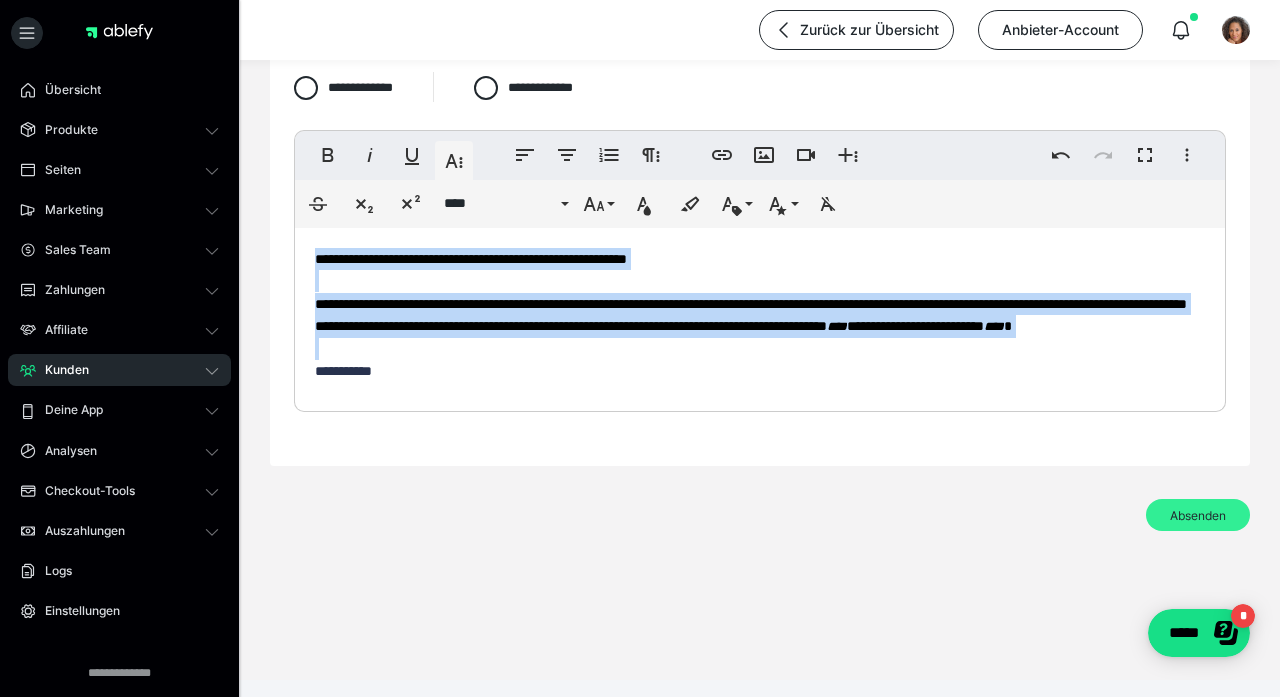 click on "Absenden" at bounding box center (1198, 515) 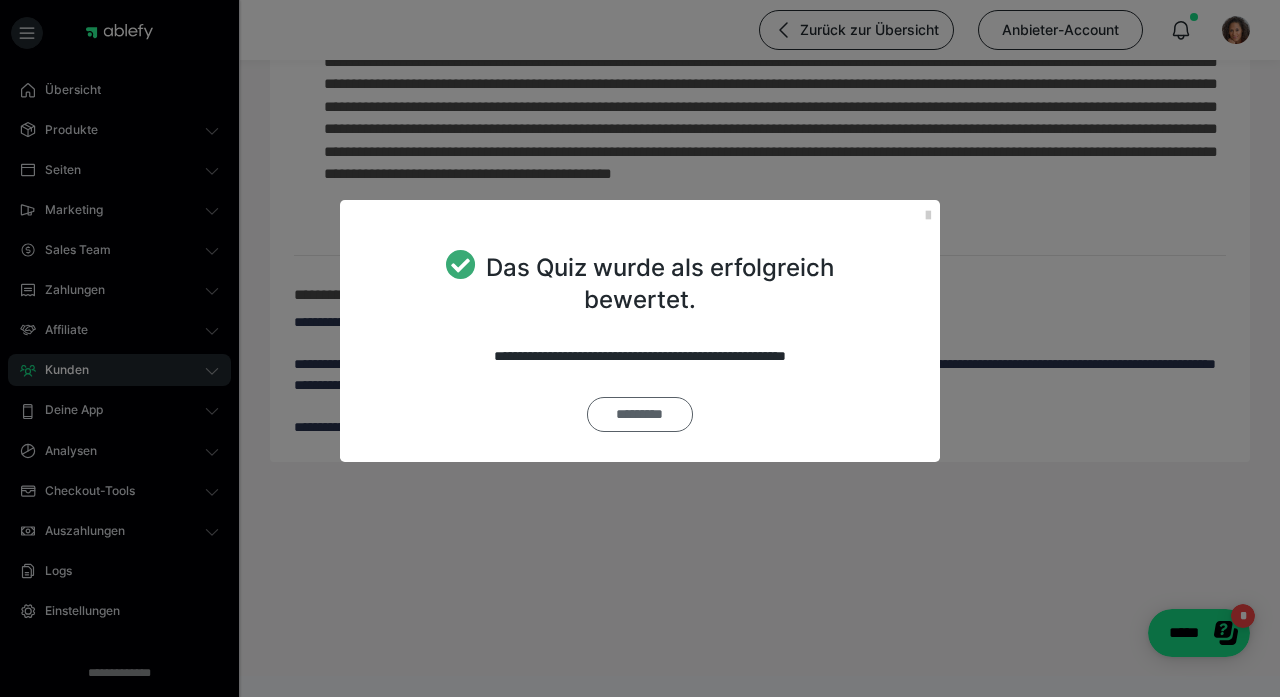 click on "*********" at bounding box center [640, 414] 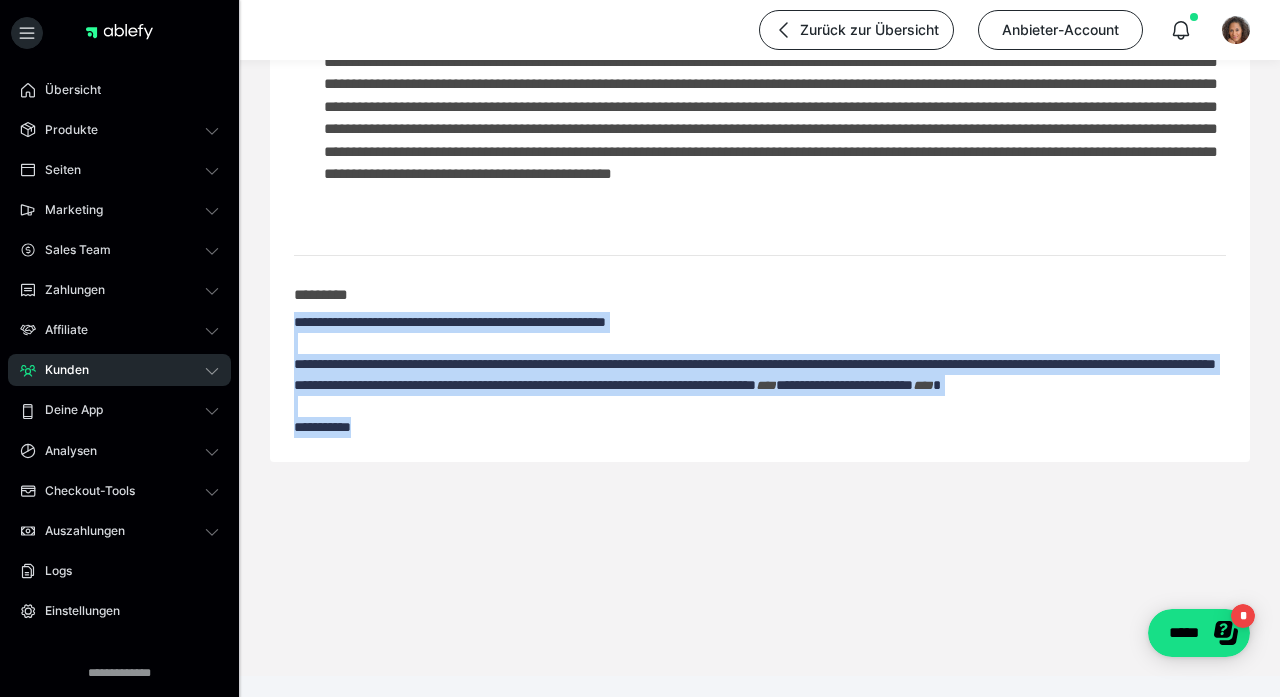 drag, startPoint x: 366, startPoint y: 453, endPoint x: 285, endPoint y: 321, distance: 154.87091 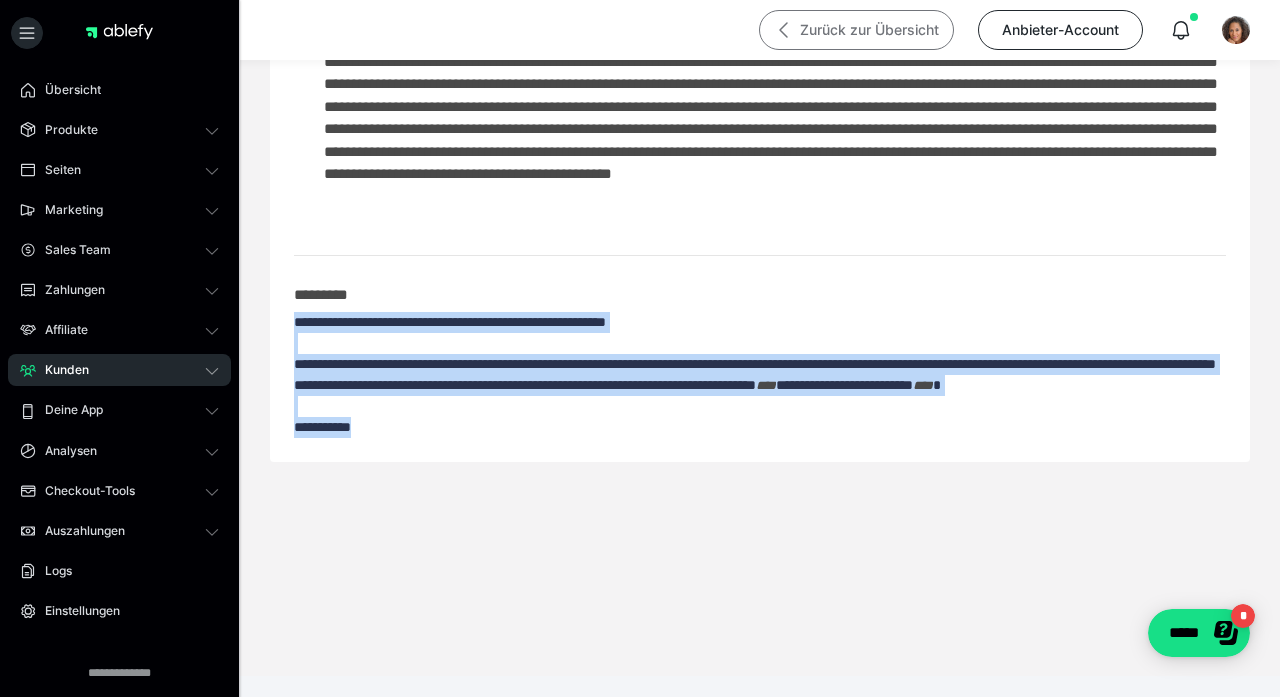 click on "Zurück zur Übersicht" at bounding box center (856, 30) 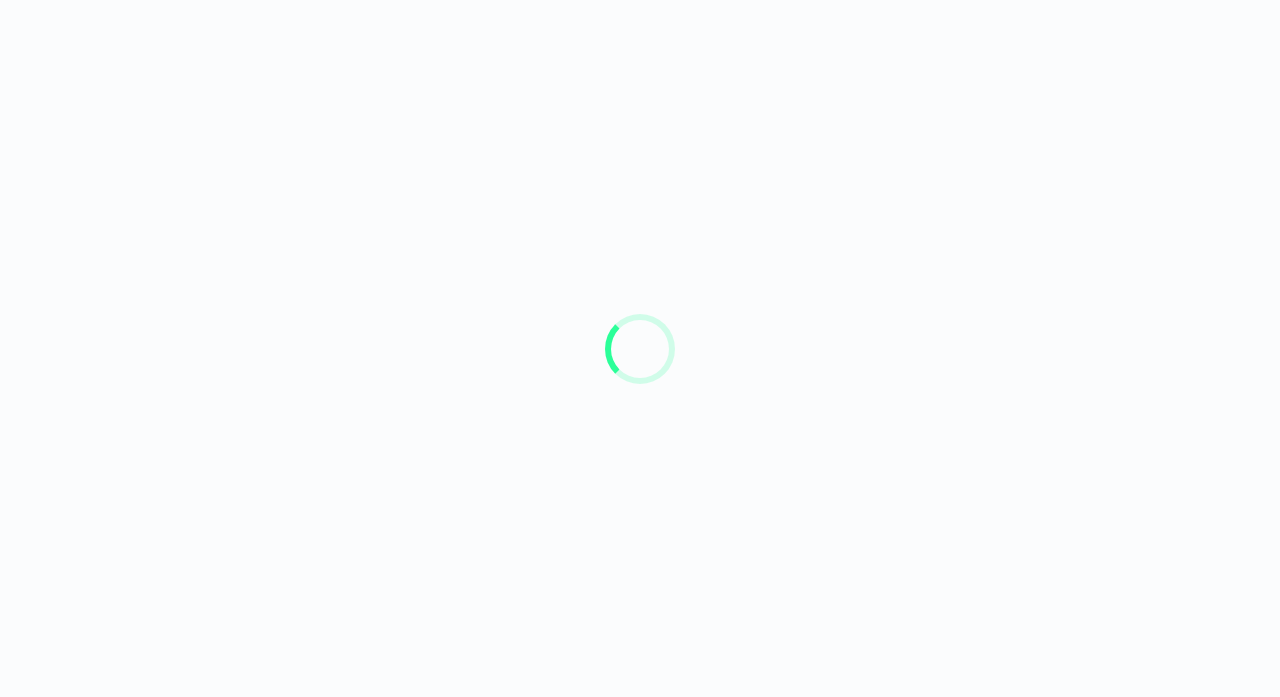 scroll, scrollTop: 0, scrollLeft: 0, axis: both 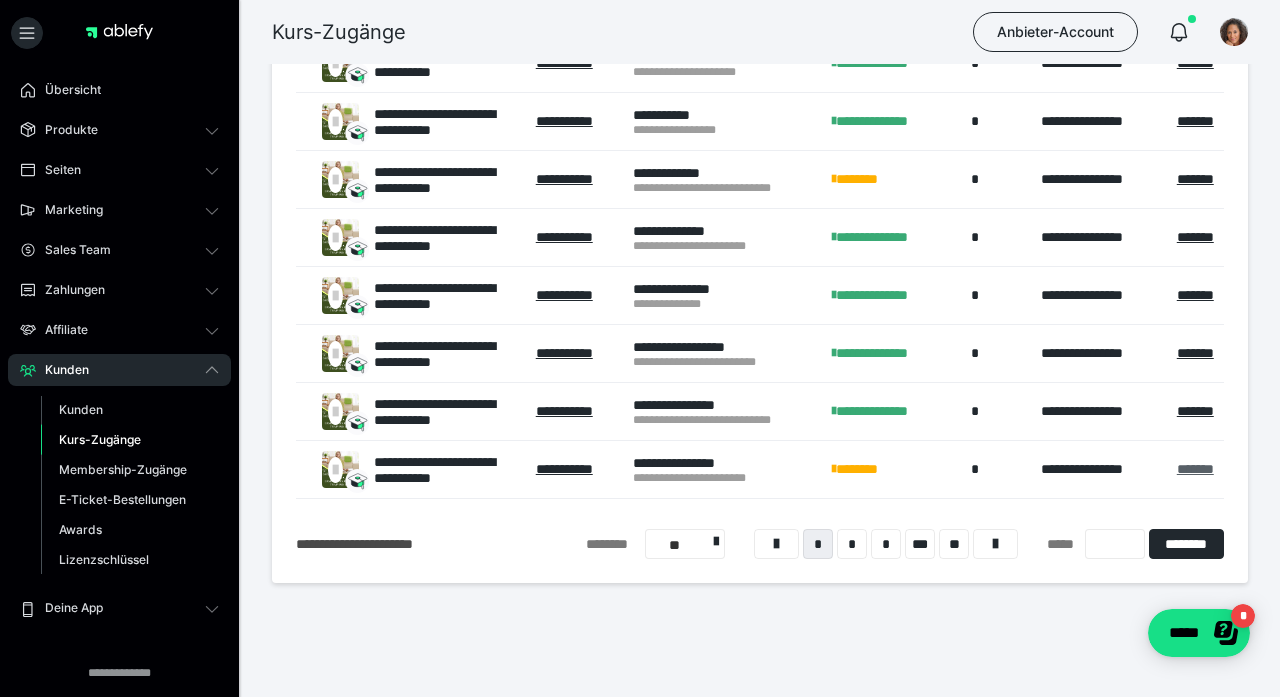 click on "*******" at bounding box center [1195, 469] 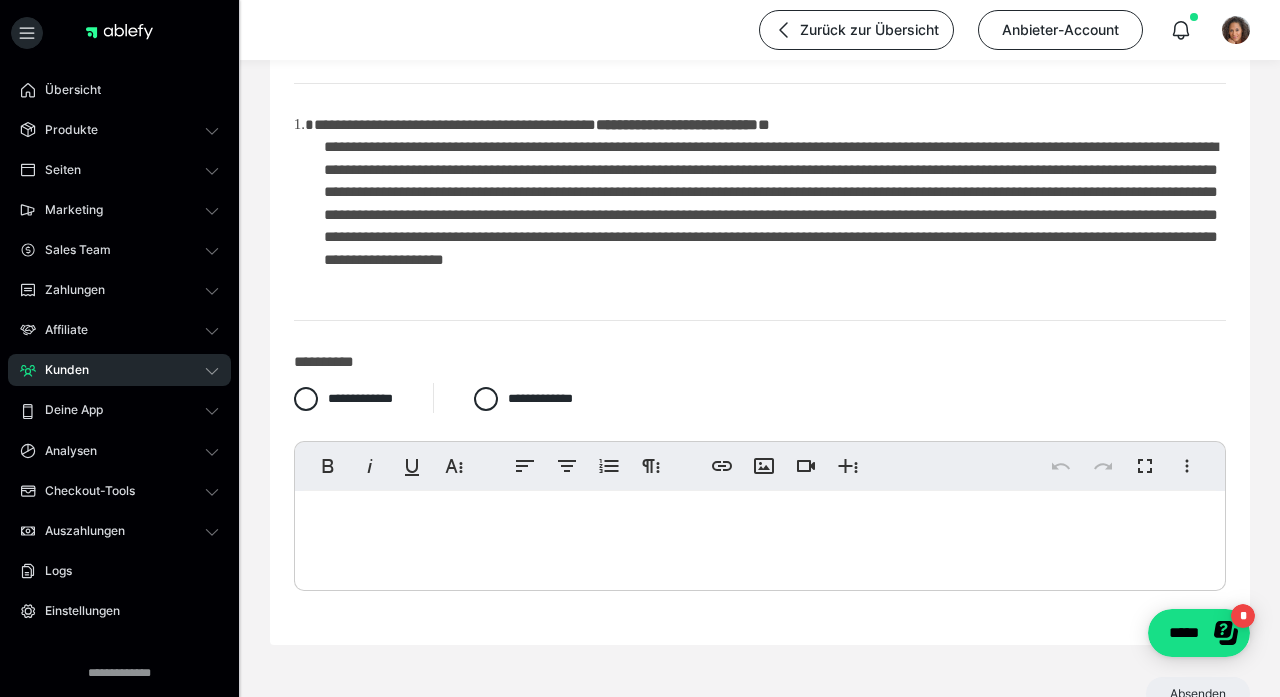 scroll, scrollTop: 114, scrollLeft: 0, axis: vertical 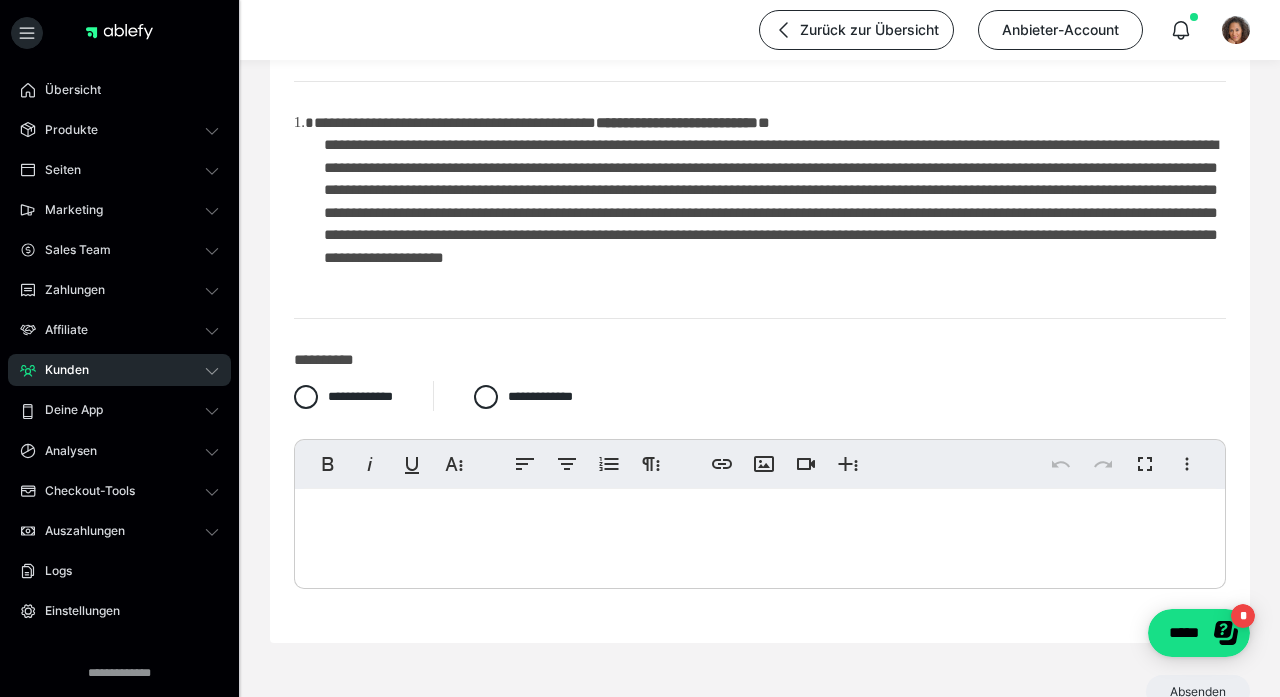 click at bounding box center (760, 534) 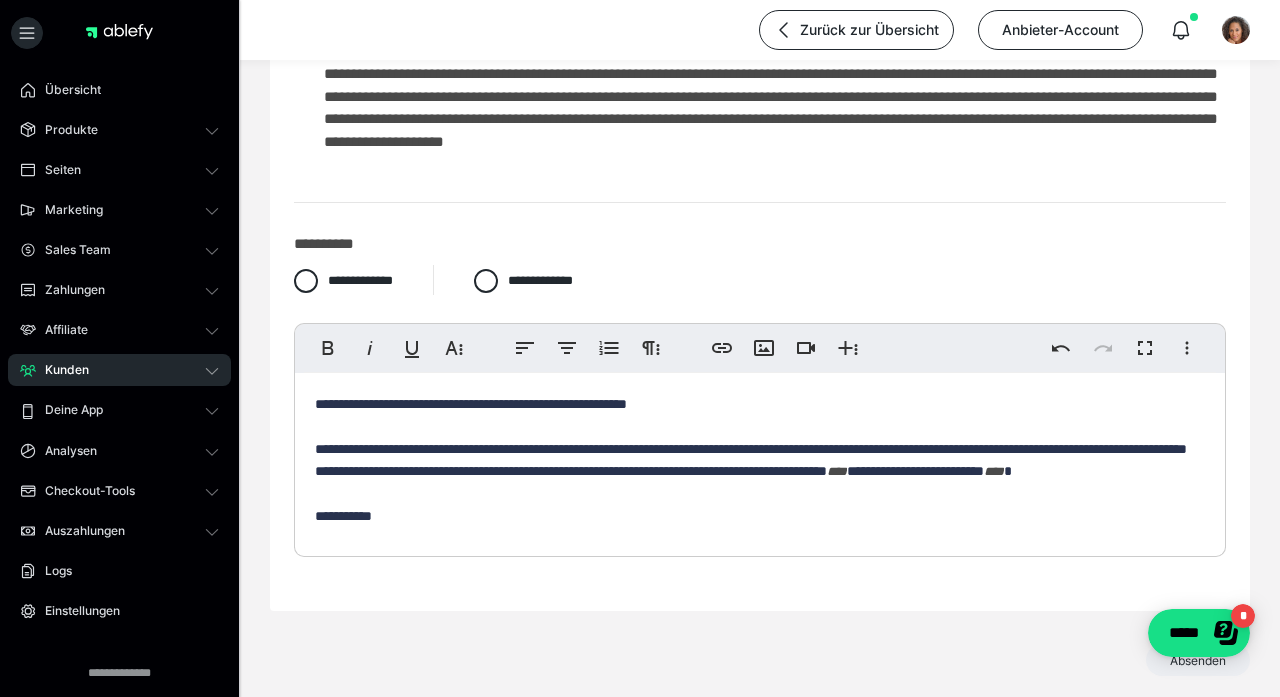 scroll, scrollTop: 256, scrollLeft: 0, axis: vertical 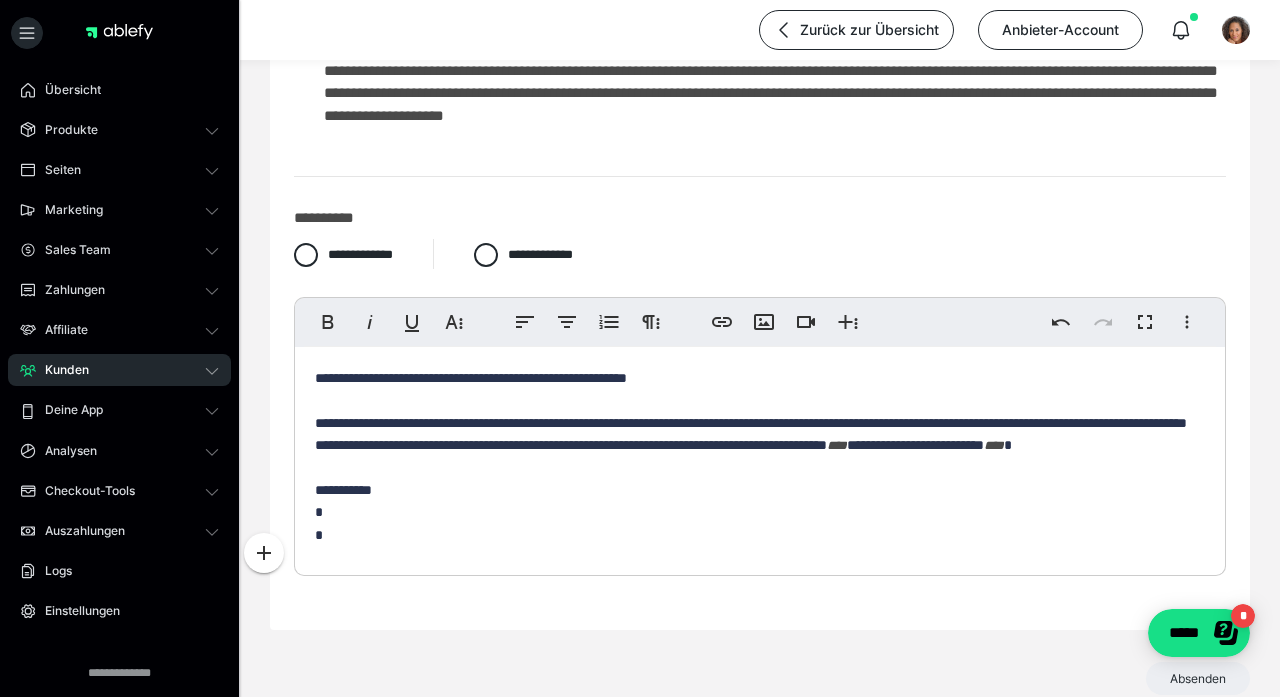 type 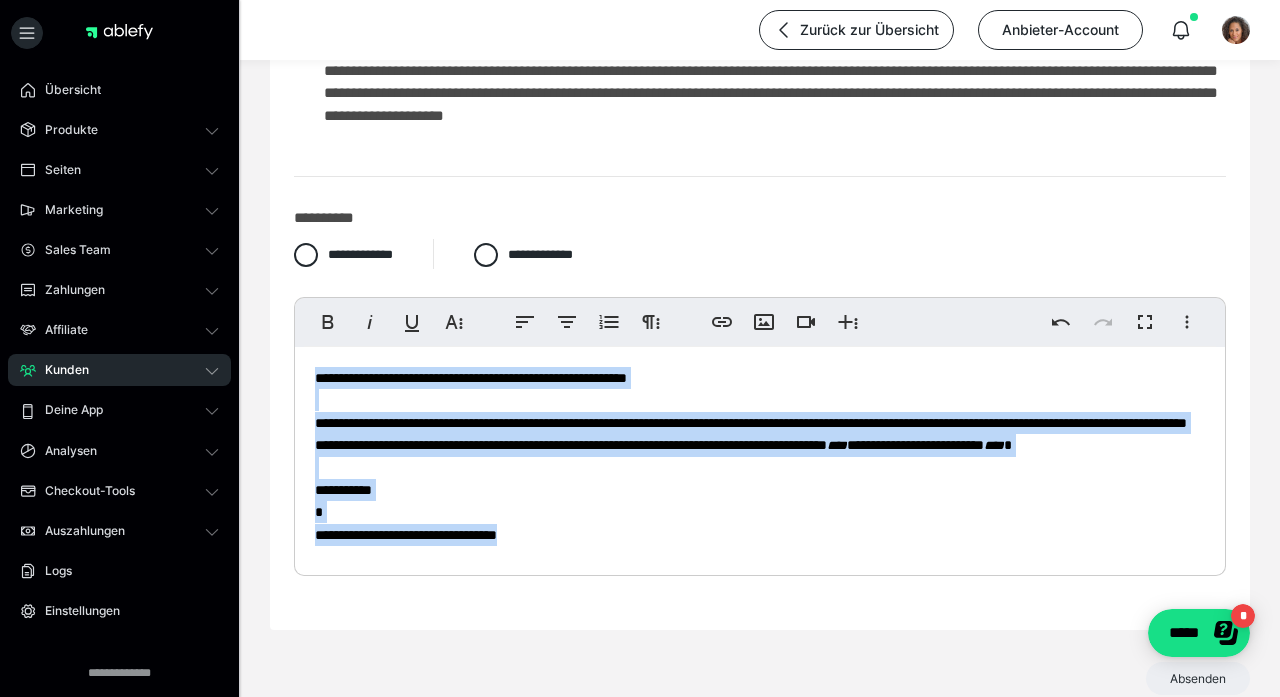 drag, startPoint x: 541, startPoint y: 547, endPoint x: 232, endPoint y: 328, distance: 378.73737 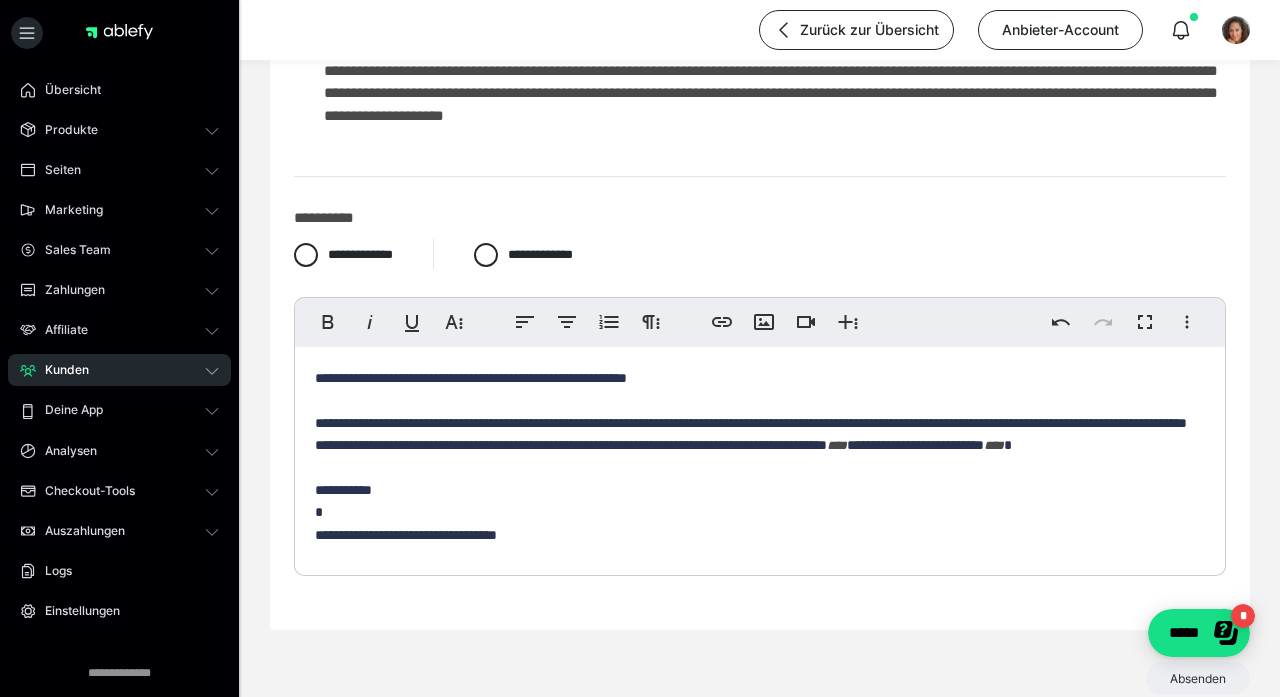click on "**********" at bounding box center [760, 457] 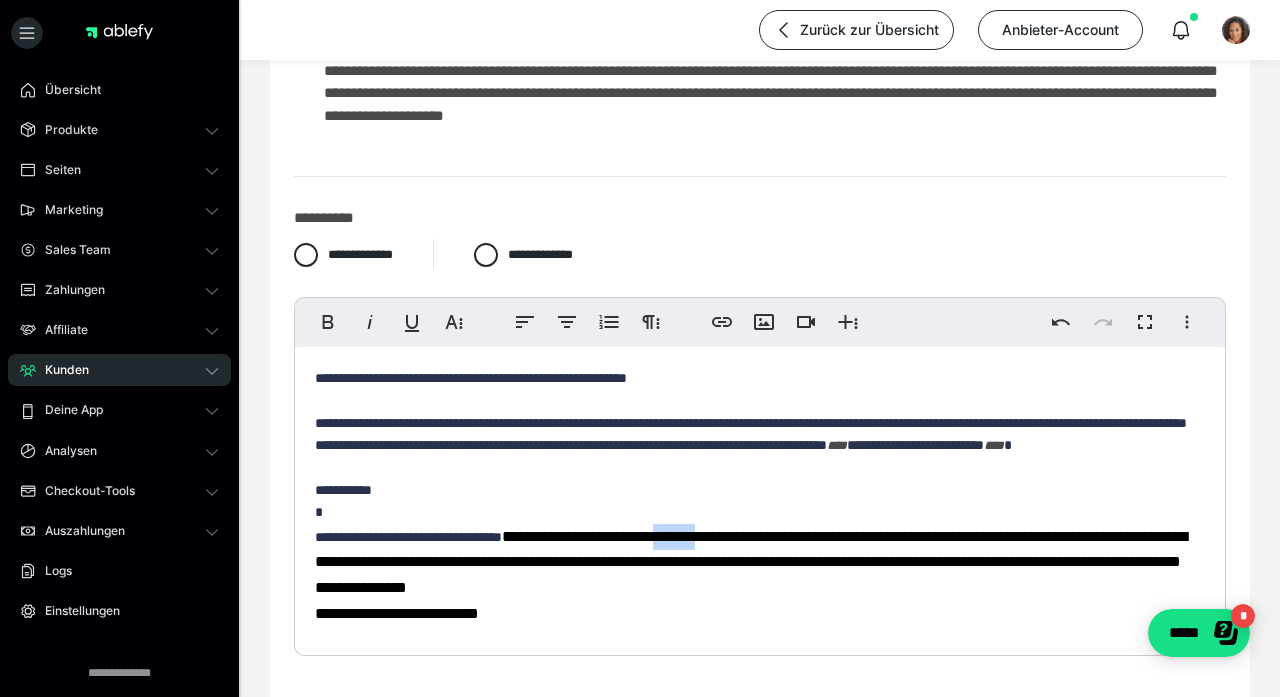 drag, startPoint x: 682, startPoint y: 554, endPoint x: 731, endPoint y: 557, distance: 49.09175 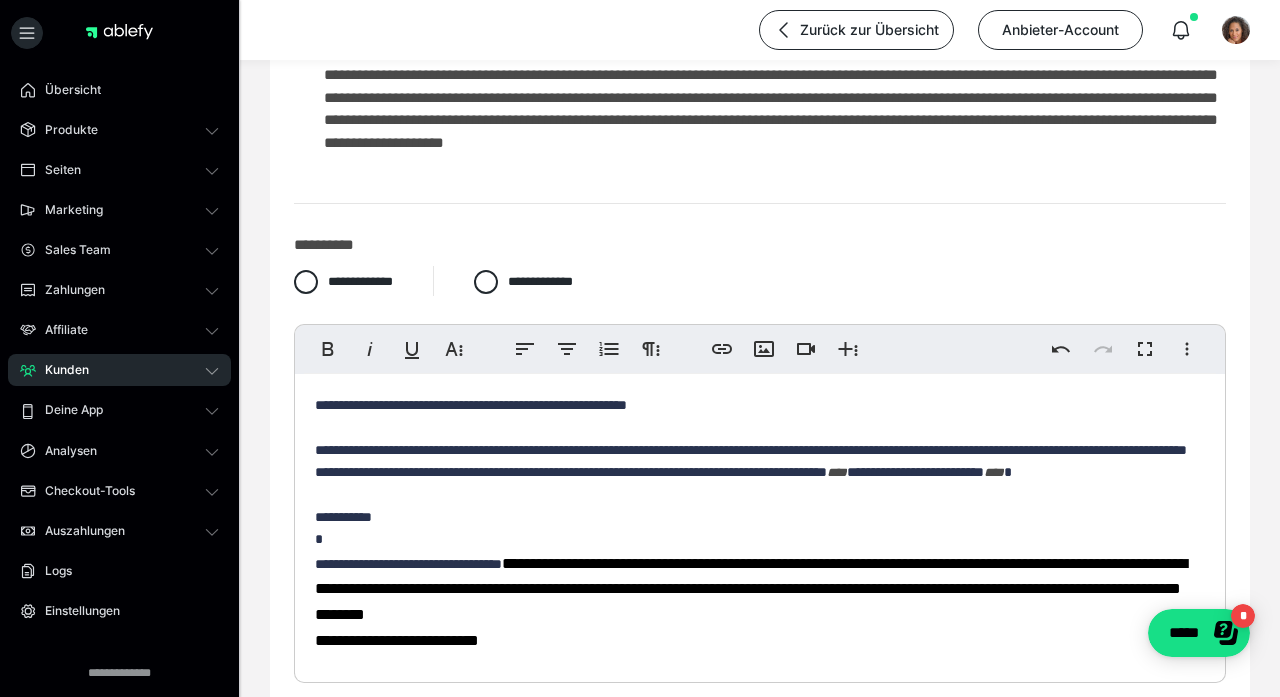 scroll, scrollTop: 407, scrollLeft: 0, axis: vertical 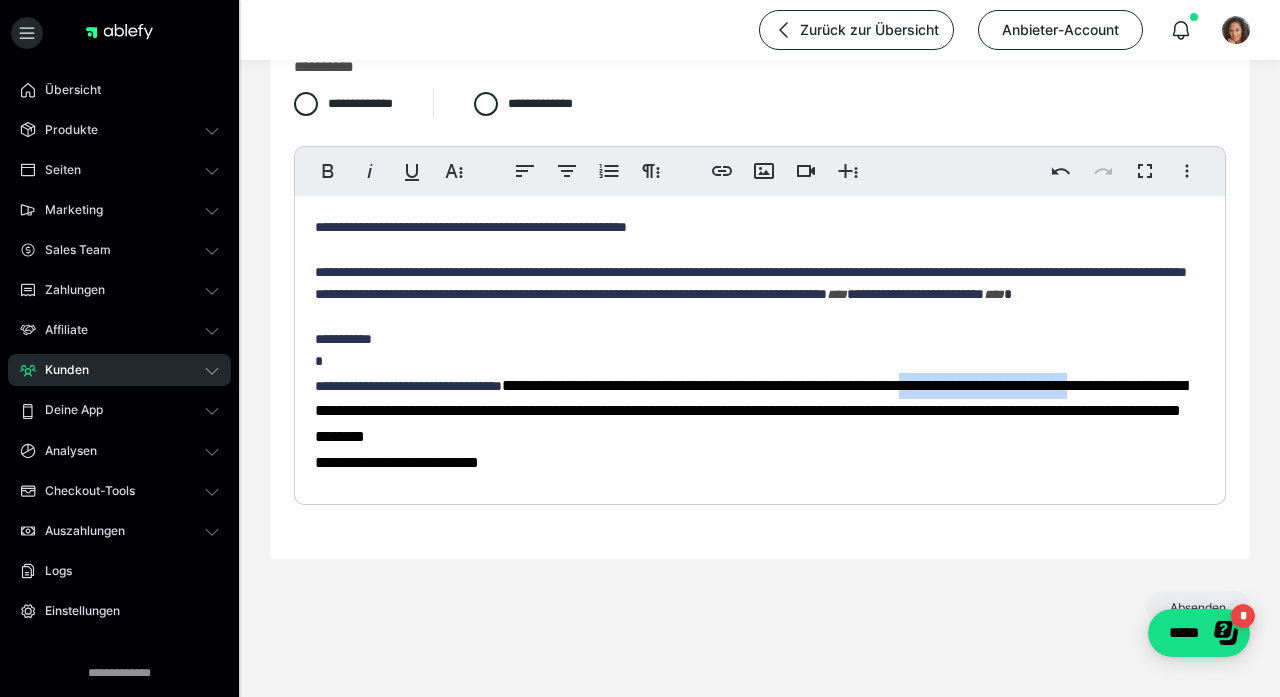 drag, startPoint x: 979, startPoint y: 405, endPoint x: 1161, endPoint y: 397, distance: 182.17574 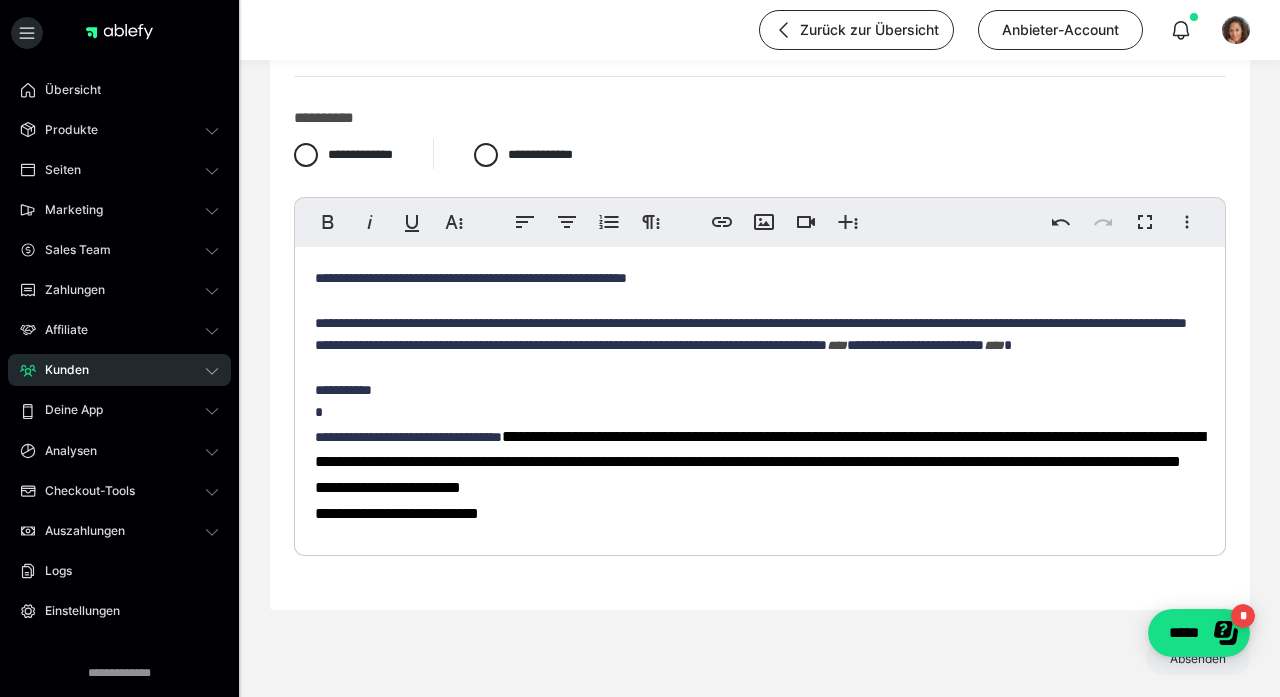scroll, scrollTop: 369, scrollLeft: 0, axis: vertical 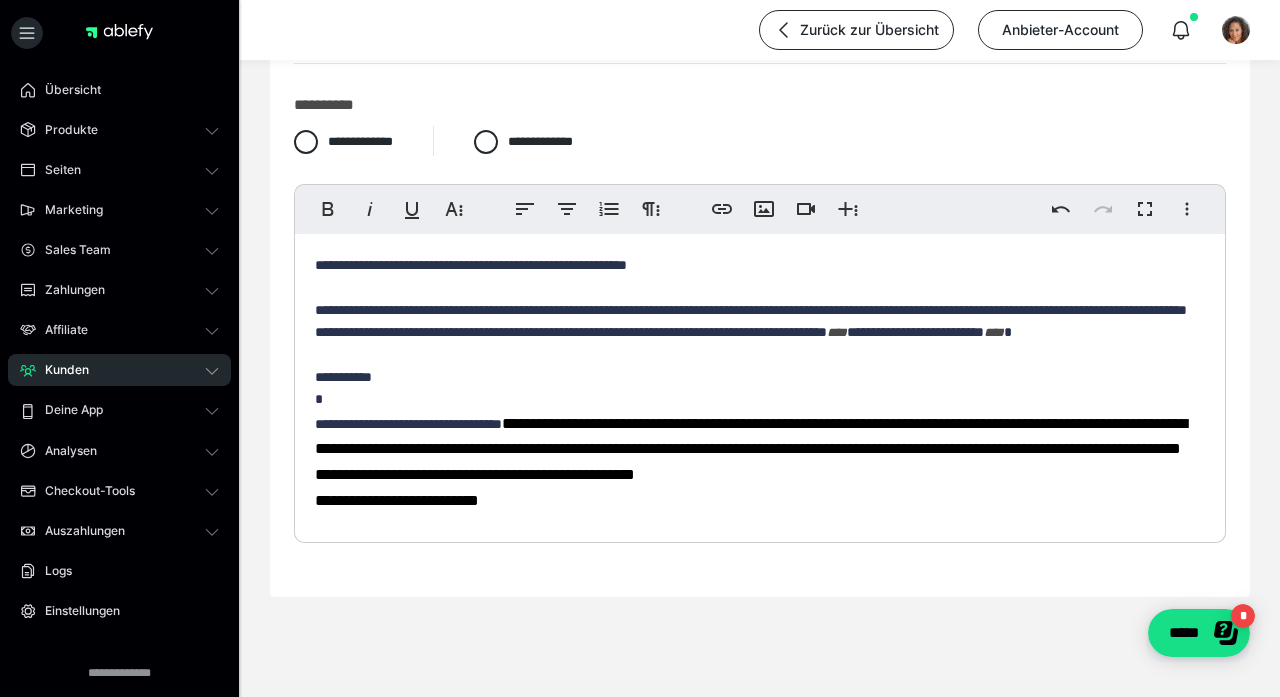click on "**********" at bounding box center (751, 449) 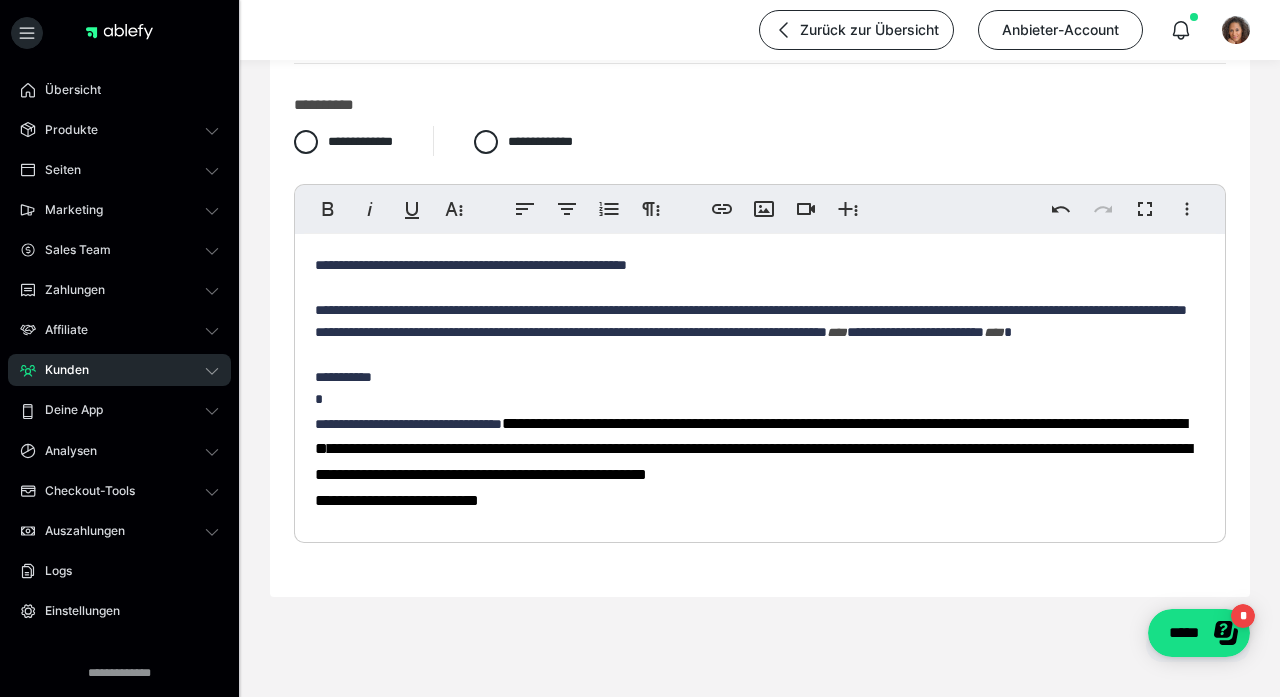 click on "**********" at bounding box center (753, 449) 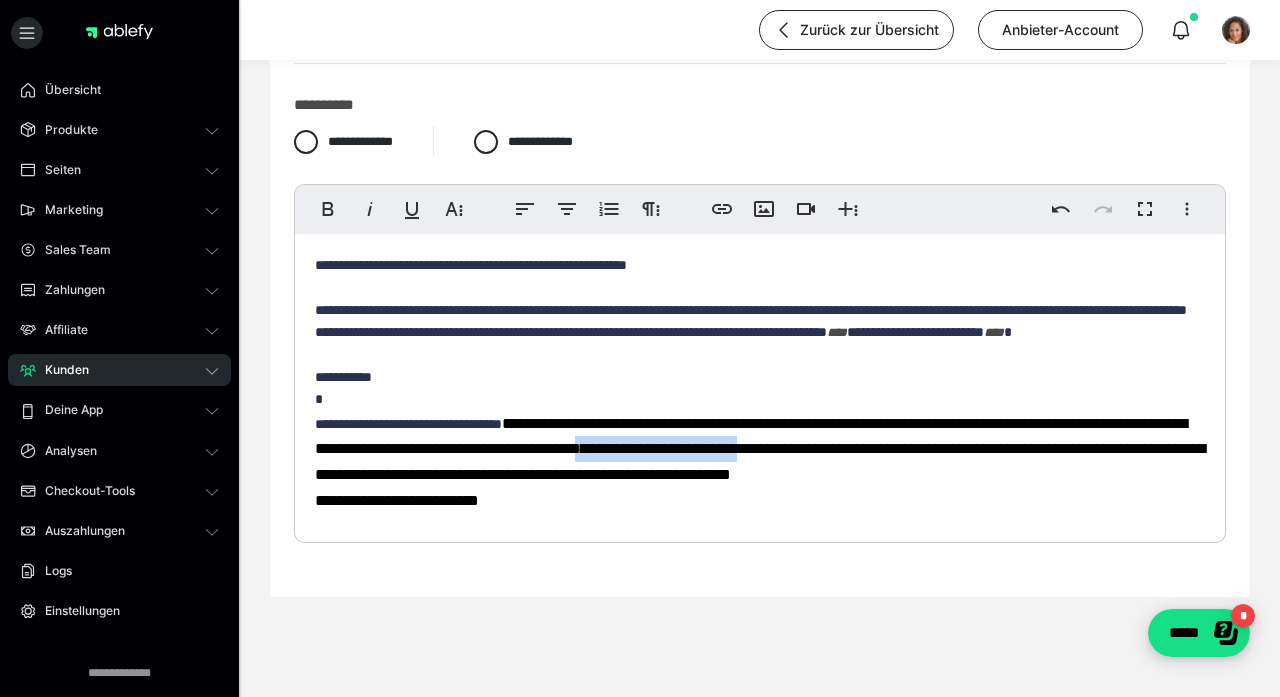 drag, startPoint x: 710, startPoint y: 463, endPoint x: 886, endPoint y: 466, distance: 176.02557 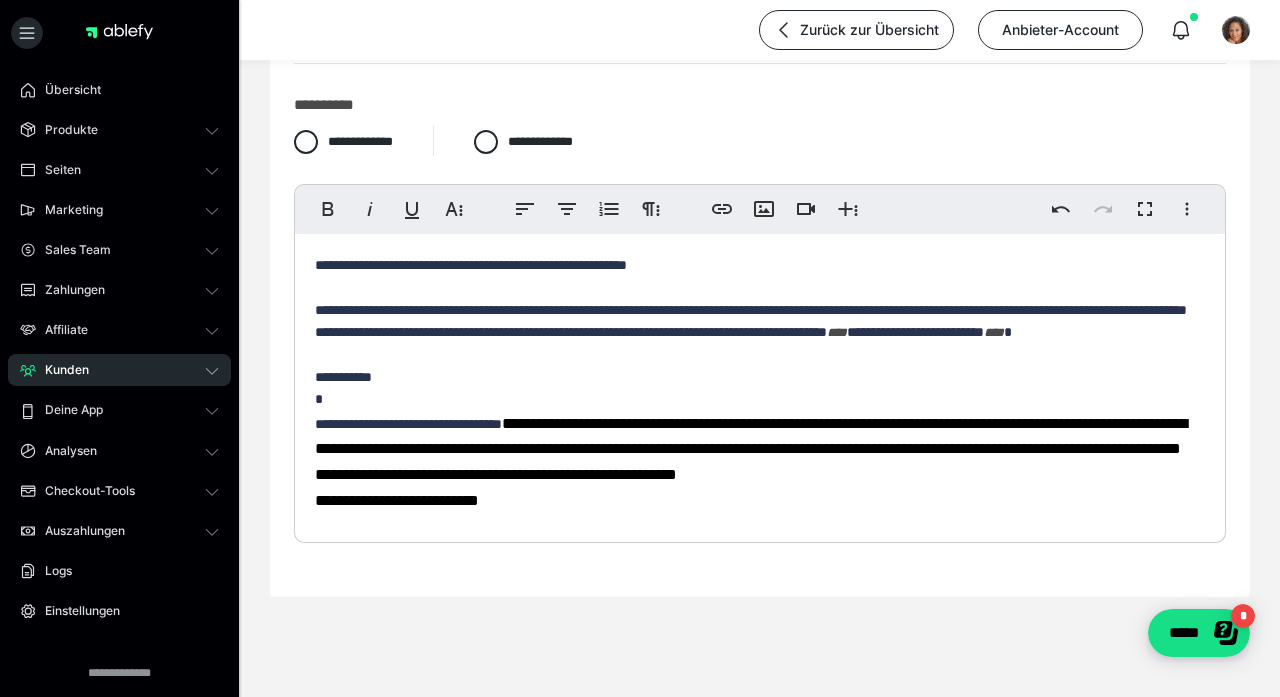 click on "**********" at bounding box center [760, 384] 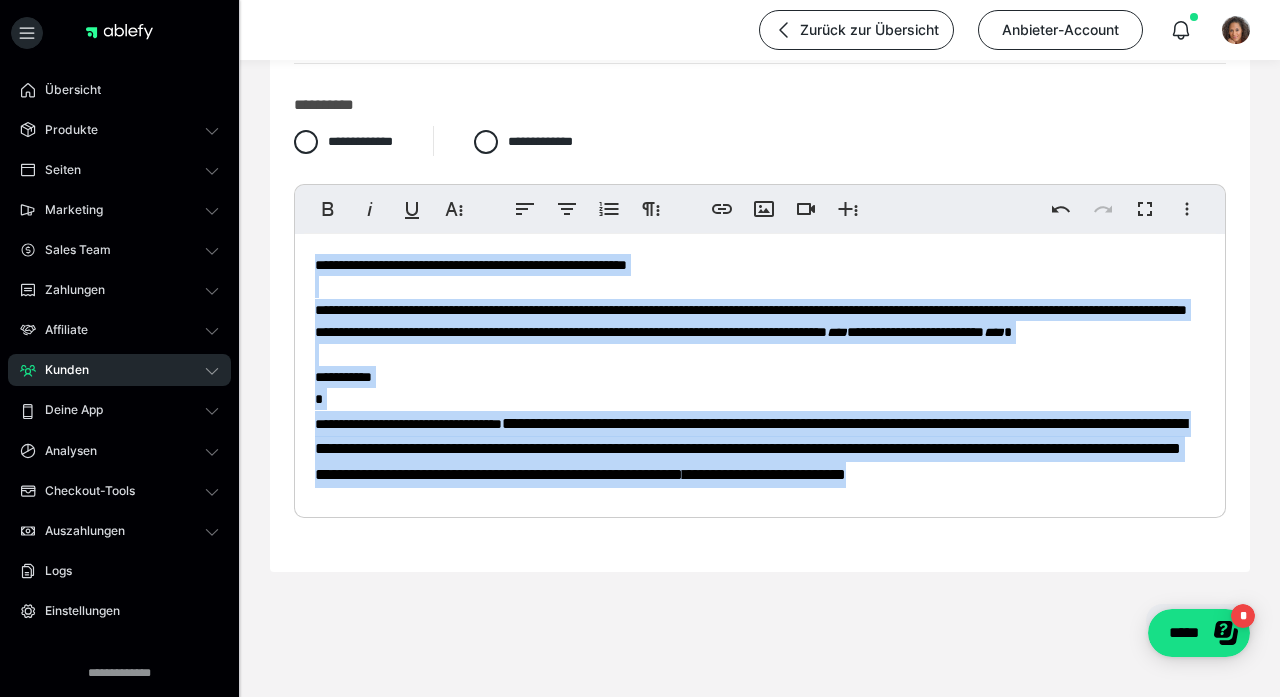 drag, startPoint x: 406, startPoint y: 509, endPoint x: 296, endPoint y: 192, distance: 335.54285 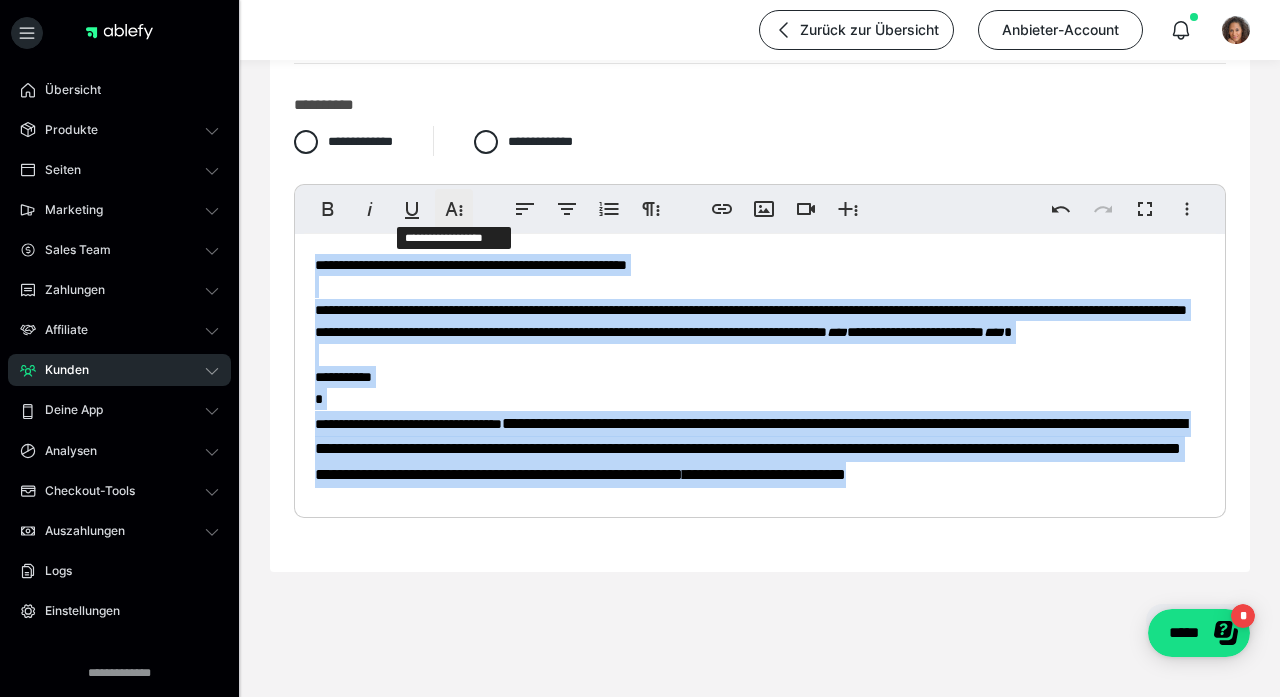 click 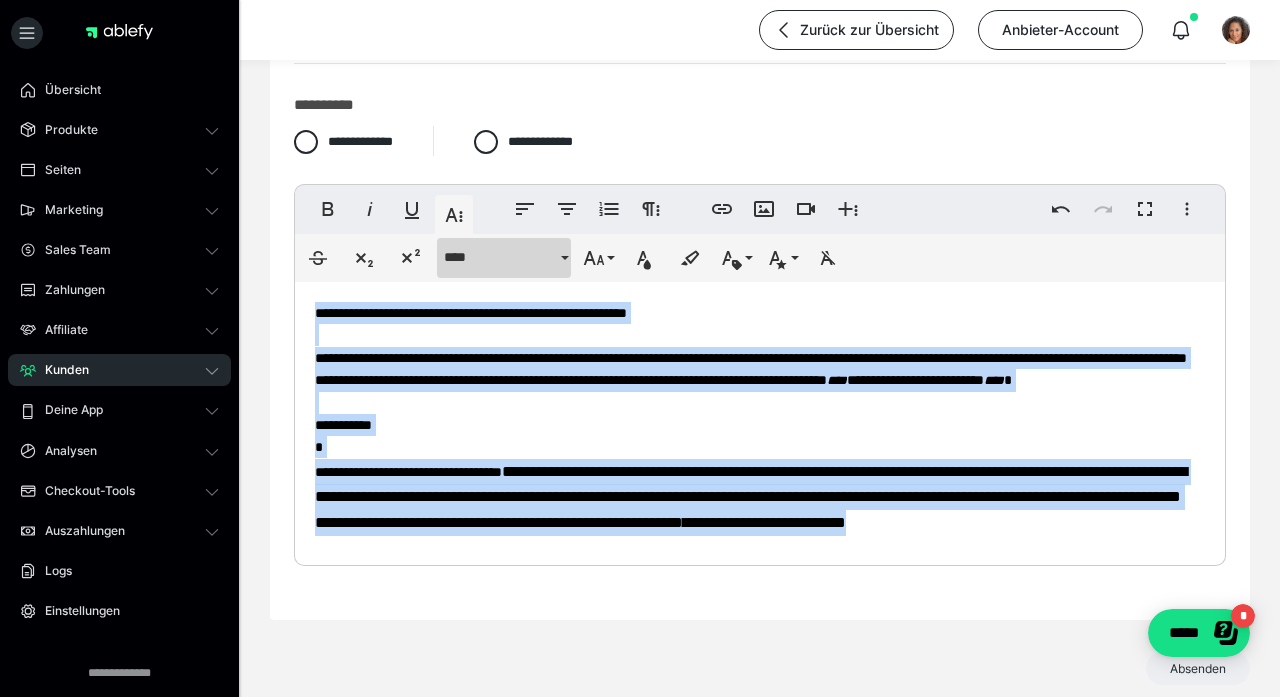 click on "****" at bounding box center [500, 257] 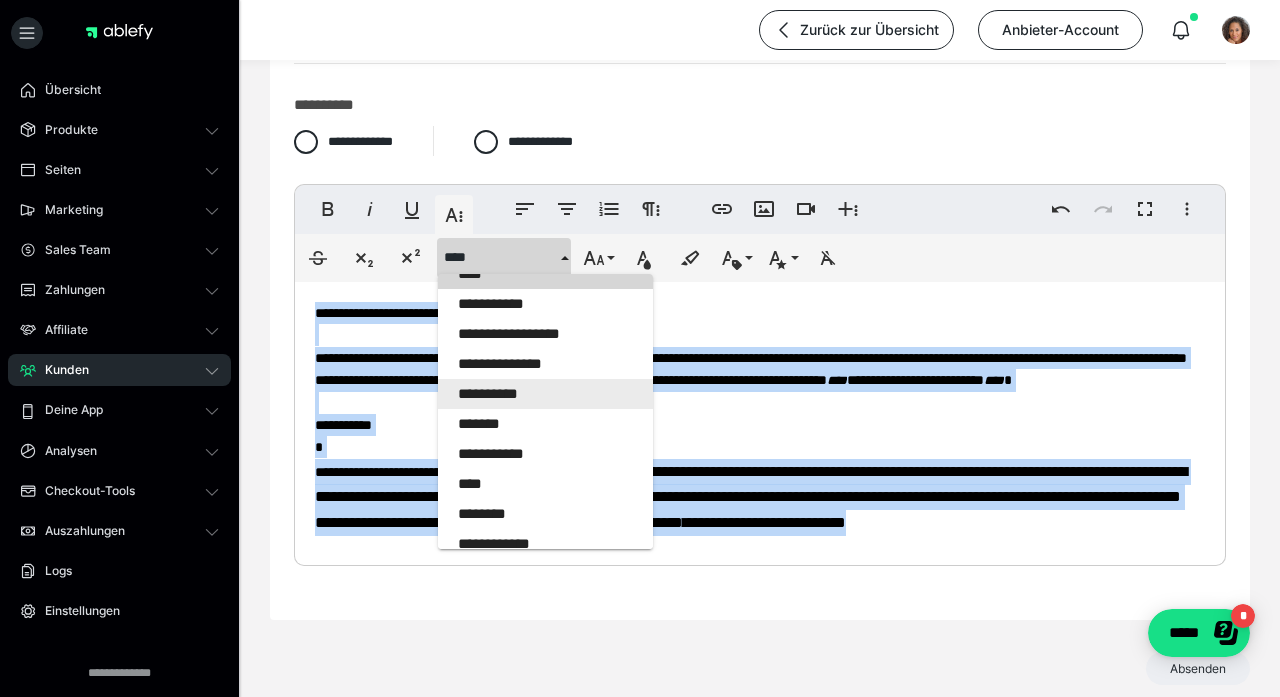 scroll, scrollTop: 1569, scrollLeft: 0, axis: vertical 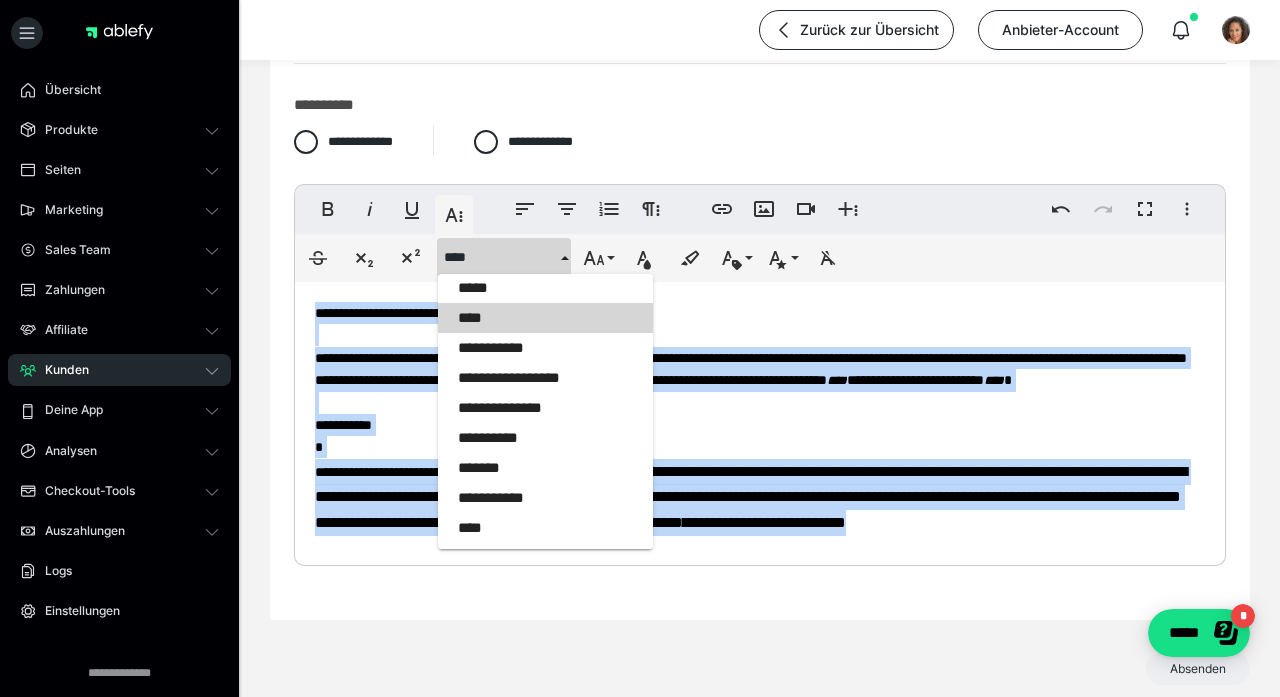 click on "****" at bounding box center [545, 318] 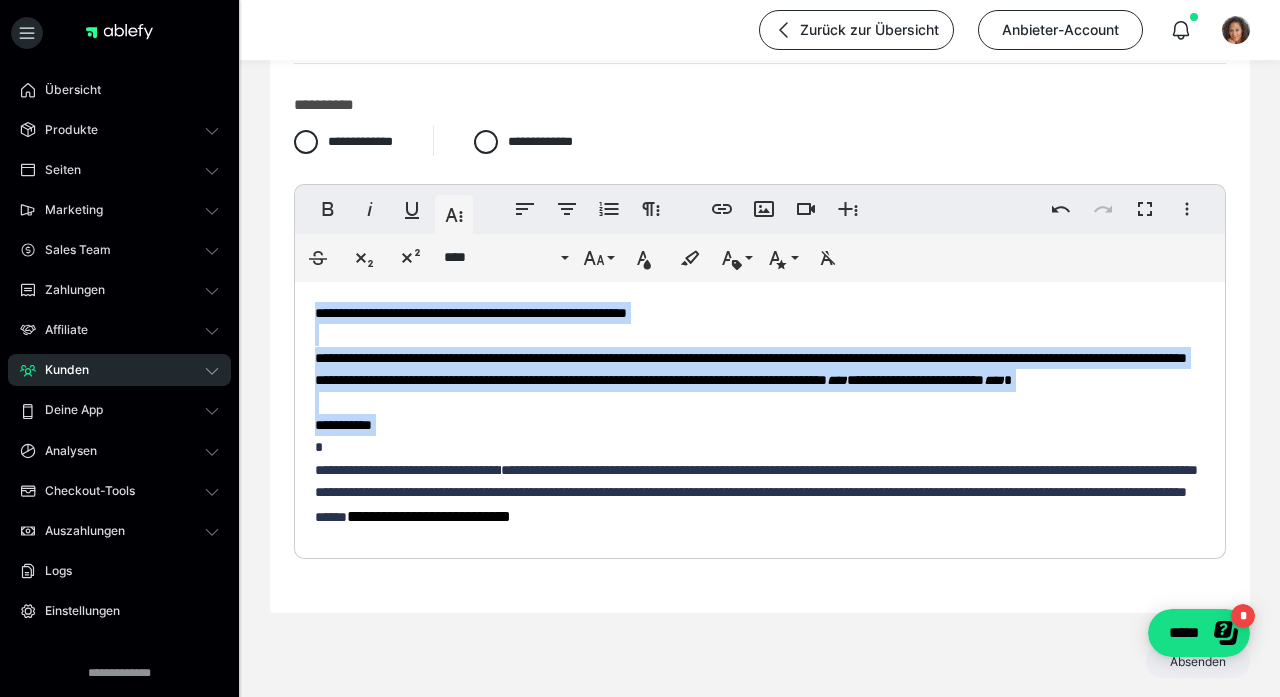 click on "**********" at bounding box center (760, 258) 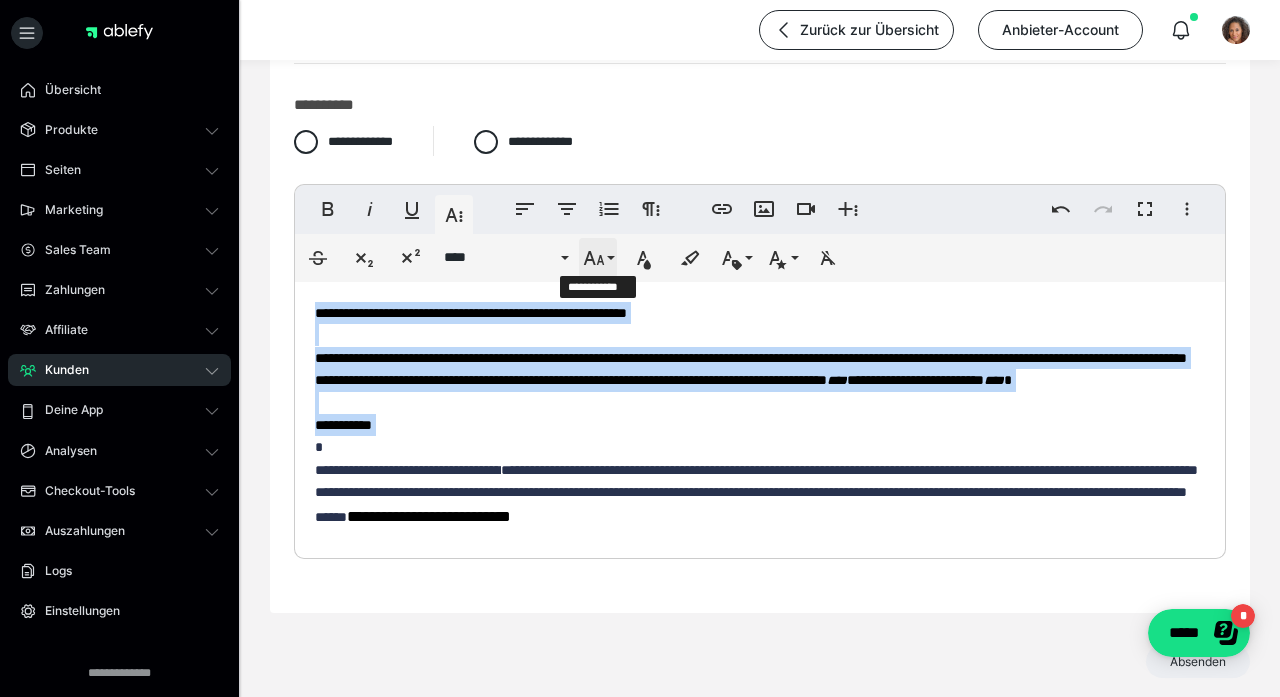 click on "**********" at bounding box center [598, 258] 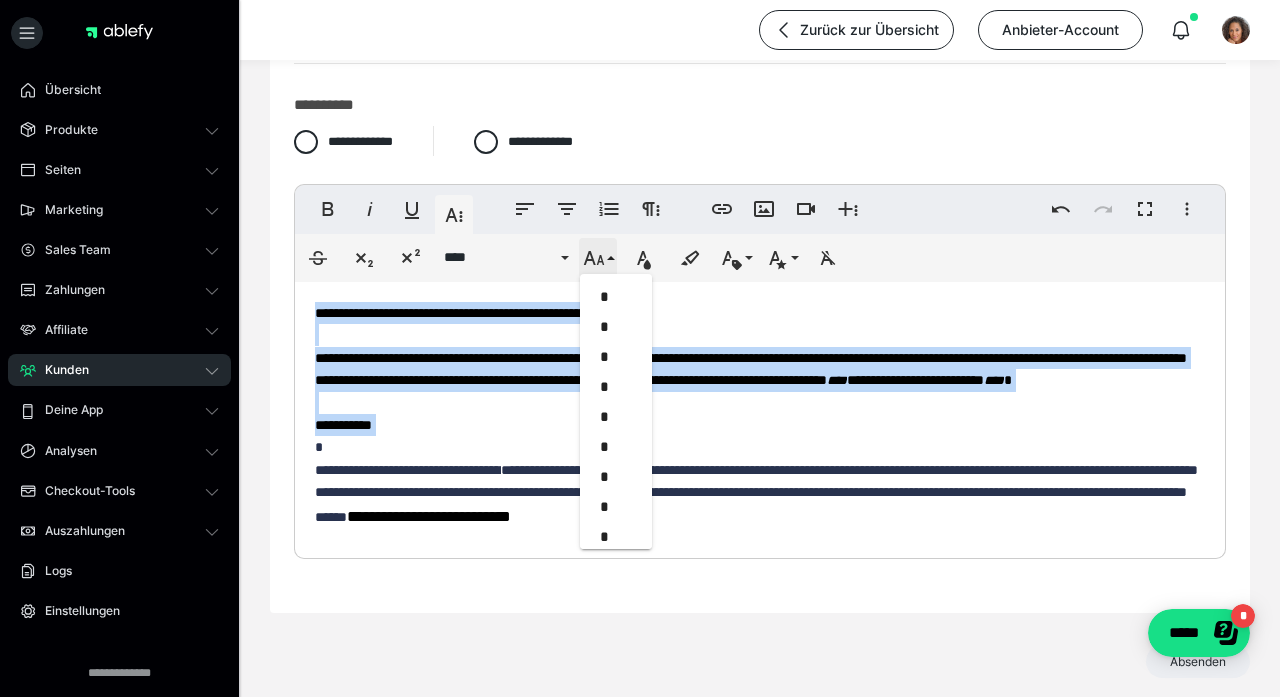 scroll, scrollTop: 413, scrollLeft: 0, axis: vertical 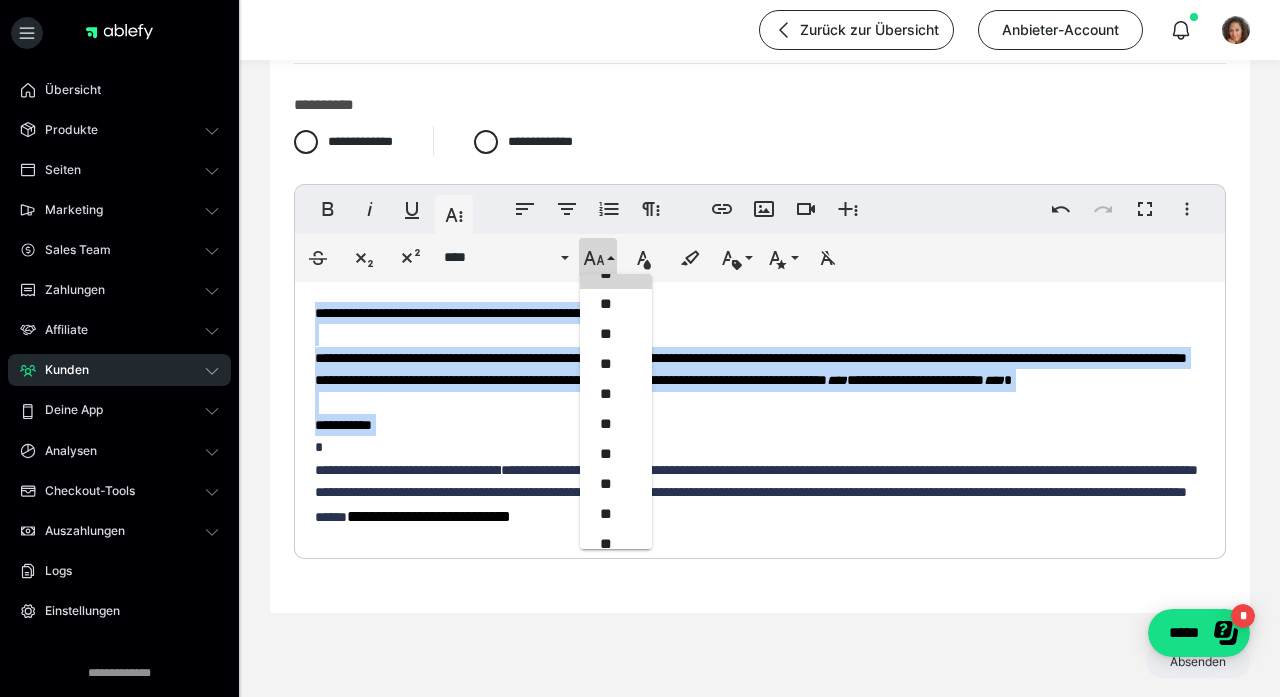 click on "**" at bounding box center (616, 274) 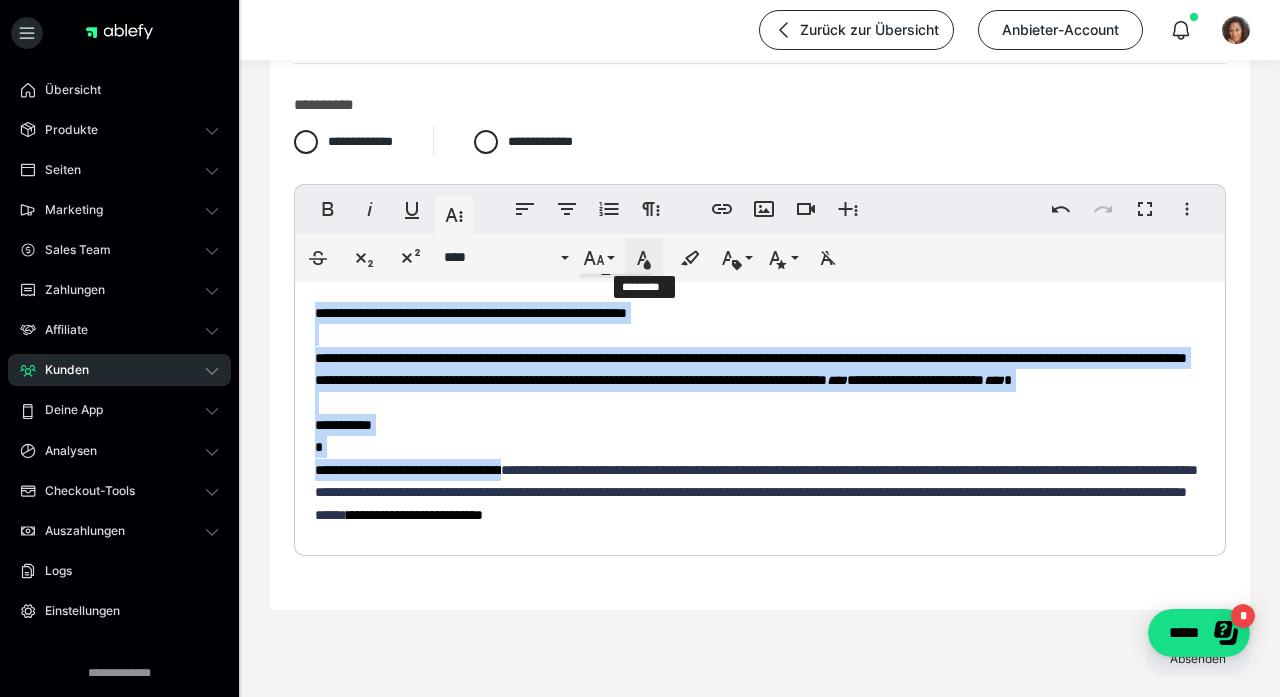 click 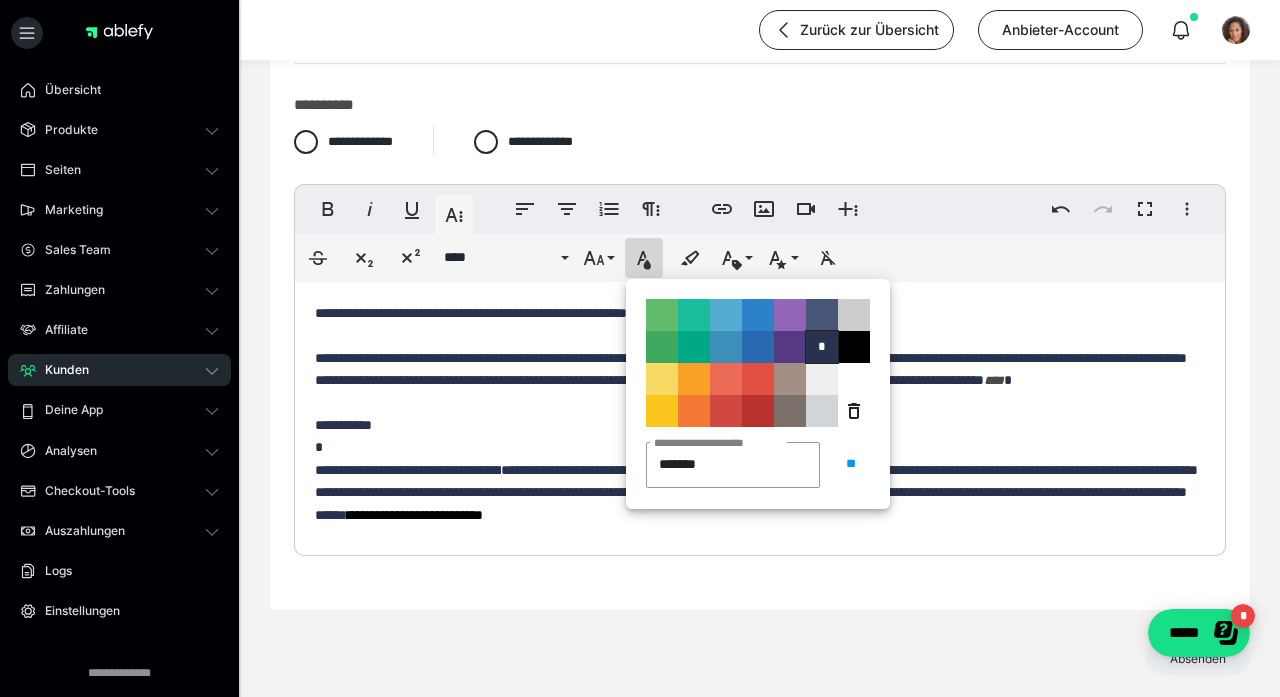 click on "*" at bounding box center (822, 347) 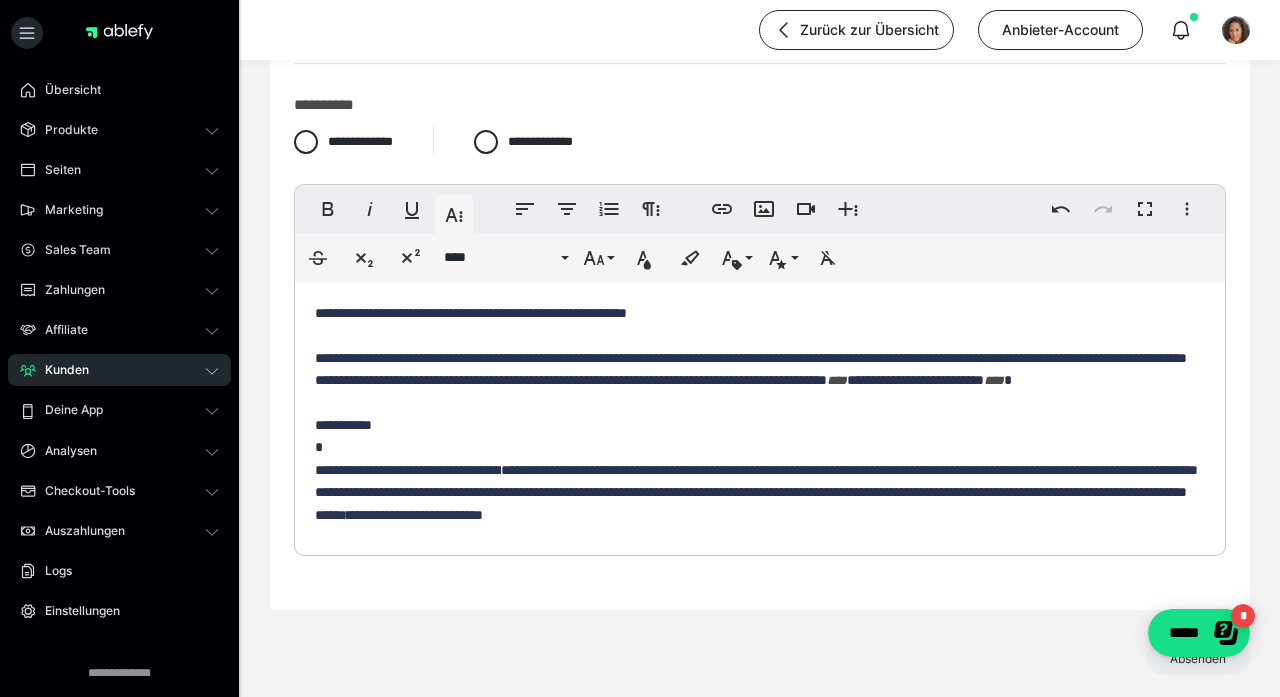 click on "**********" at bounding box center (760, 414) 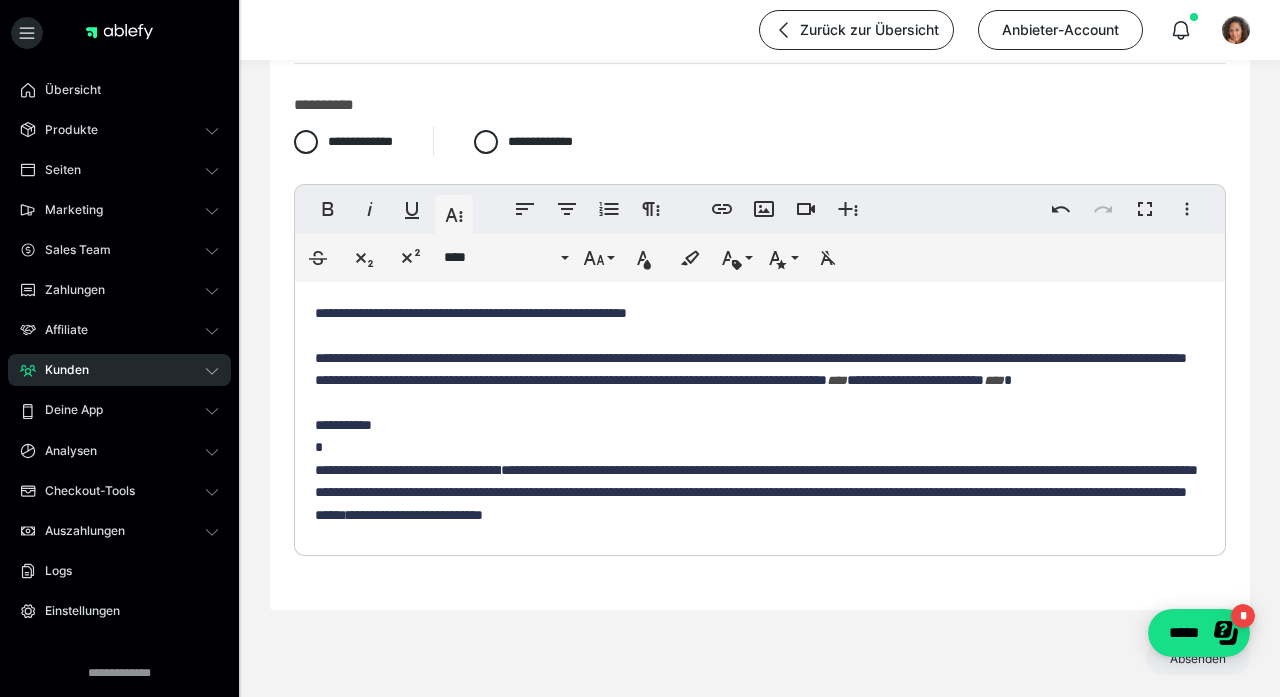 click on "**********" at bounding box center (756, 492) 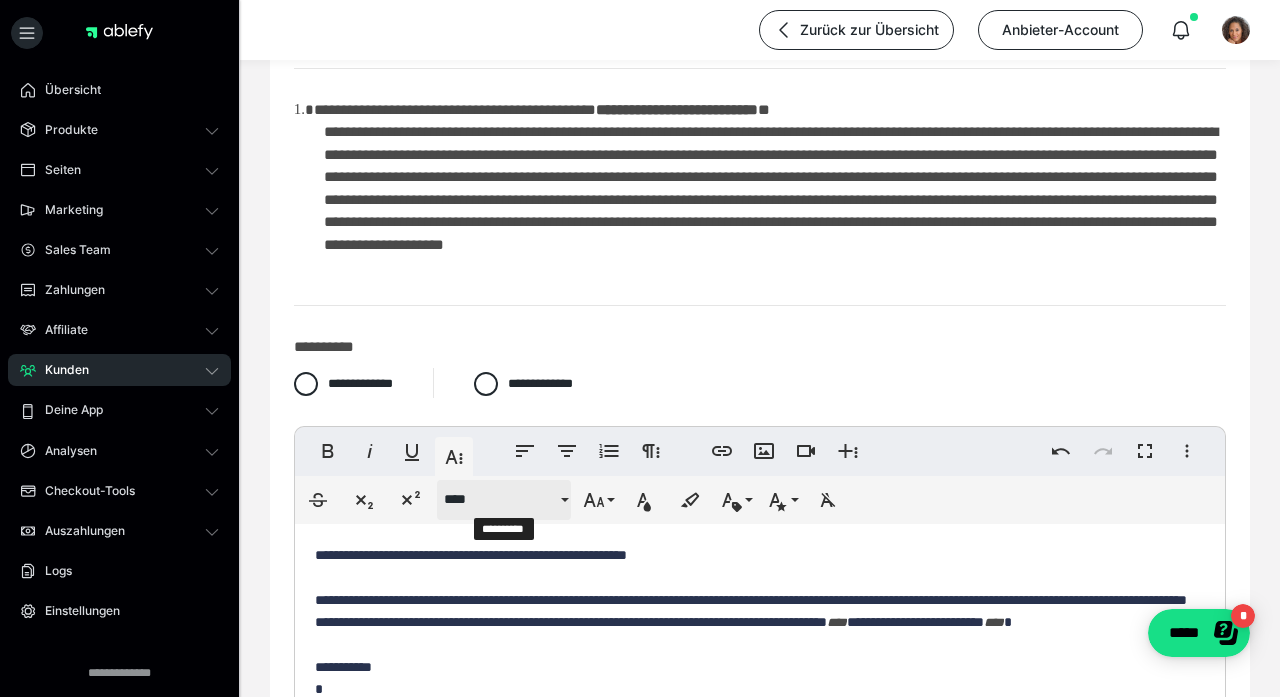 scroll, scrollTop: 508, scrollLeft: 0, axis: vertical 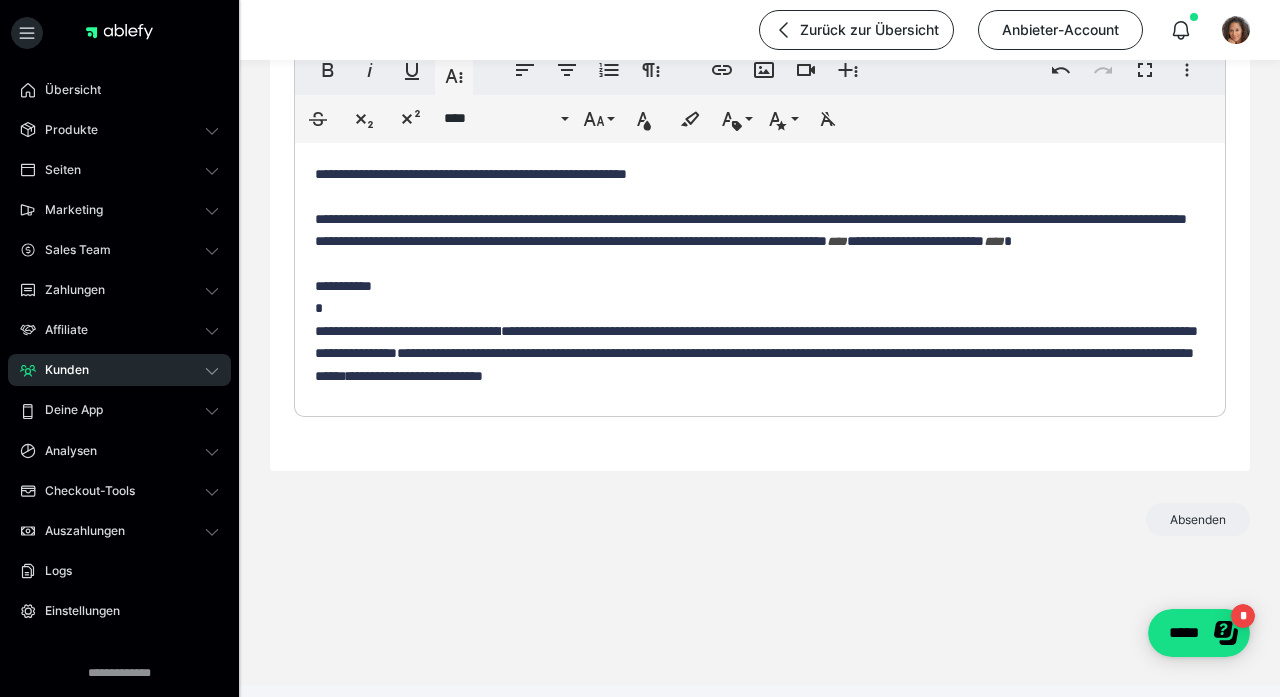 click on "**********" at bounding box center [756, 353] 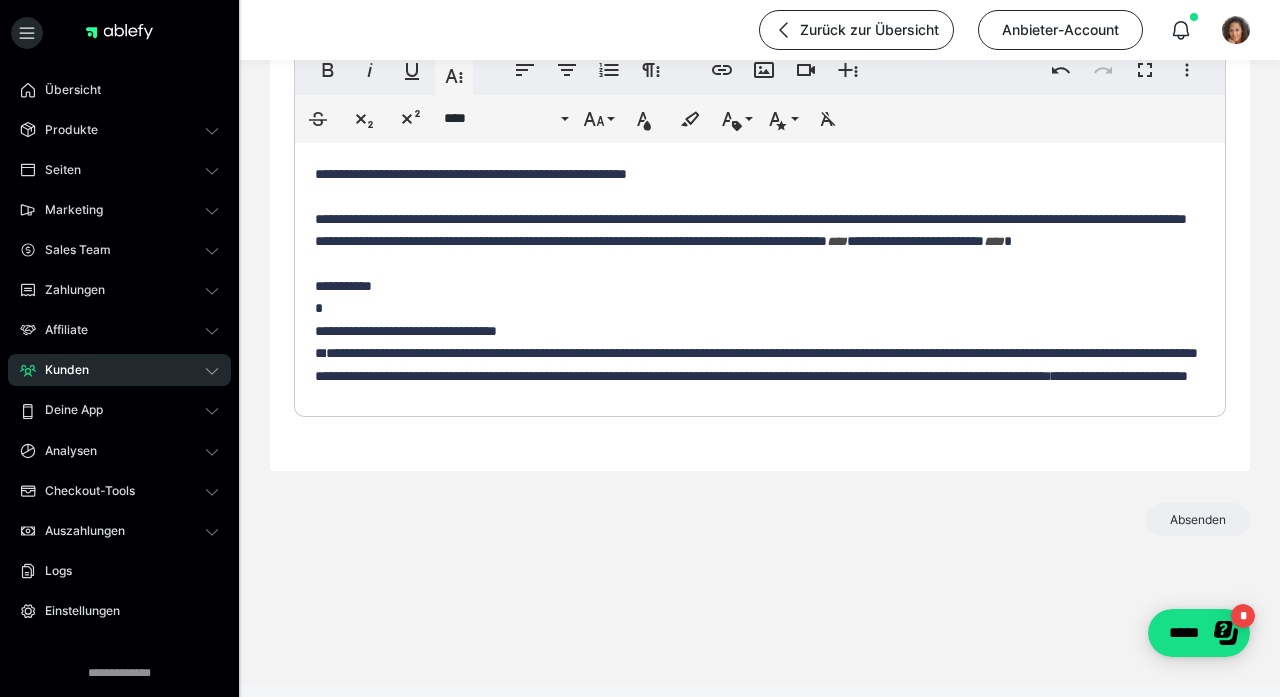 scroll, scrollTop: 352, scrollLeft: 0, axis: vertical 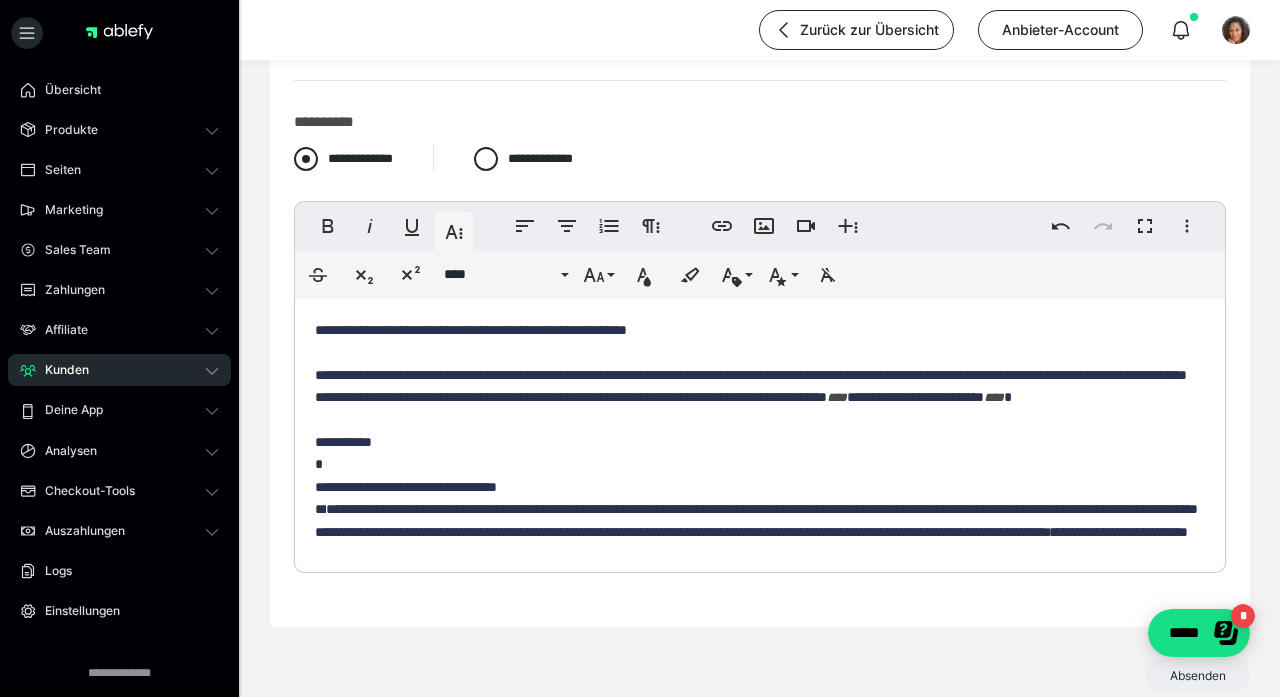 click at bounding box center (306, 159) 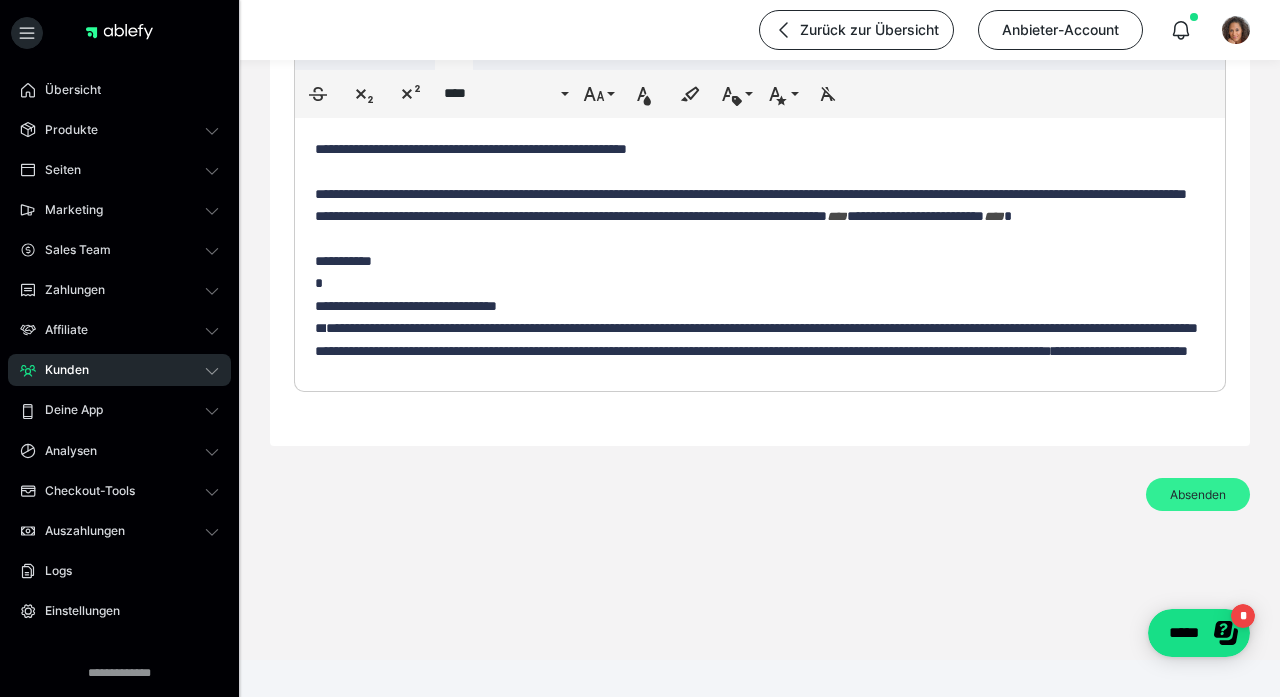 click on "Absenden" at bounding box center (1198, 494) 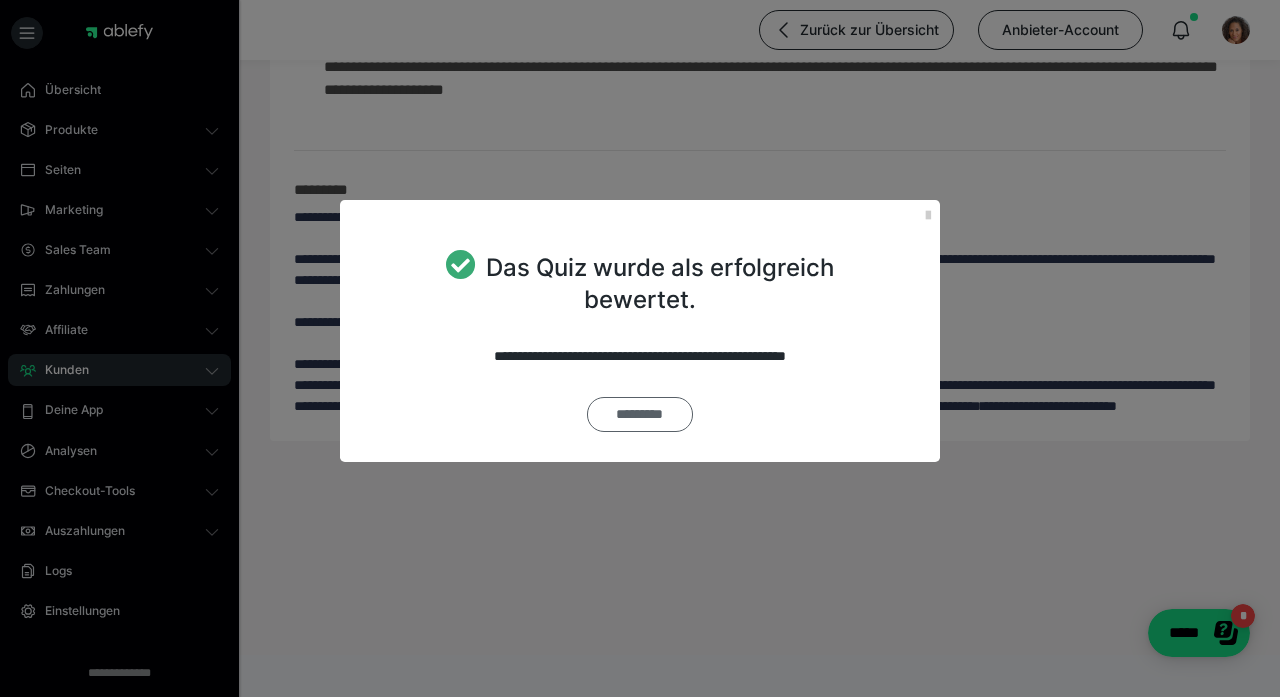 click on "*********" at bounding box center (640, 414) 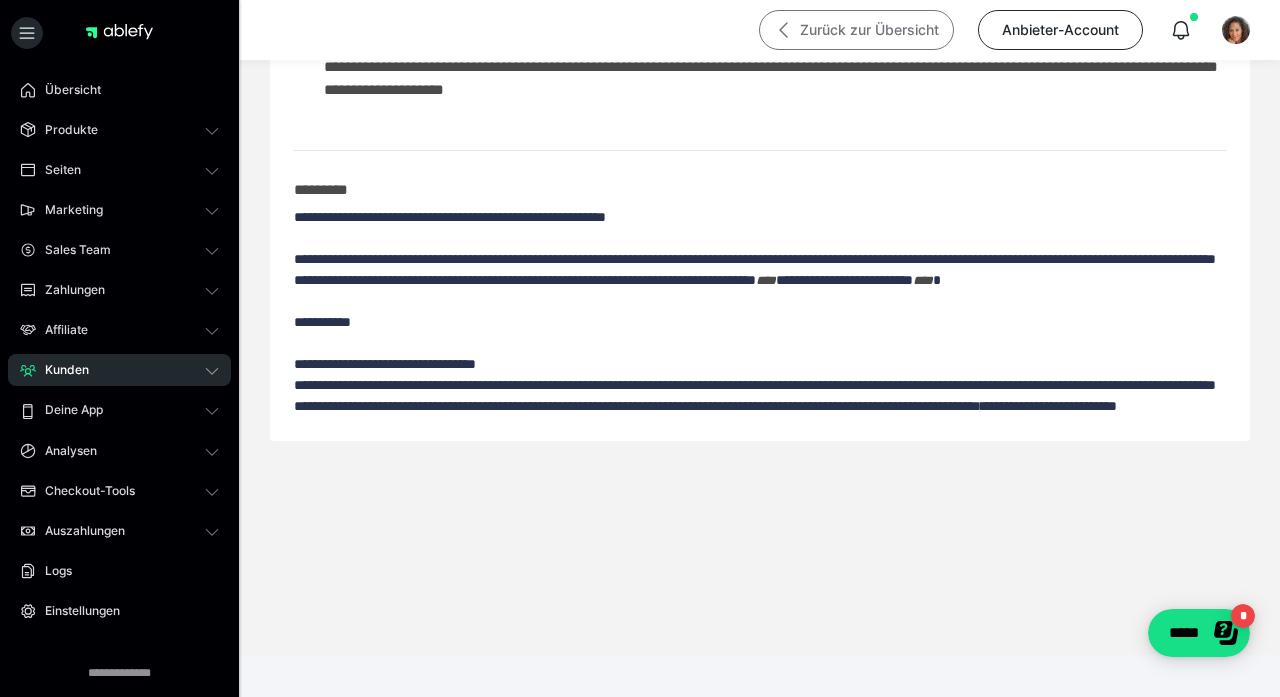 click on "Zurück zur Übersicht" at bounding box center [856, 30] 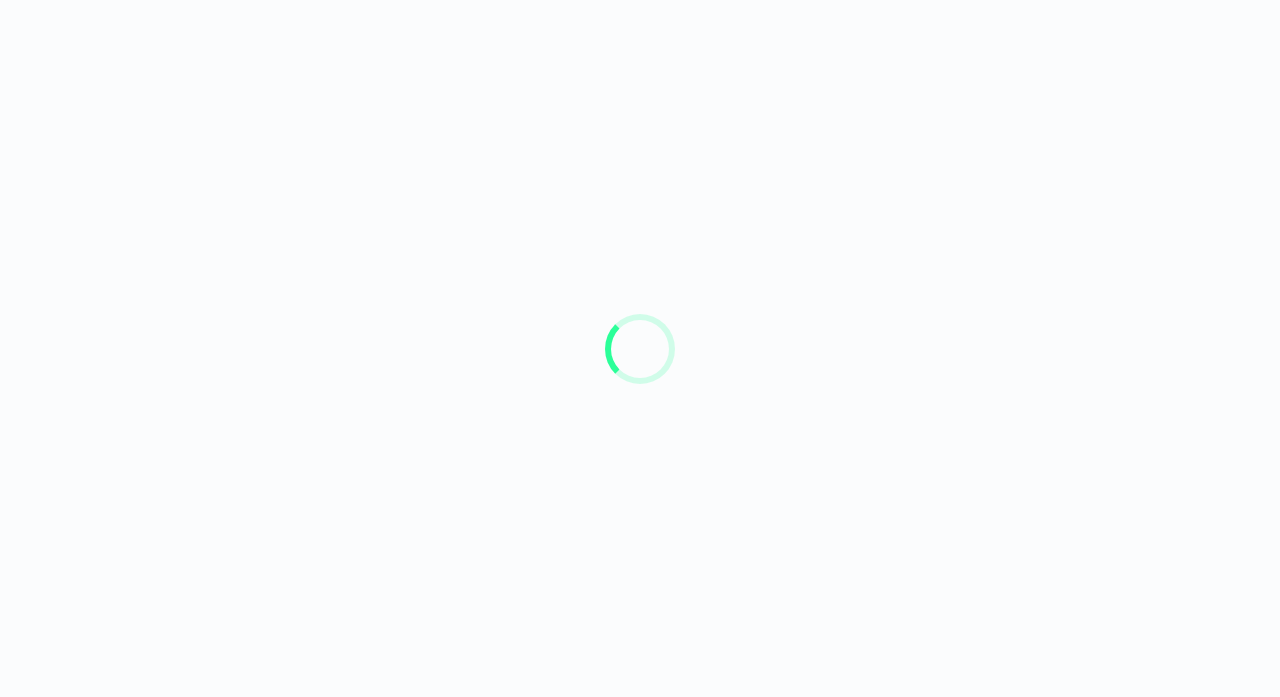scroll, scrollTop: 0, scrollLeft: 0, axis: both 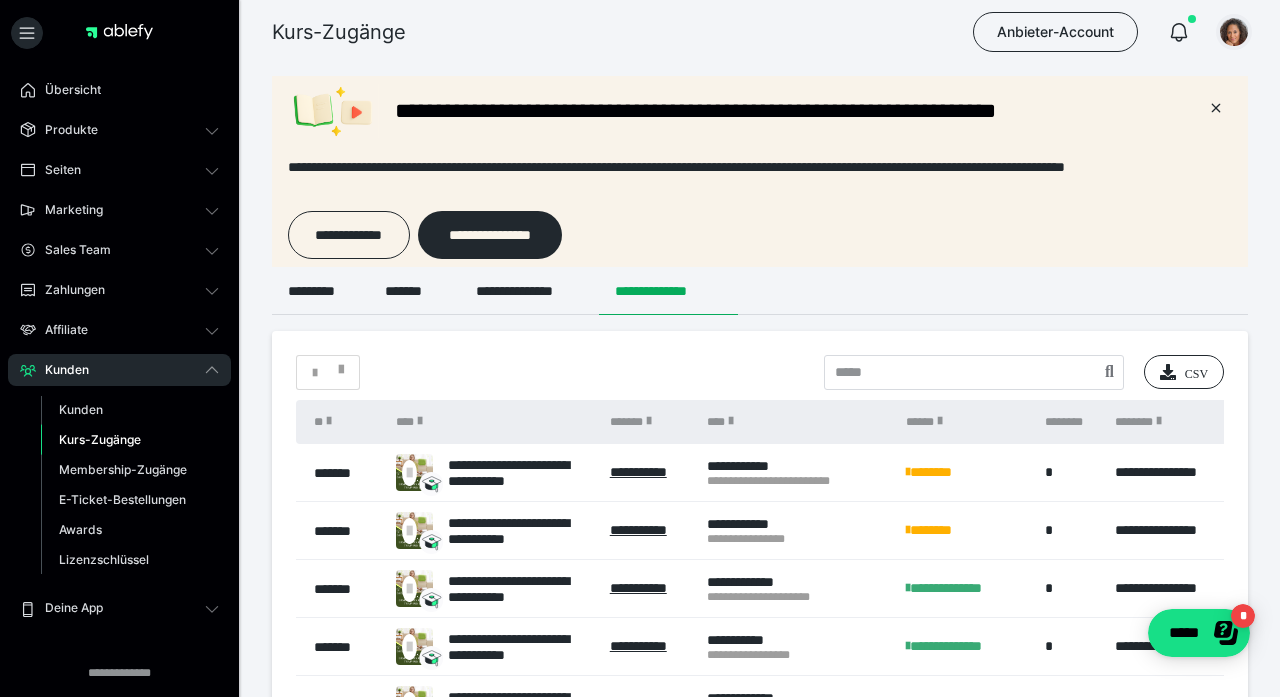 click at bounding box center [1234, 32] 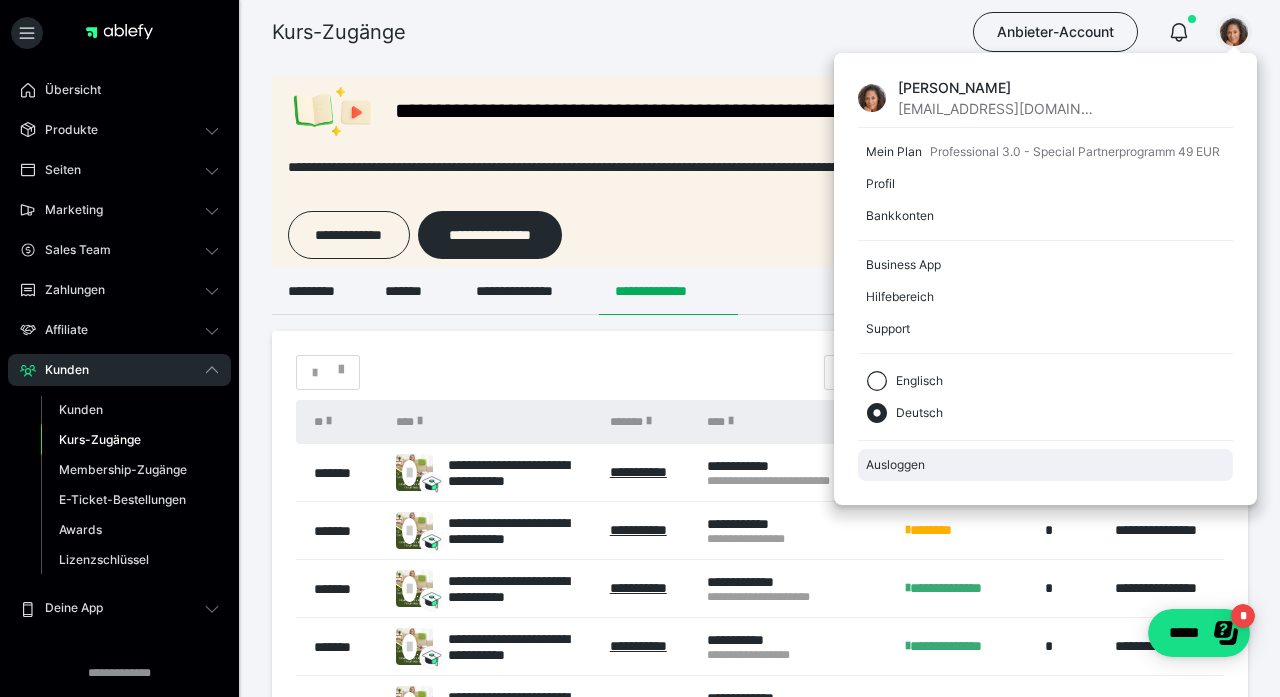 click on "Ausloggen" at bounding box center [1045, 465] 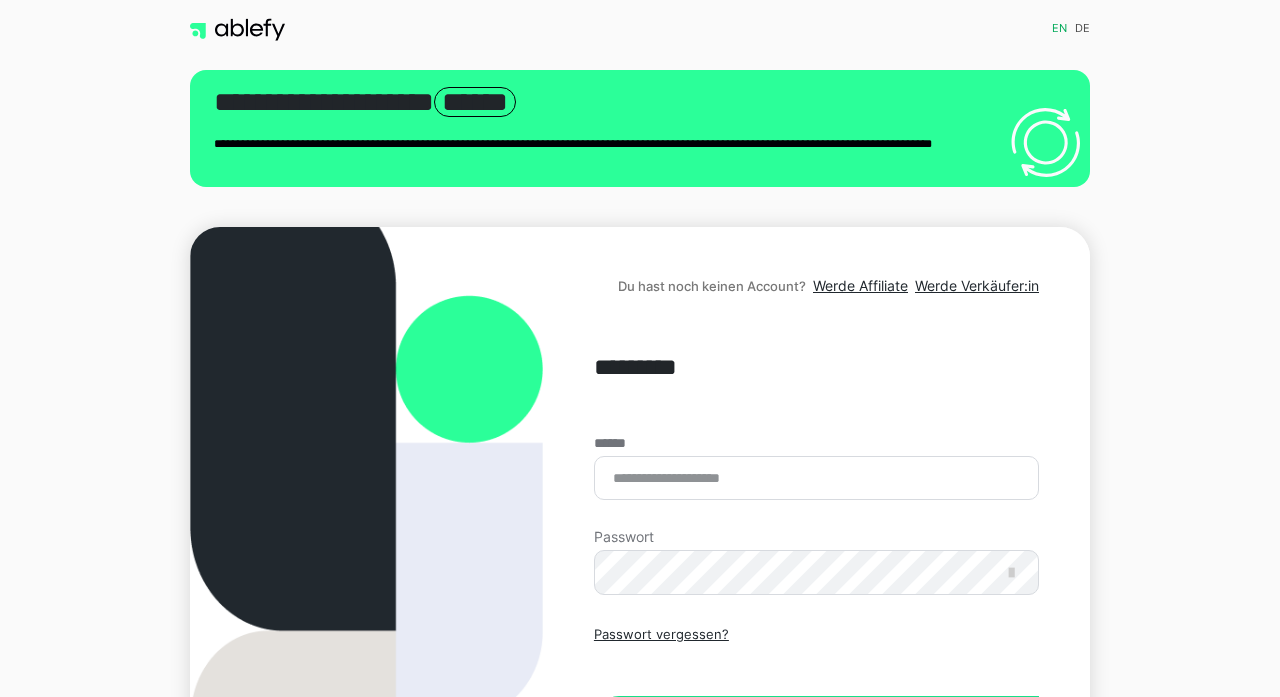 scroll, scrollTop: 0, scrollLeft: 0, axis: both 